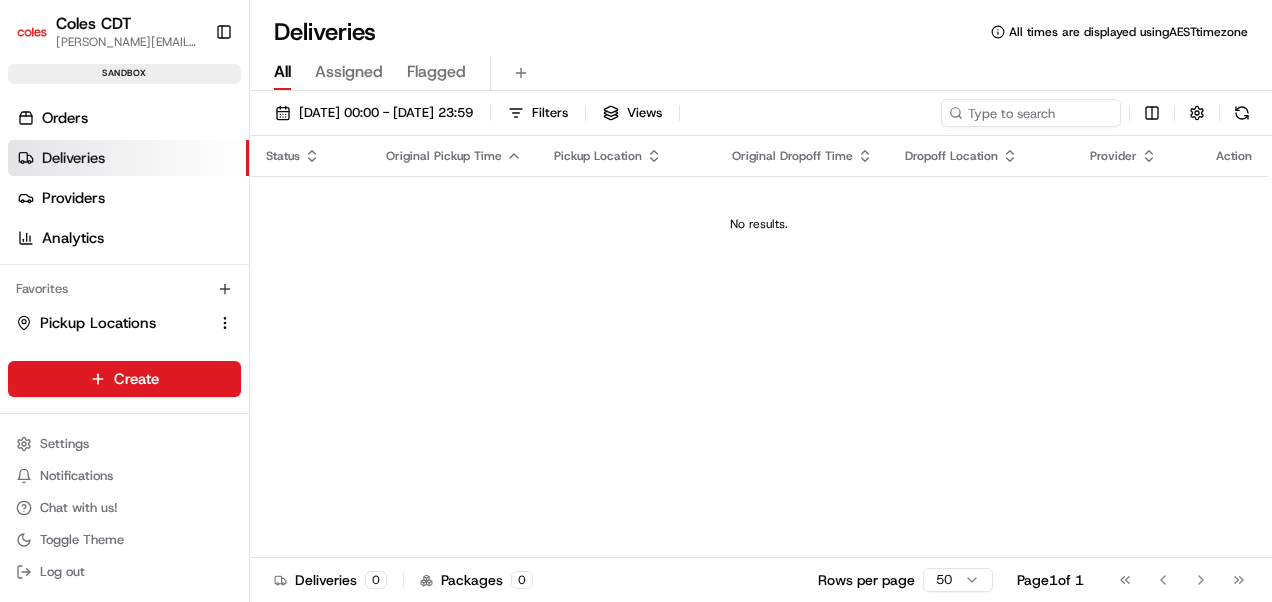 scroll, scrollTop: 0, scrollLeft: 0, axis: both 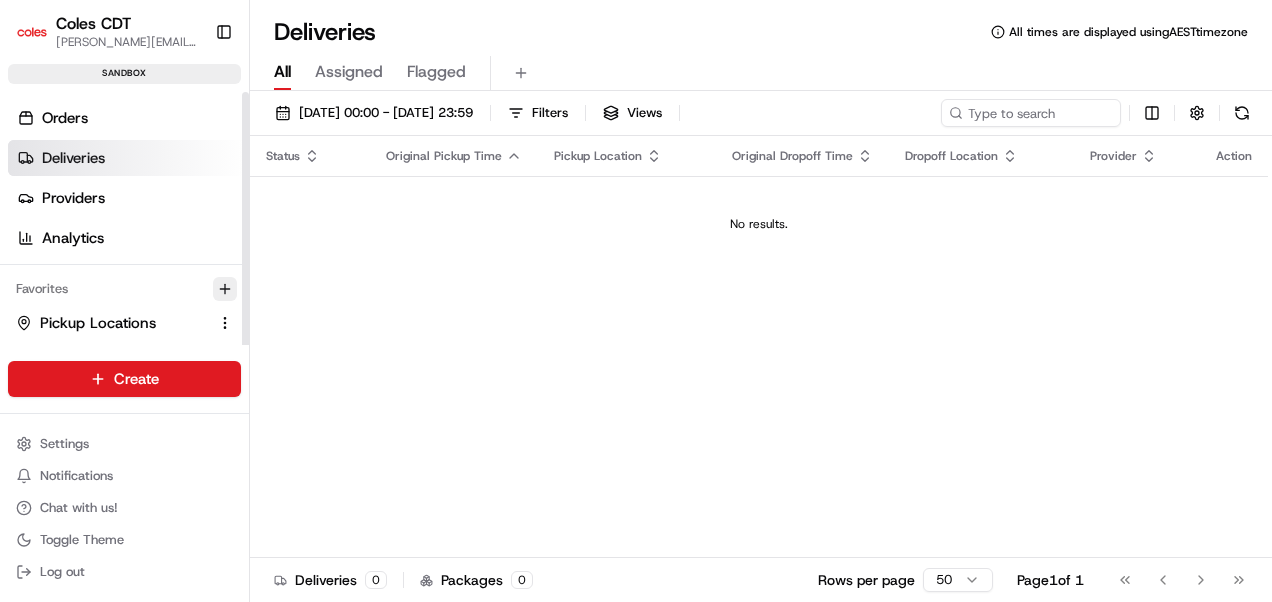 click 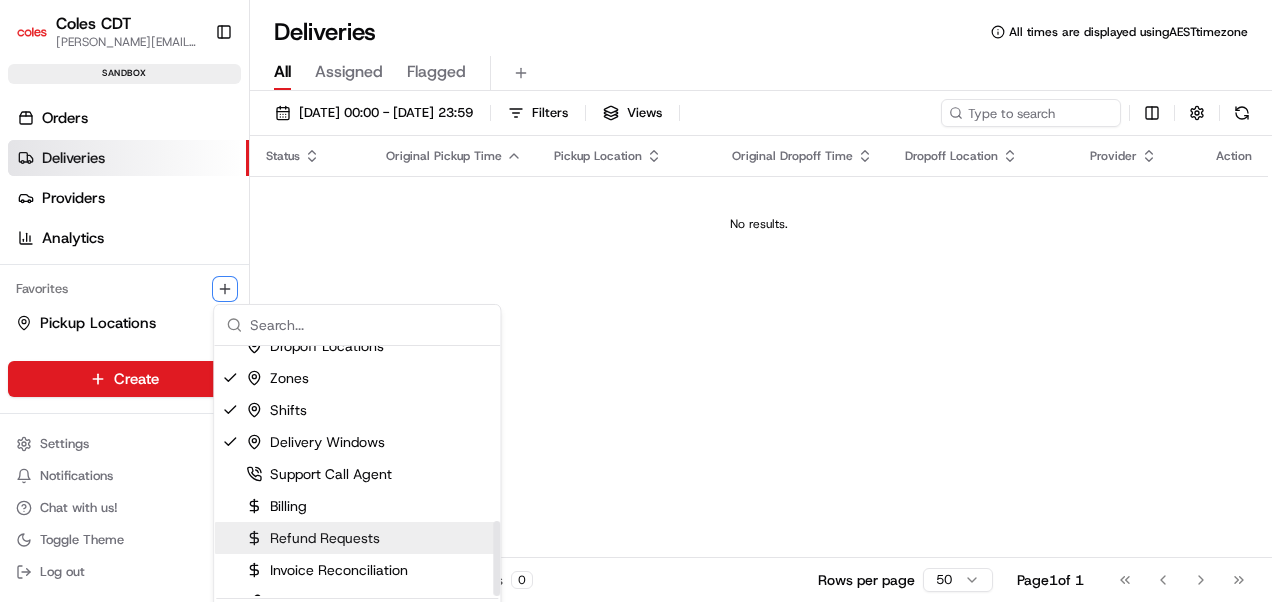scroll, scrollTop: 582, scrollLeft: 0, axis: vertical 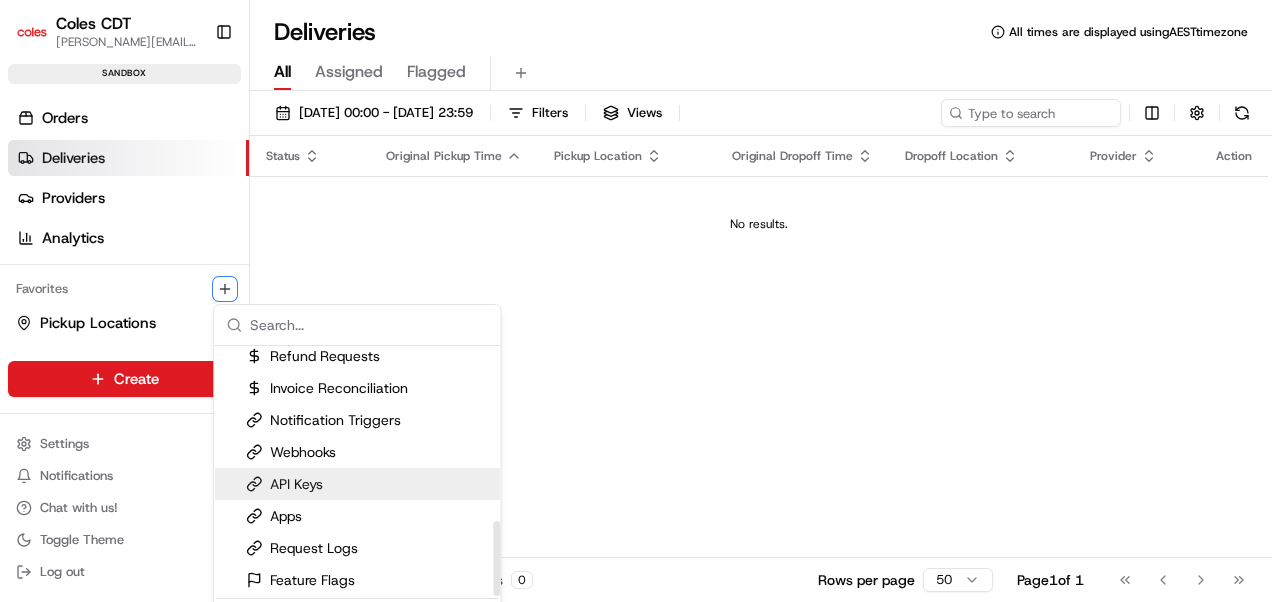 click on "Coles CDT [PERSON_NAME][EMAIL_ADDRESS][PERSON_NAME][PERSON_NAME][DOMAIN_NAME] Toggle Sidebar sandbox Orders Deliveries Providers Analytics Favorites Pickup Locations Zones Shifts Delivery Windows Main Menu Members & Organization Organization Users Roles Preferences Customization Tracking Orchestration Automations Dispatch Strategy Optimization Strategy Locations Pickup Locations Dropoff Locations Zones Shifts Delivery Windows Billing Billing Refund Requests Integrations Notification Triggers Webhooks API Keys Request Logs Create Settings Notifications Chat with us! Toggle Theme Log out Deliveries All times are displayed using  AEST  timezone All Assigned Flagged [DATE] 00:00 - [DATE] 23:59 Filters Views Status Original Pickup Time Pickup Location Original Dropoff Time Dropoff Location Provider Action No results. Deliveries 0 Packages 0 Rows per page 50 Page  1  of   1 Go to first page Go to previous page Go to next page Go to last page
Organization Users" at bounding box center [636, 301] 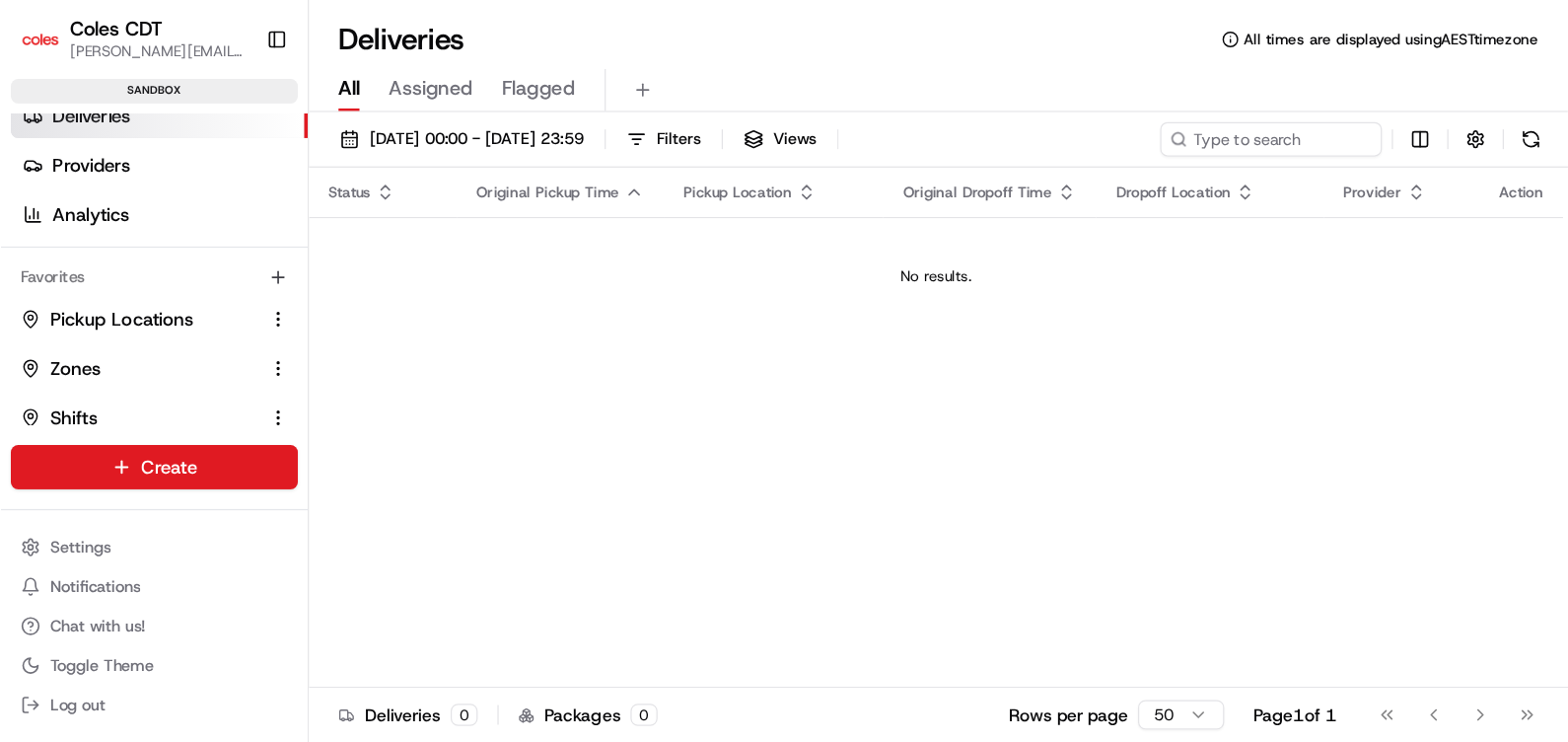 scroll, scrollTop: 0, scrollLeft: 0, axis: both 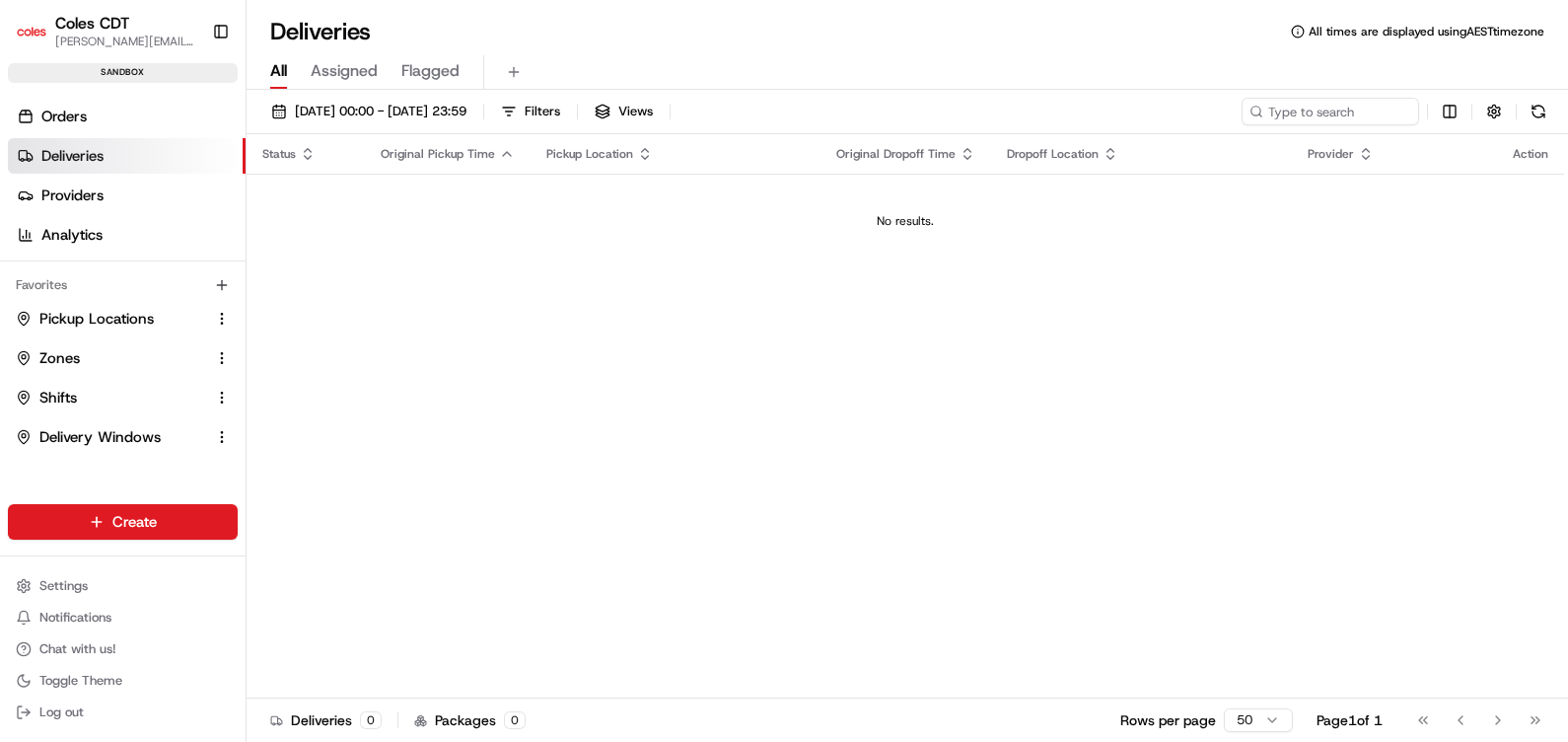 drag, startPoint x: 1174, startPoint y: 6, endPoint x: 492, endPoint y: 369, distance: 772.5885 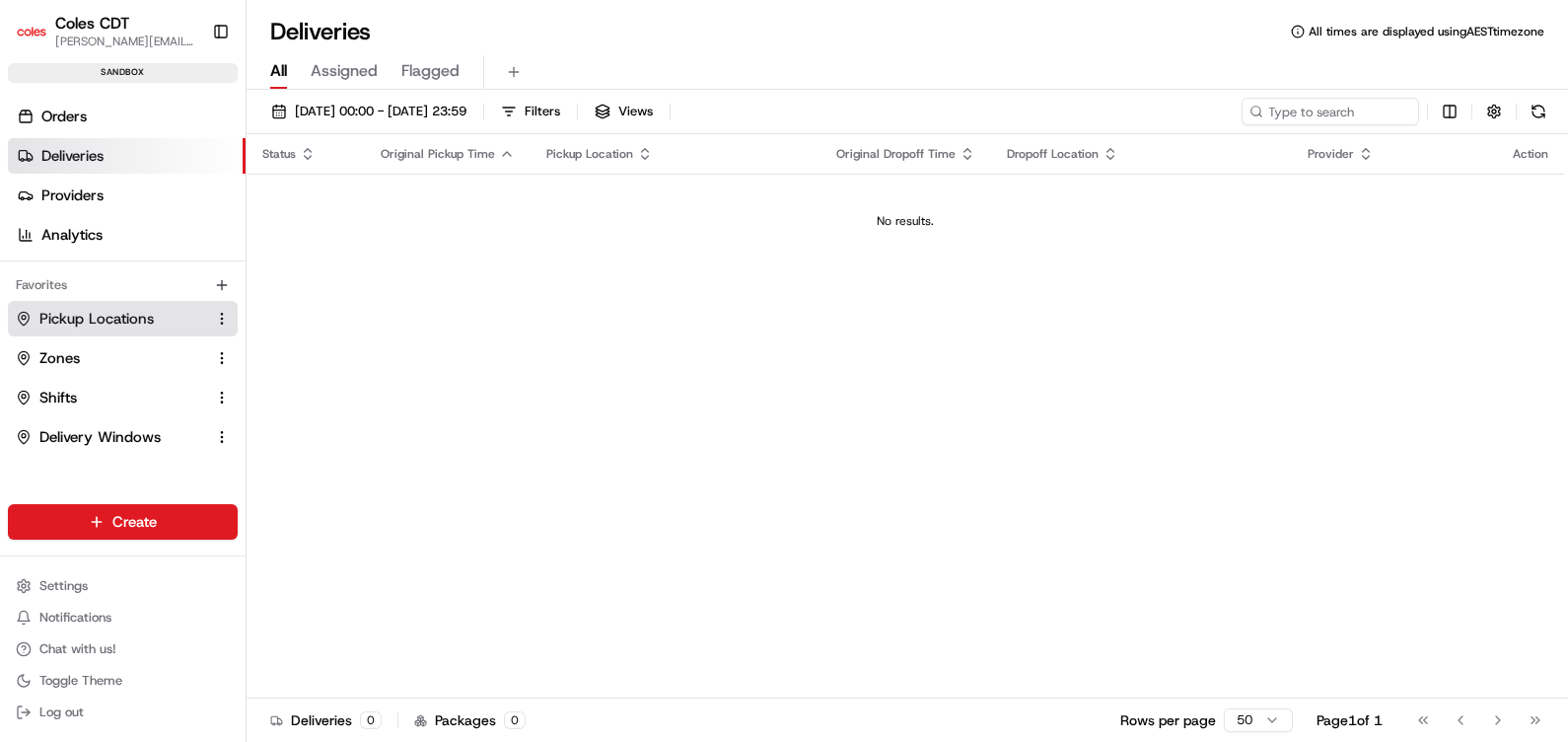 click on "Pickup Locations" at bounding box center (97, 319) 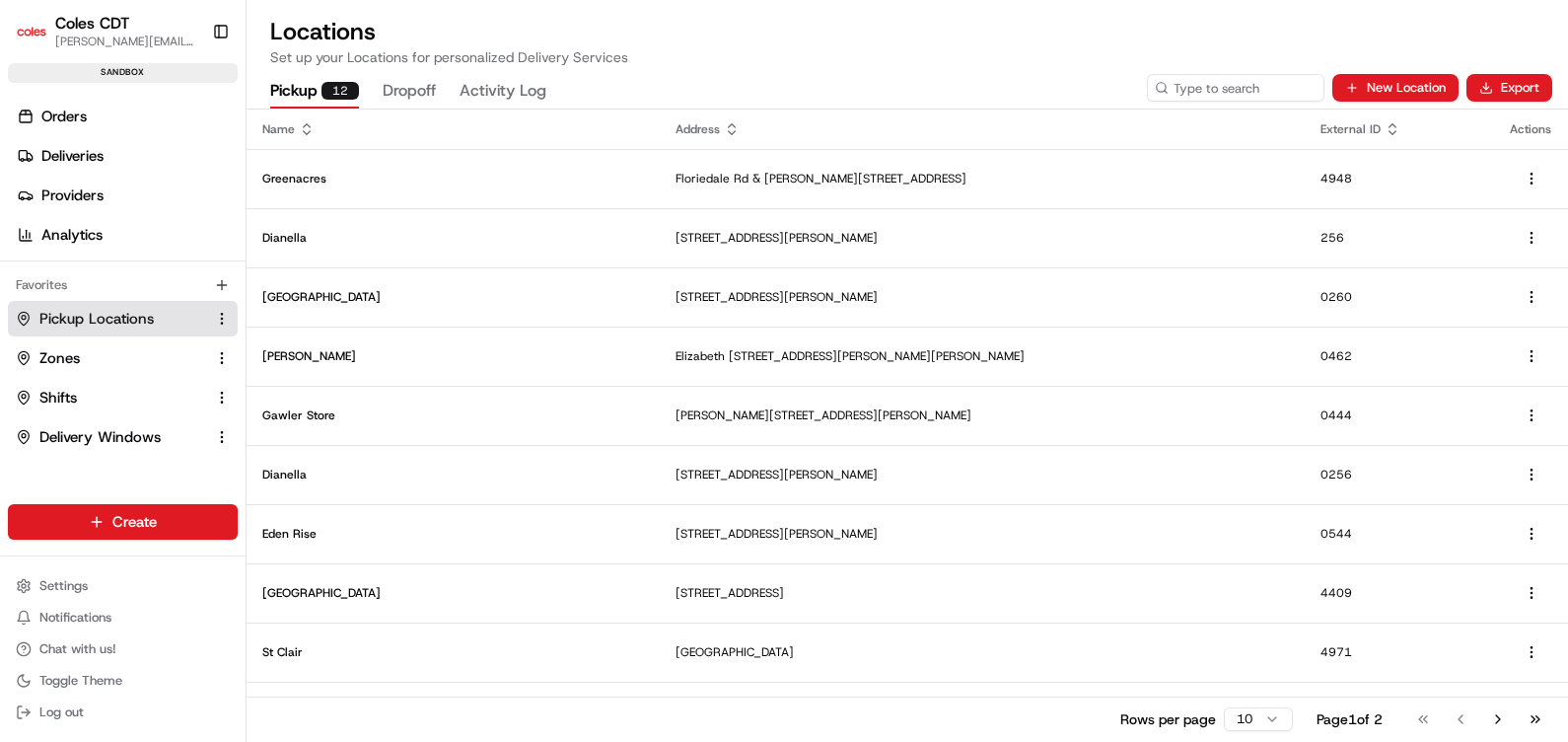 click on "Dropoff" at bounding box center [409, 92] 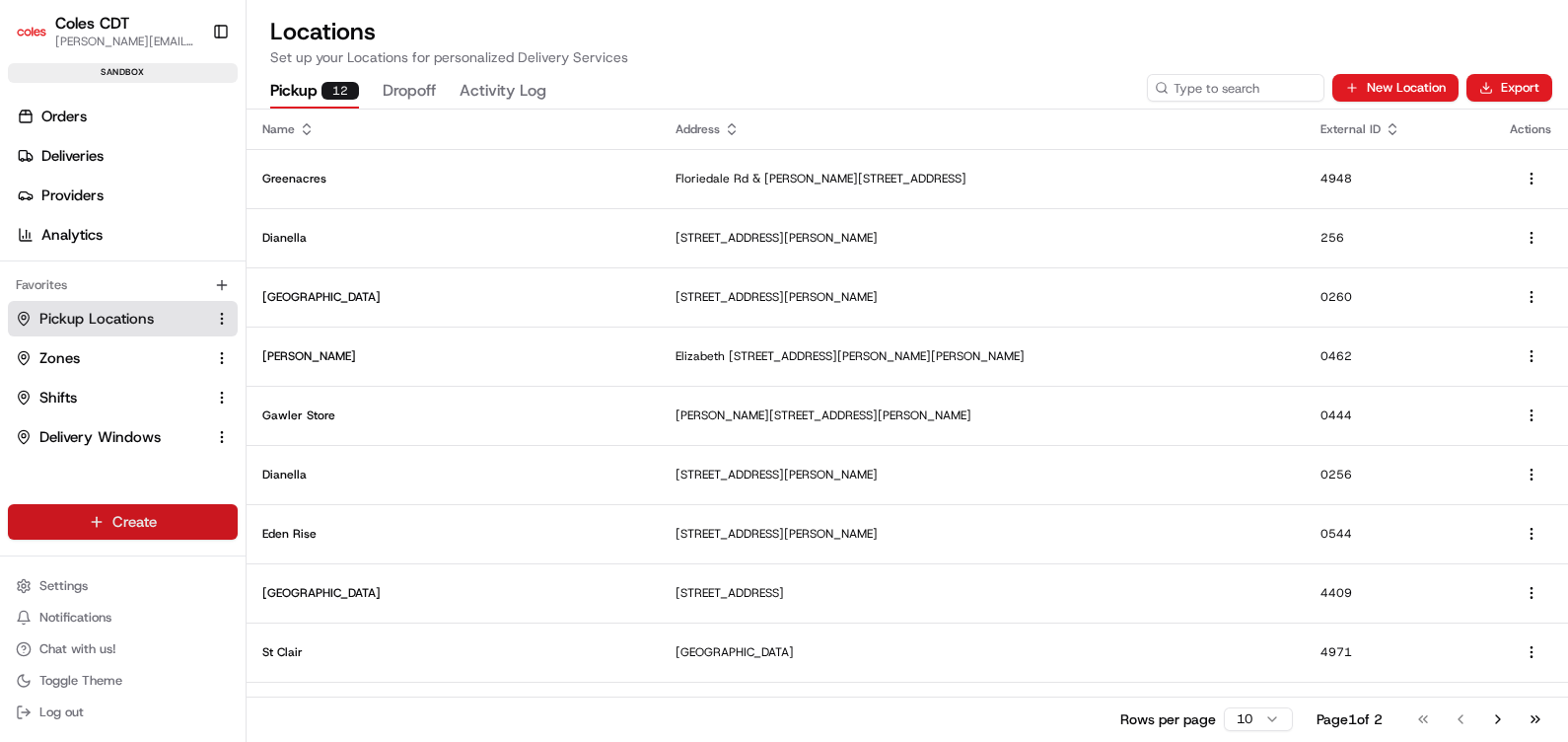 click on "Coles CDT [PERSON_NAME][EMAIL_ADDRESS][PERSON_NAME][PERSON_NAME][DOMAIN_NAME] Toggle Sidebar sandbox Orders Deliveries Providers Analytics Favorites Pickup Locations Zones Shifts Delivery Windows Main Menu Members & Organization Organization Users Roles Preferences Customization Tracking Orchestration Automations Dispatch Strategy Optimization Strategy Locations Pickup Locations Dropoff Locations Zones Shifts Delivery Windows Billing Billing Refund Requests Integrations Notification Triggers Webhooks API Keys Request Logs Create Settings Notifications Chat with us! Toggle Theme Log out Locations Set up your Locations for personalized Delivery Services Pickup 12 Dropoff Activity Log New Location Export Name Address External ID Actions Greenacres [GEOGRAPHIC_DATA][PERSON_NAME][STREET_ADDRESS] Dianella [STREET_ADDRESS] [STREET_ADDRESS] [STREET_ADDRESS][PERSON_NAME], AU [STREET_ADDRESS][PERSON_NAME][PERSON_NAME][PERSON_NAME][PERSON_NAME] Gawler Store 1" at bounding box center (784, 371) 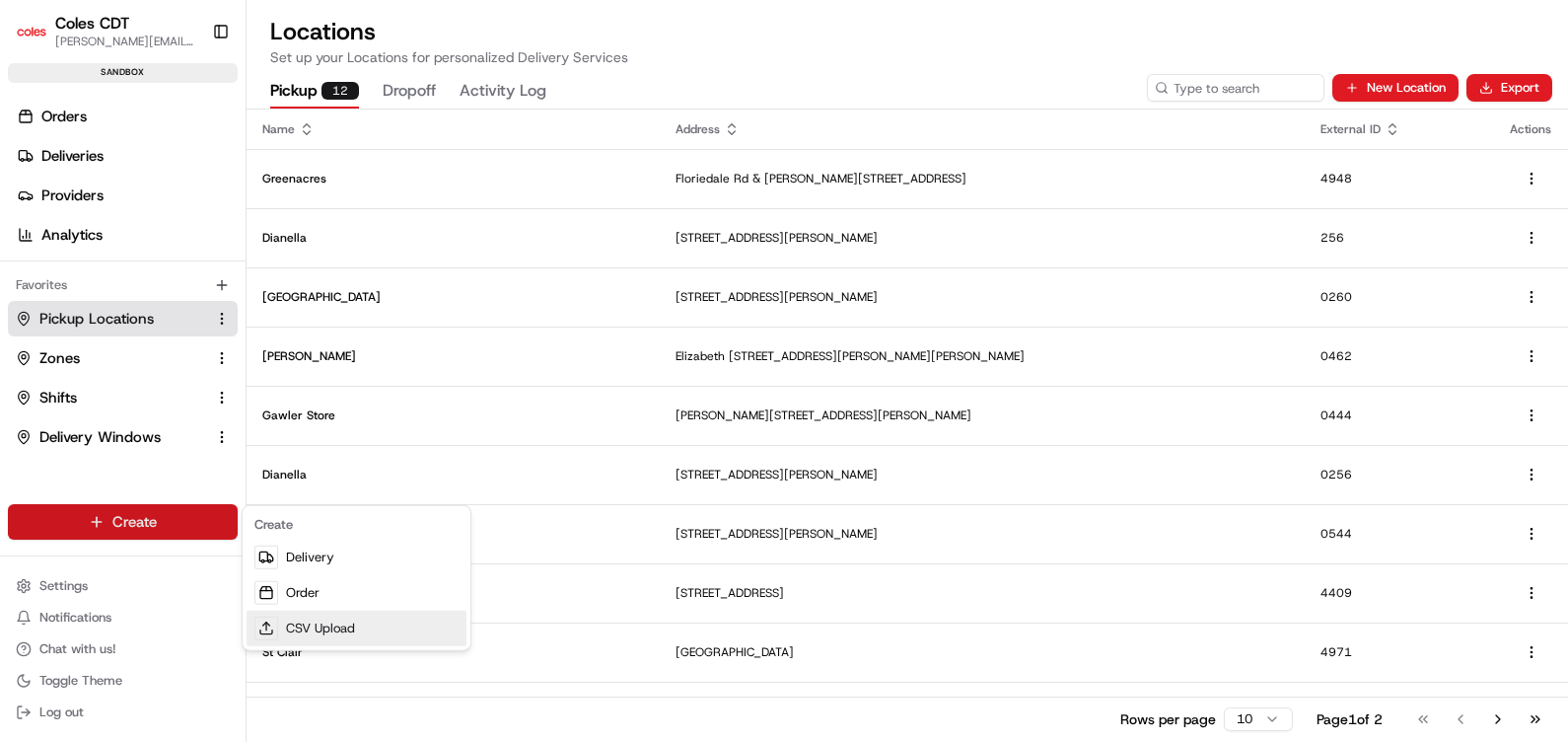 click on "CSV Upload" at bounding box center [356, 629] 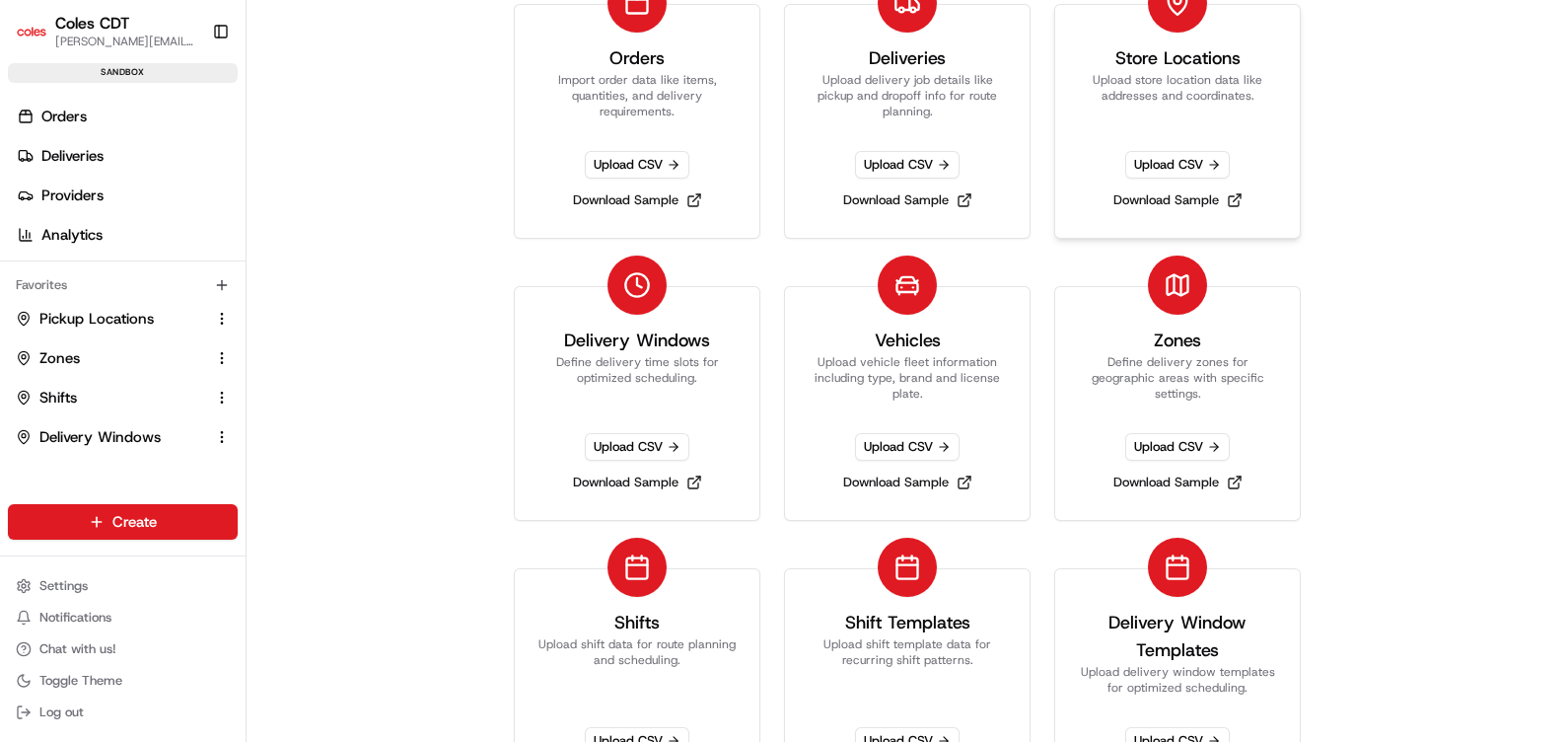 scroll, scrollTop: 0, scrollLeft: 0, axis: both 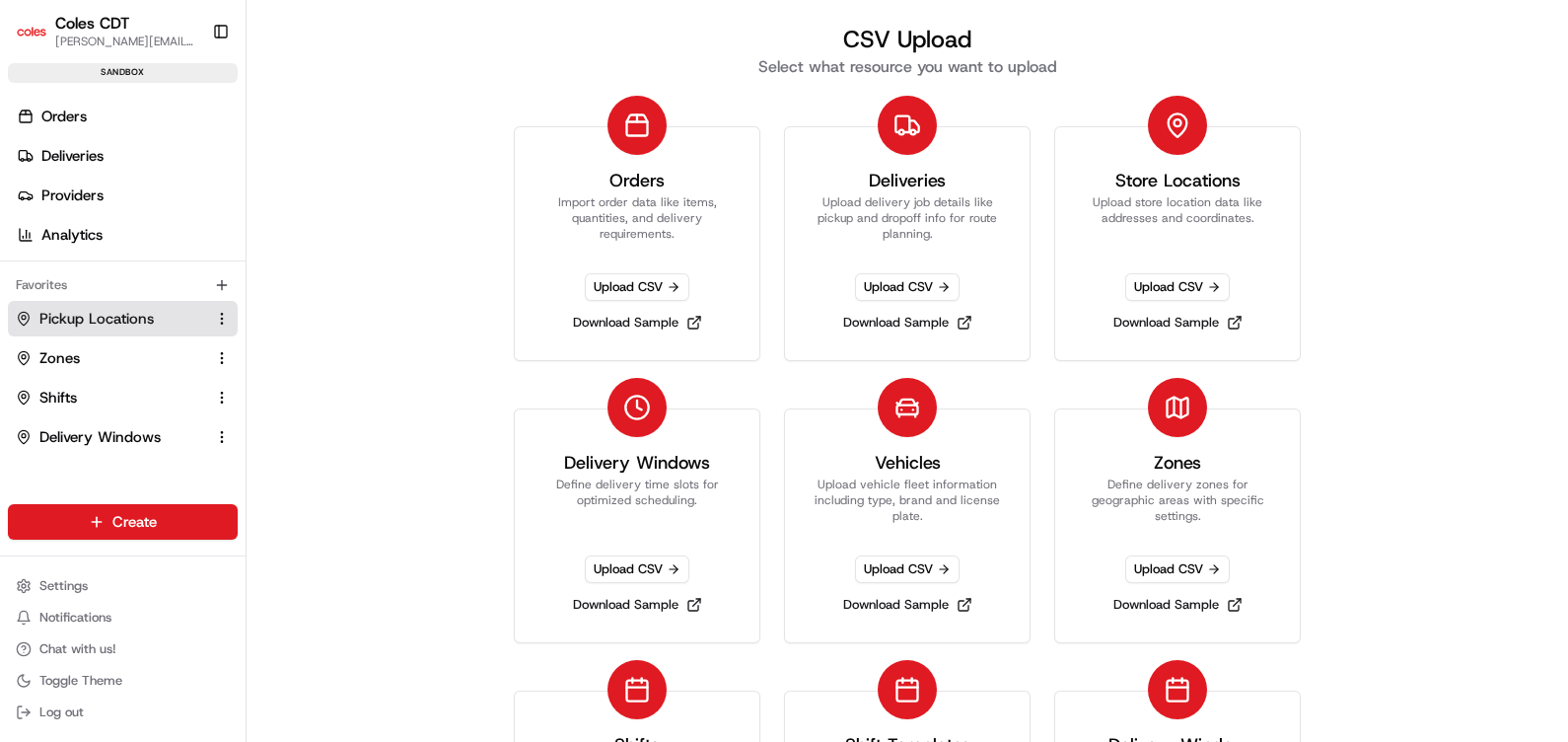 click on "Pickup Locations" at bounding box center [97, 319] 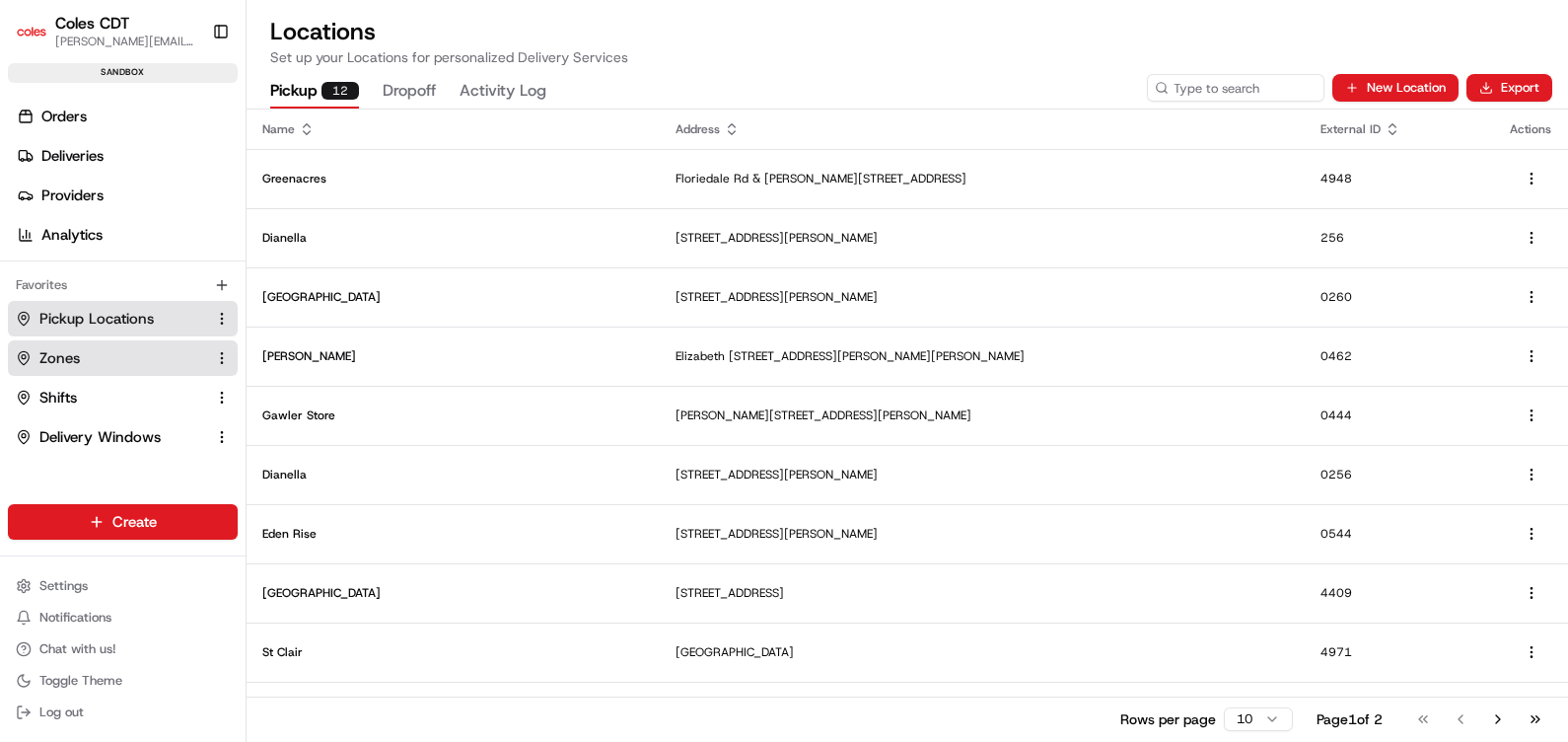 click on "Zones" at bounding box center (59, 358) 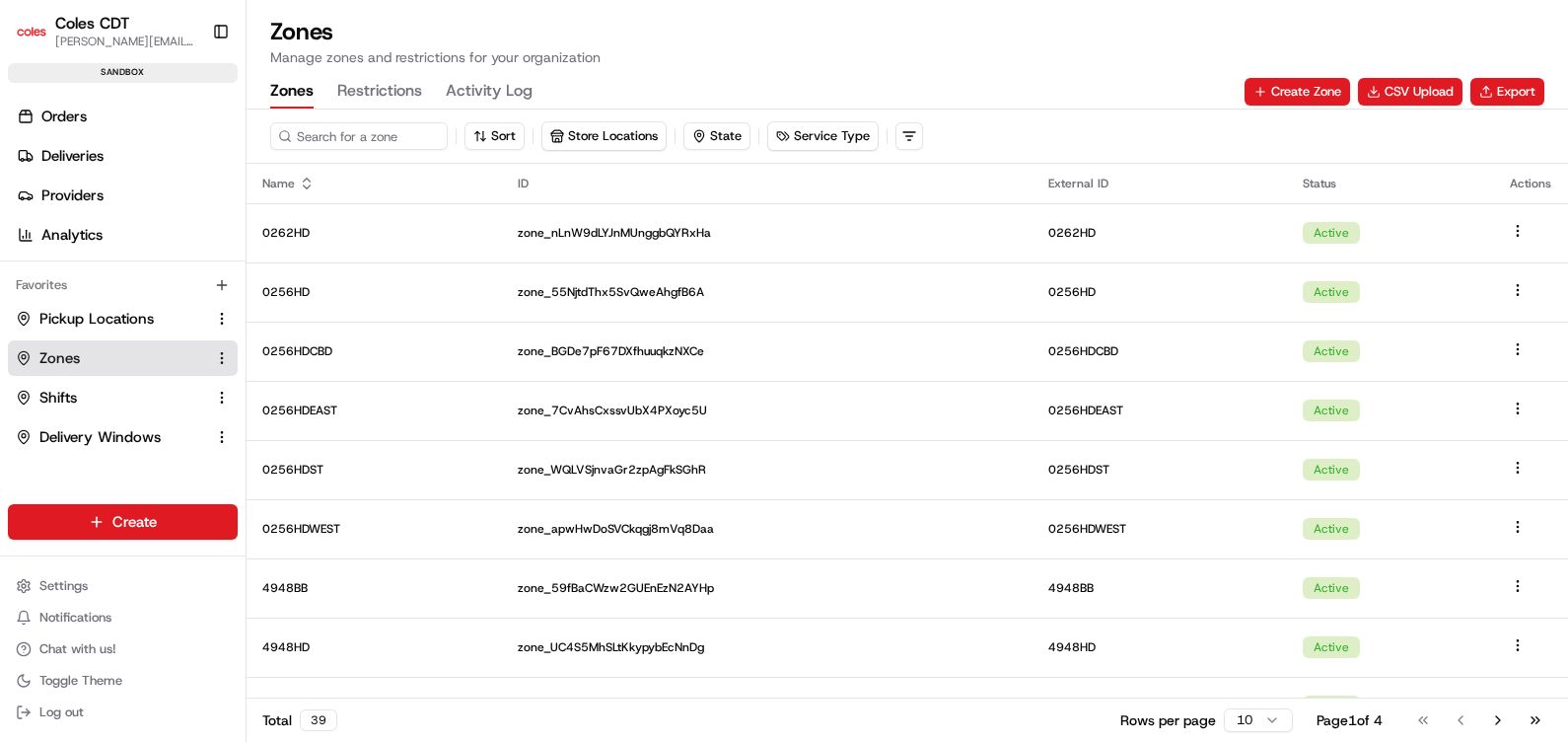 click on "Zones" at bounding box center [292, 92] 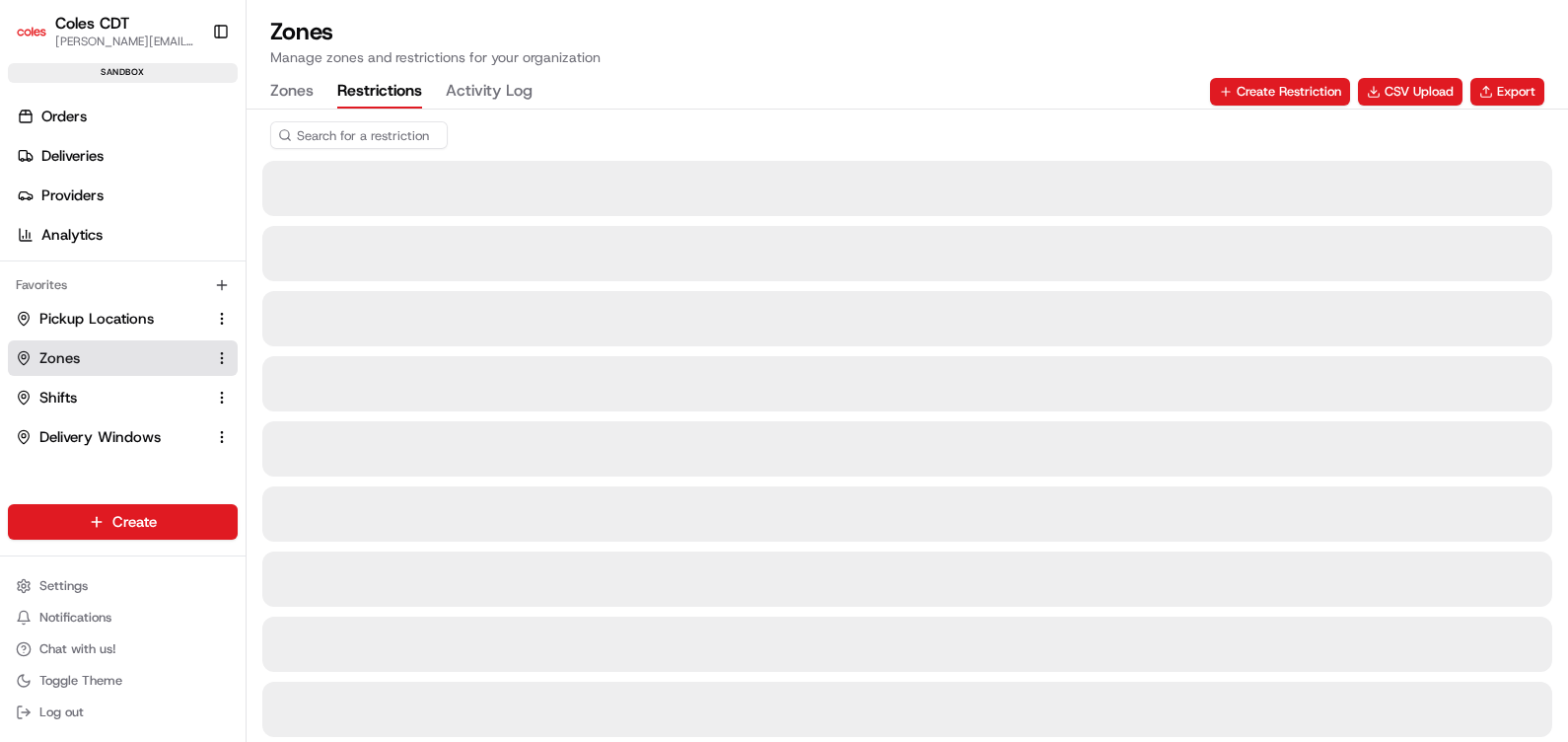 click on "Zones" at bounding box center [292, 92] 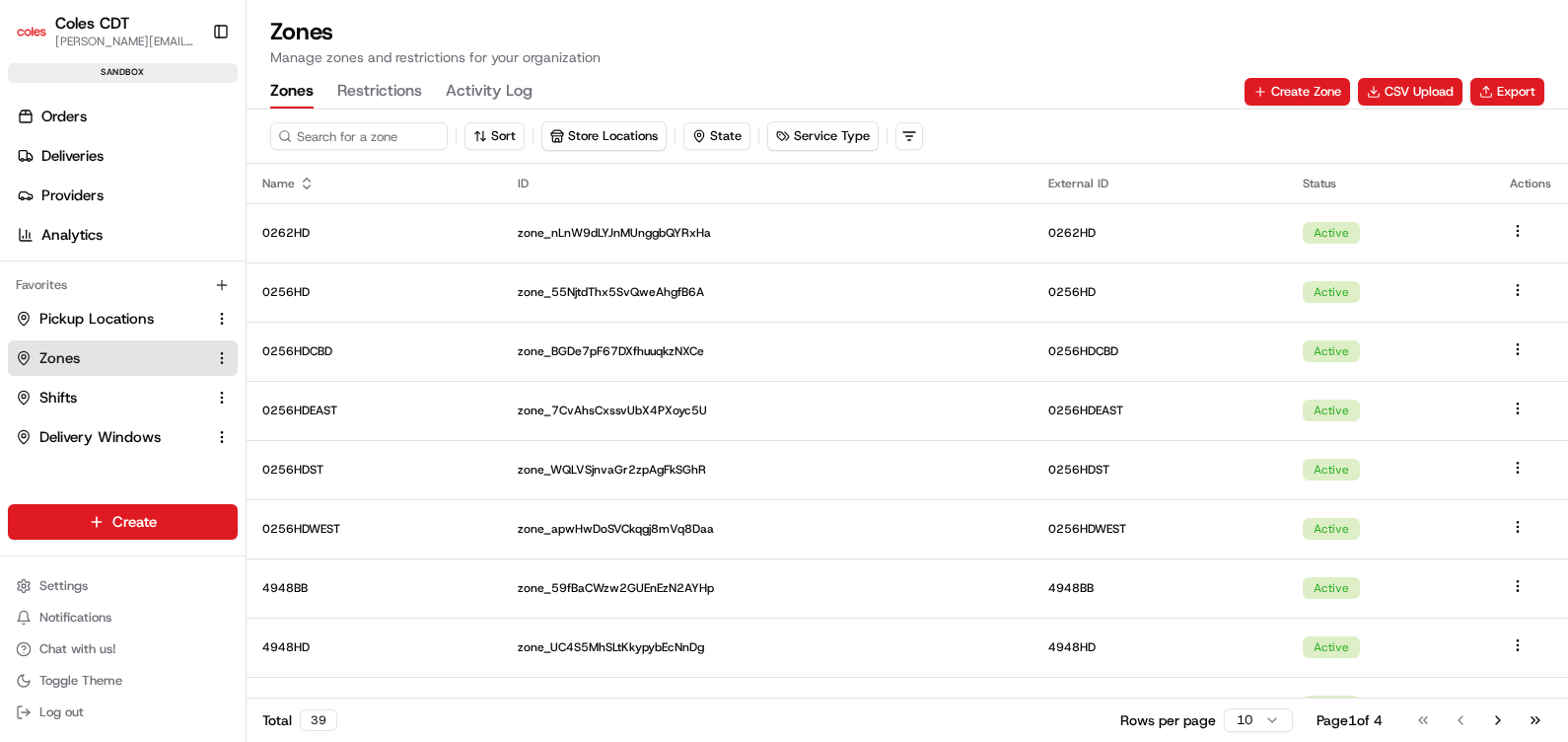 click on "Zones" at bounding box center (292, 92) 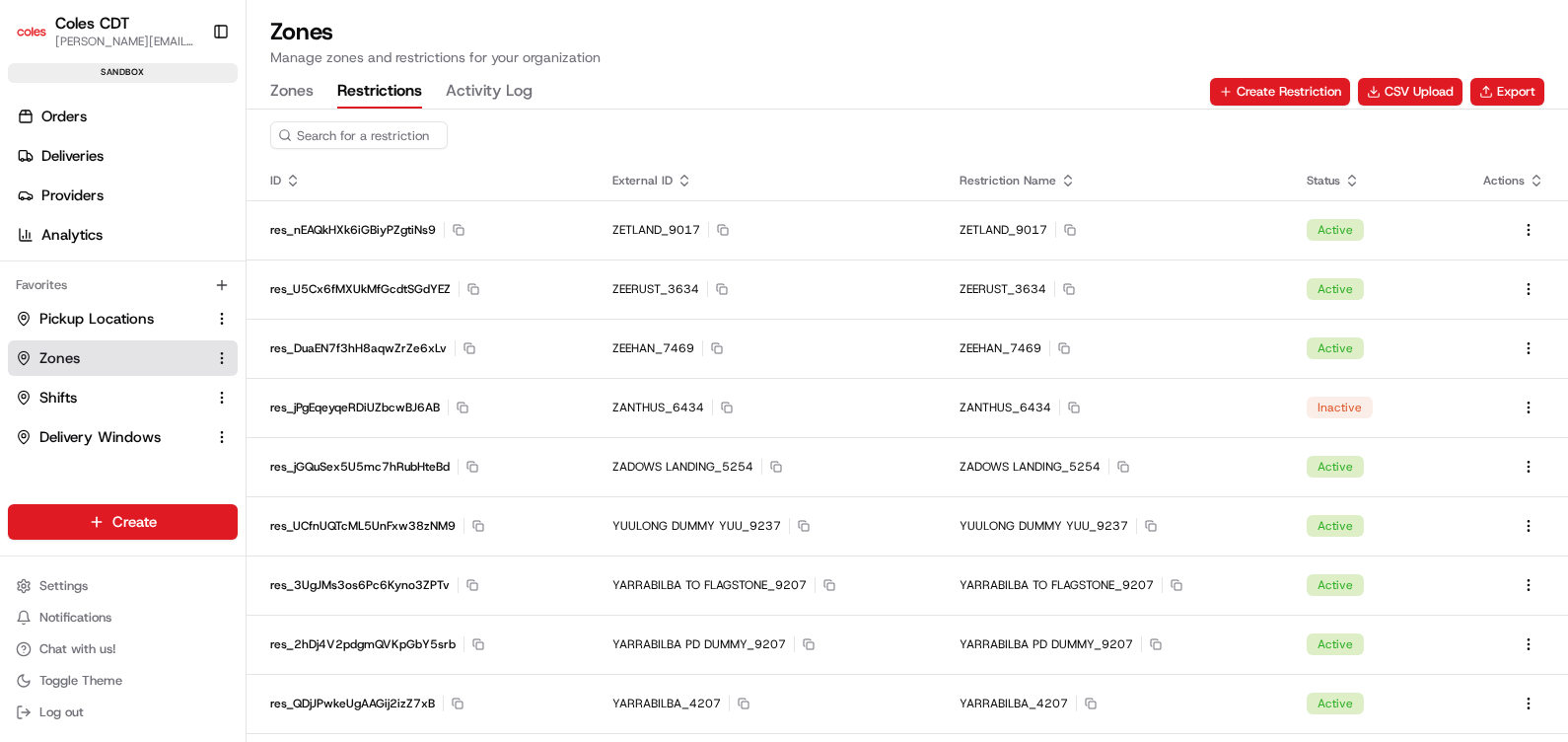 click on "Zones" at bounding box center [292, 92] 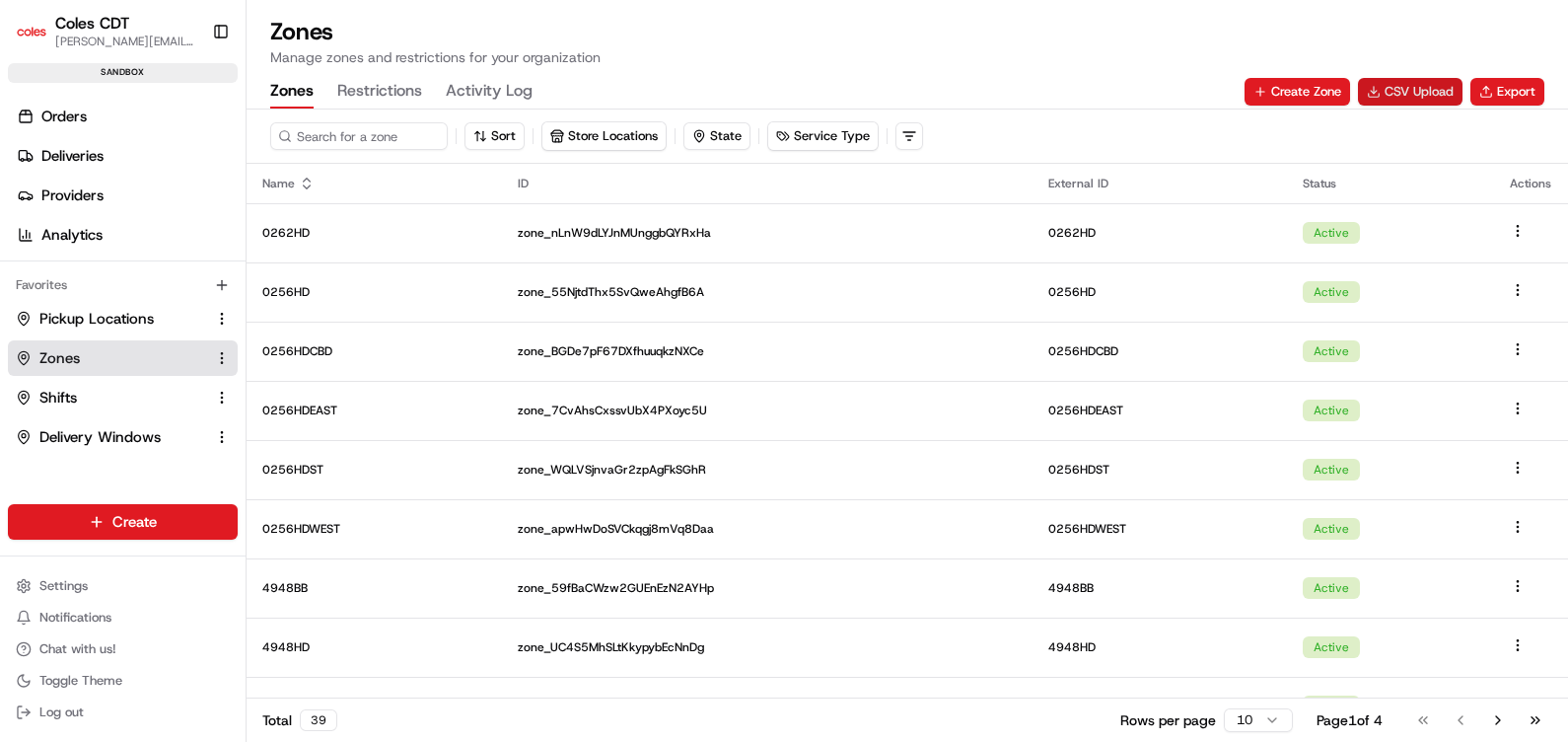 click on "CSV Upload" at bounding box center [1410, 92] 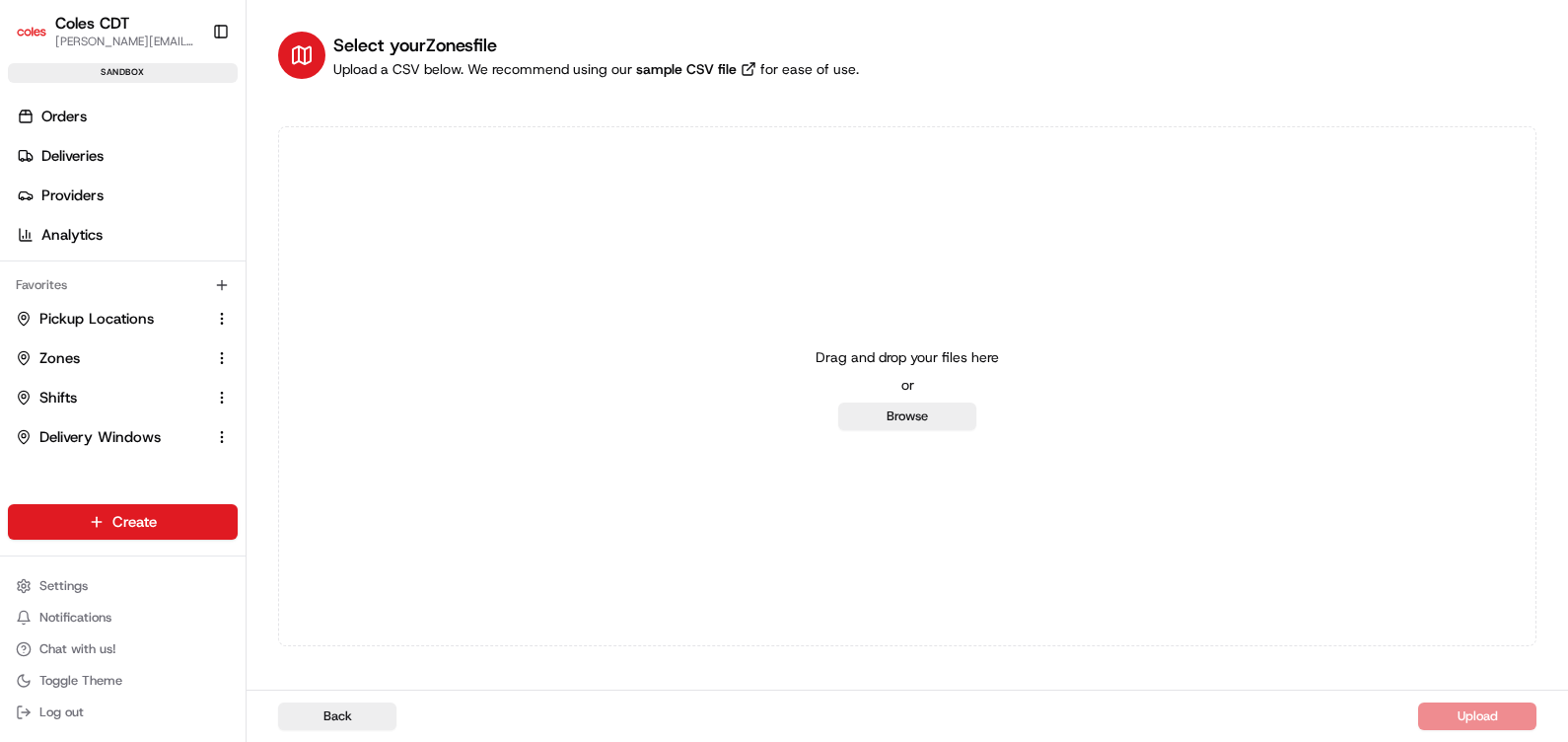 click on "Drag and drop your files here or Browse" at bounding box center [907, 386] 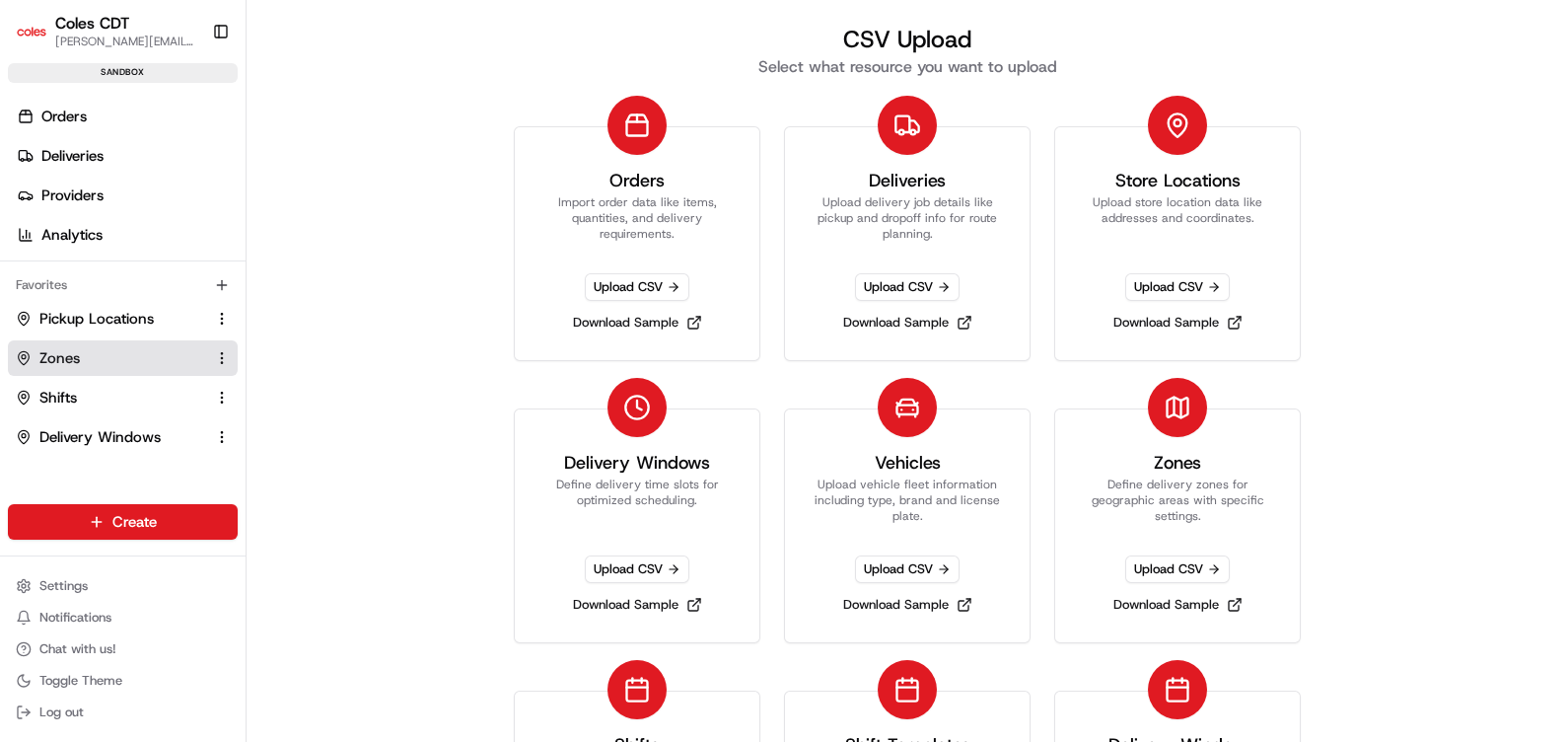 click on "Zones" at bounding box center (59, 358) 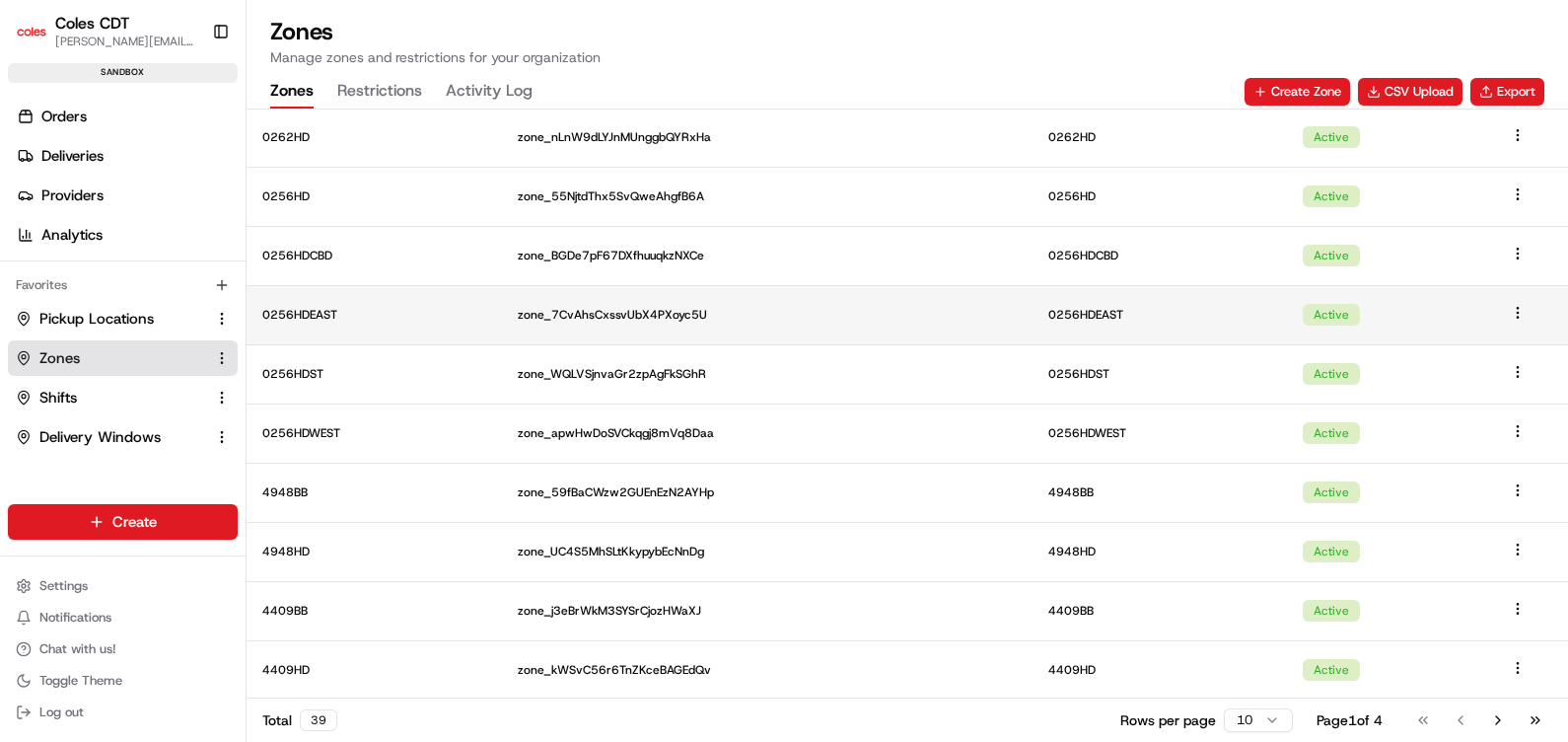 scroll, scrollTop: 0, scrollLeft: 0, axis: both 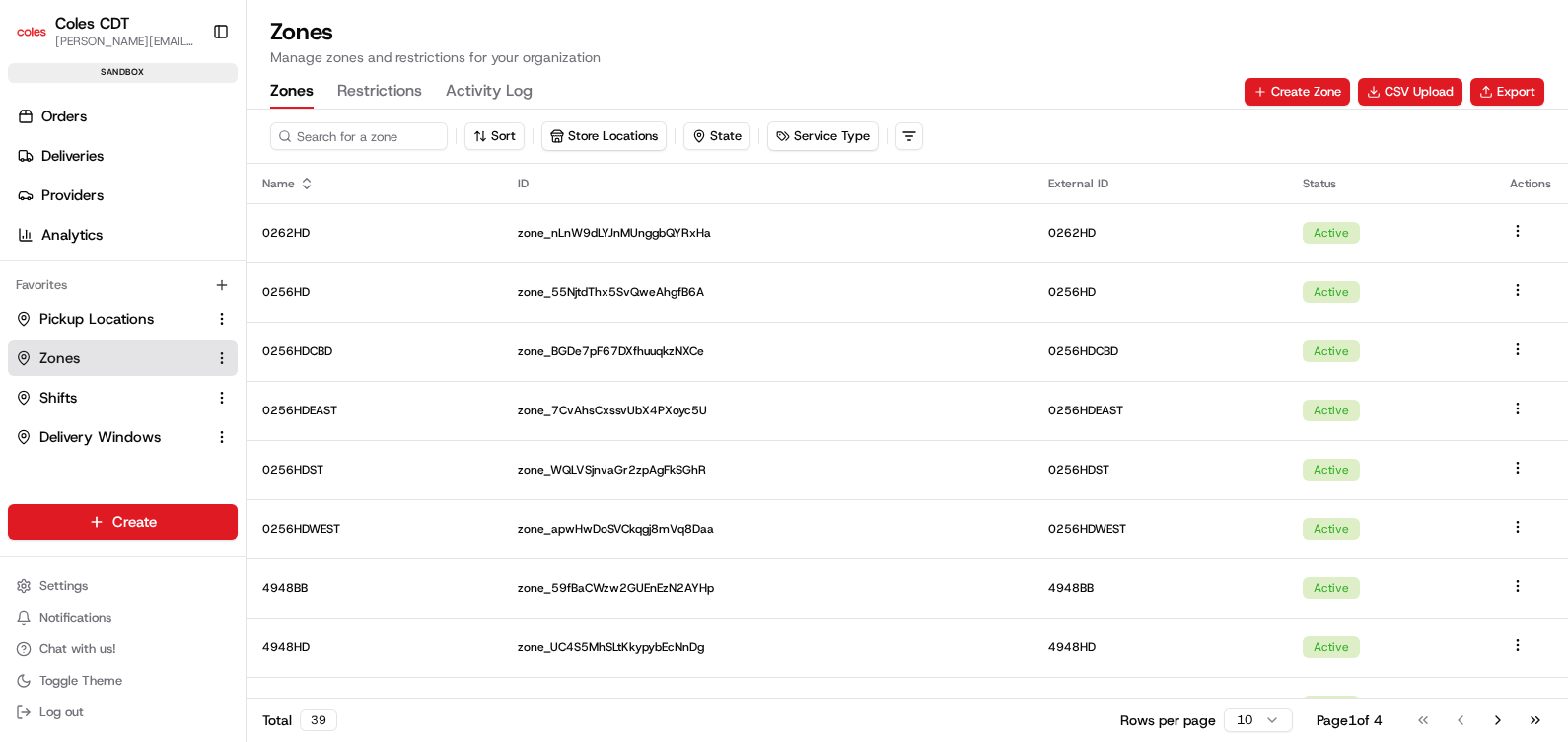 click on "Activity Log" at bounding box center [489, 92] 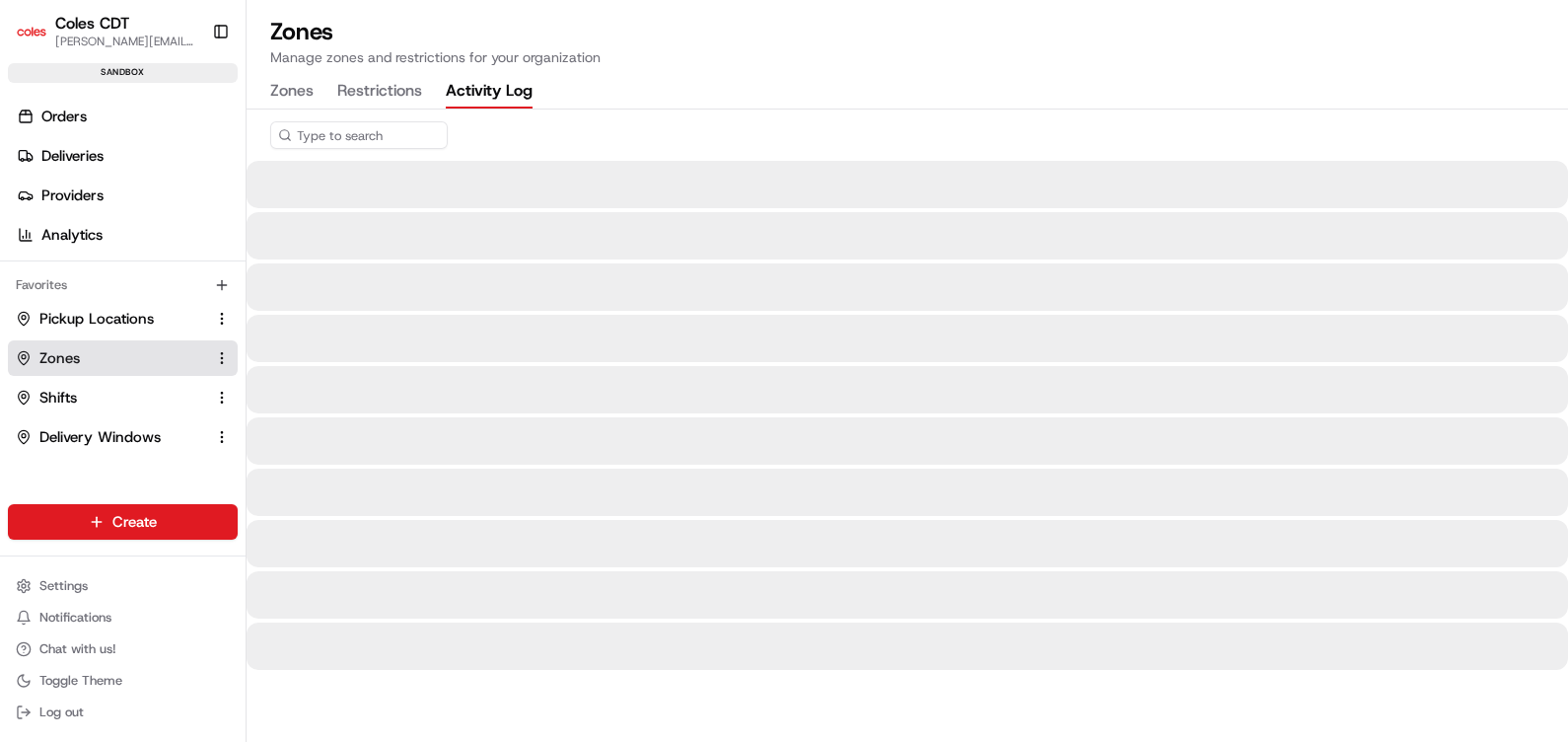 click on "Activity Log" at bounding box center (489, 92) 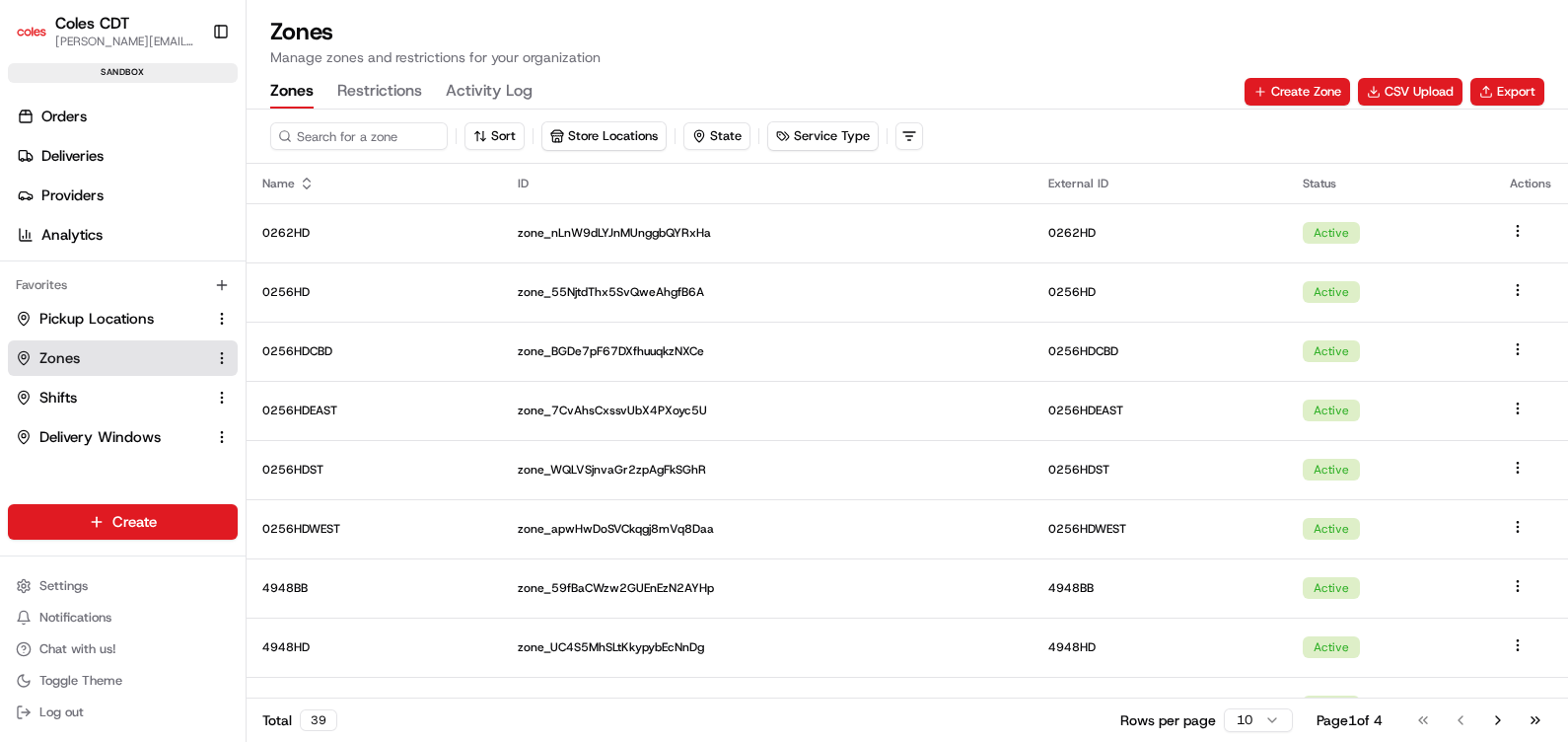 click on "Zones" at bounding box center (292, 92) 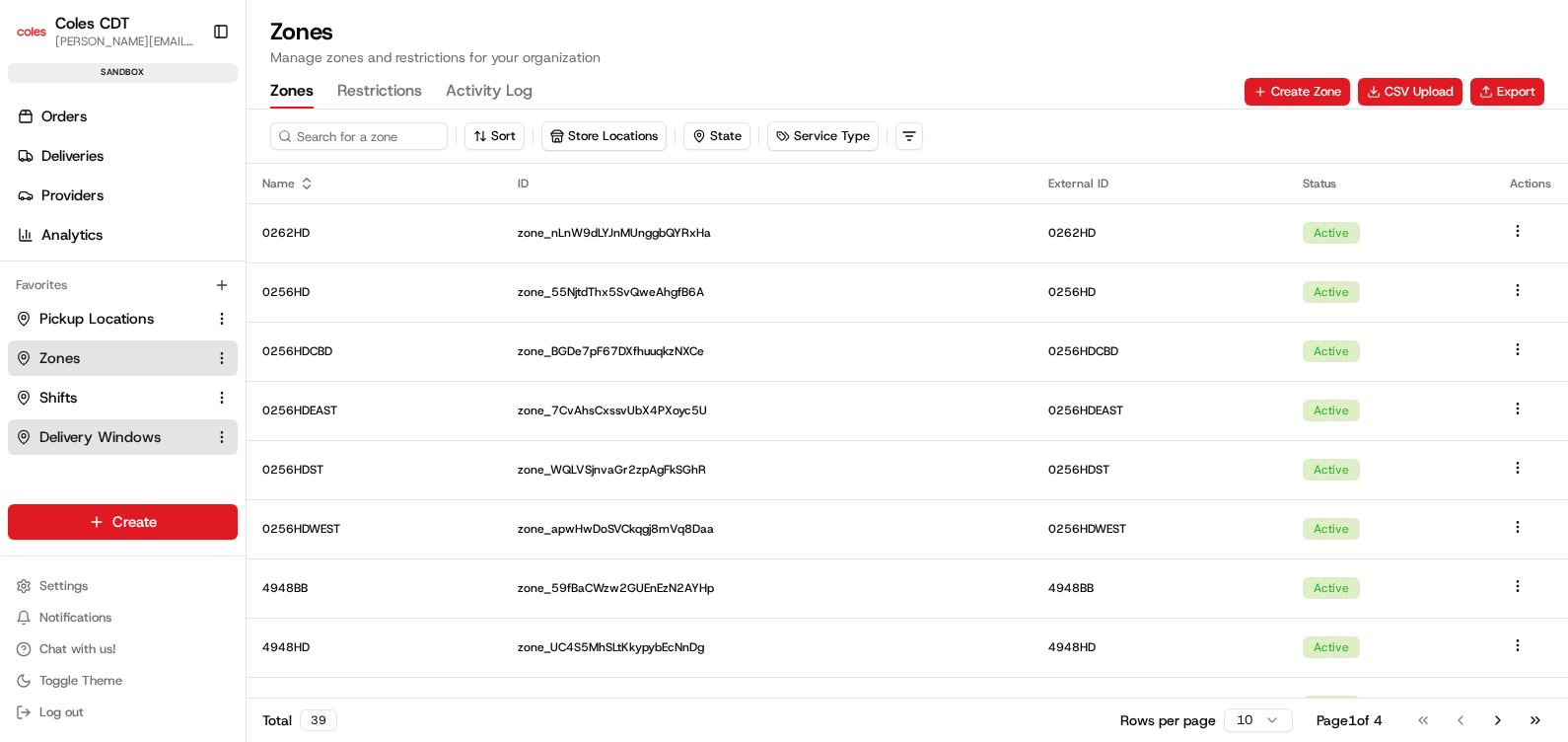 click on "Delivery Windows" at bounding box center (100, 437) 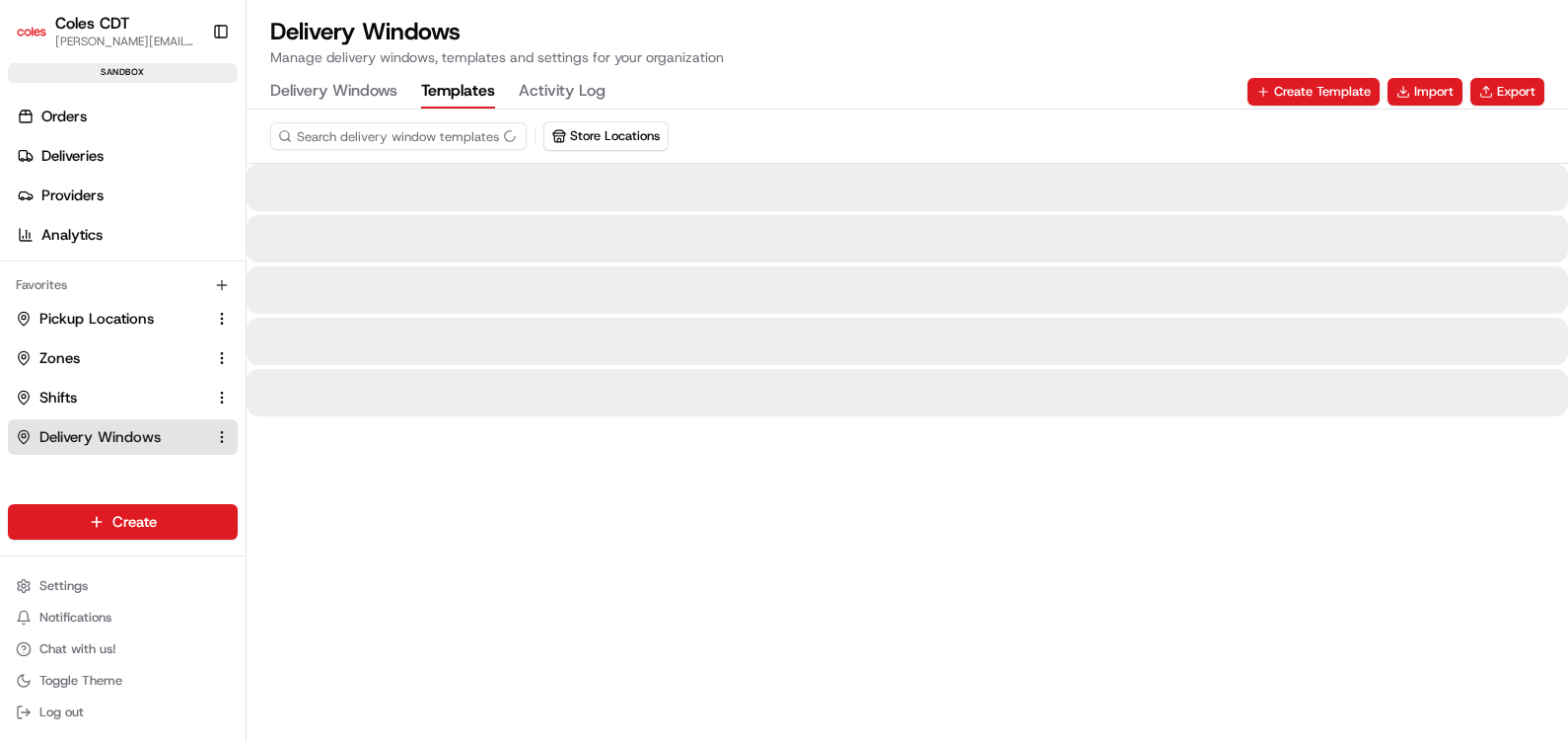 click on "Templates" at bounding box center [458, 92] 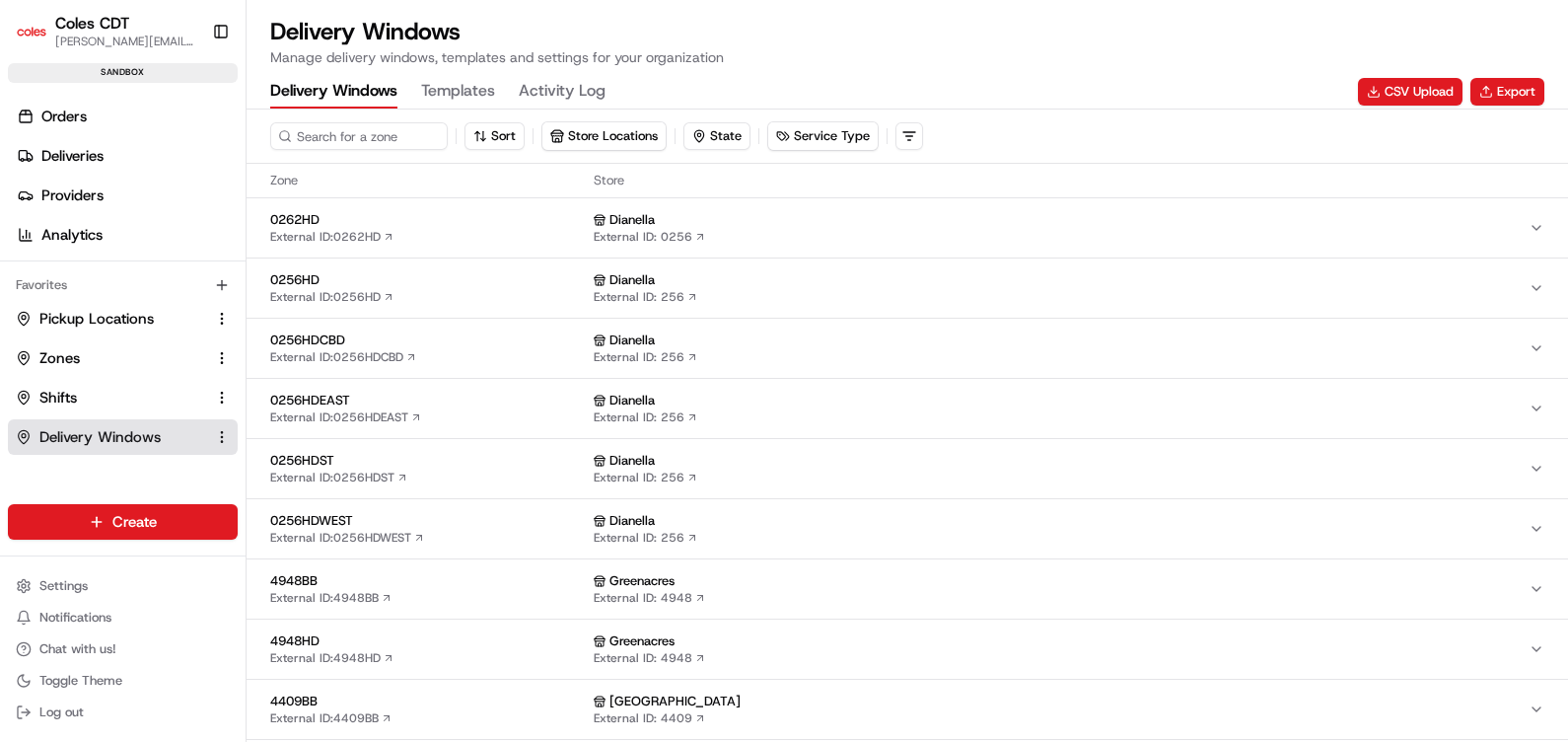 click on "Delivery Windows" at bounding box center [333, 92] 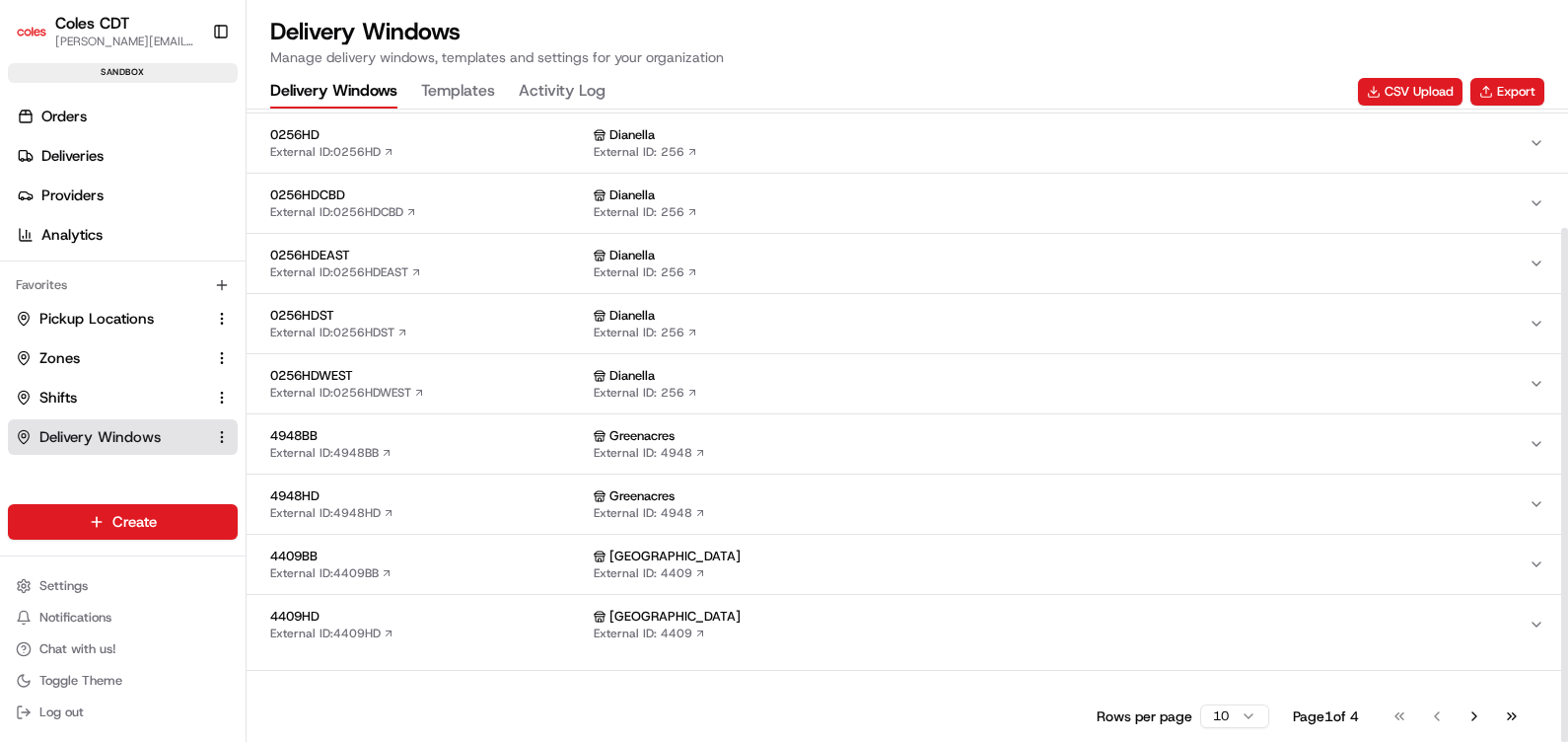 scroll, scrollTop: 0, scrollLeft: 0, axis: both 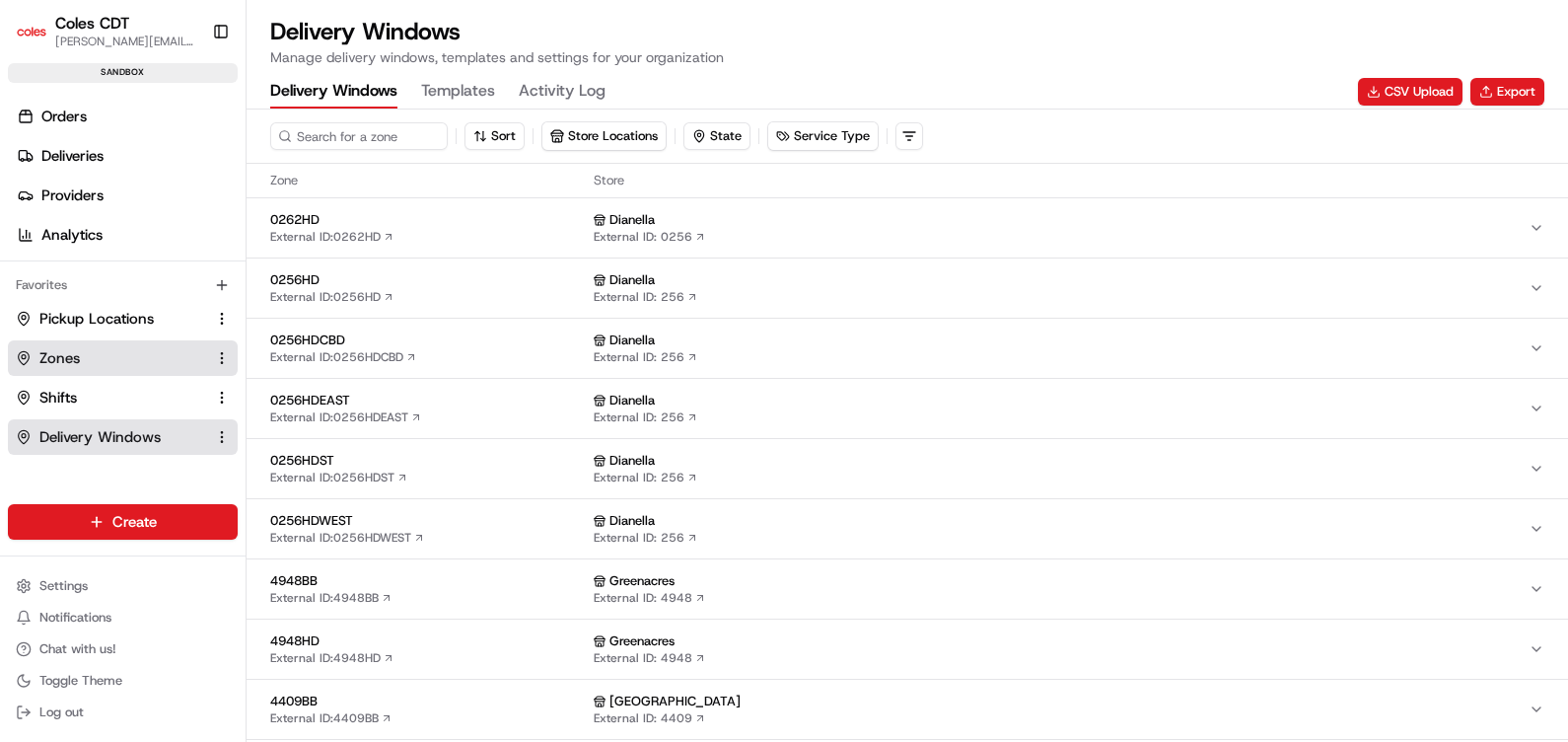 click on "Zones" at bounding box center [110, 358] 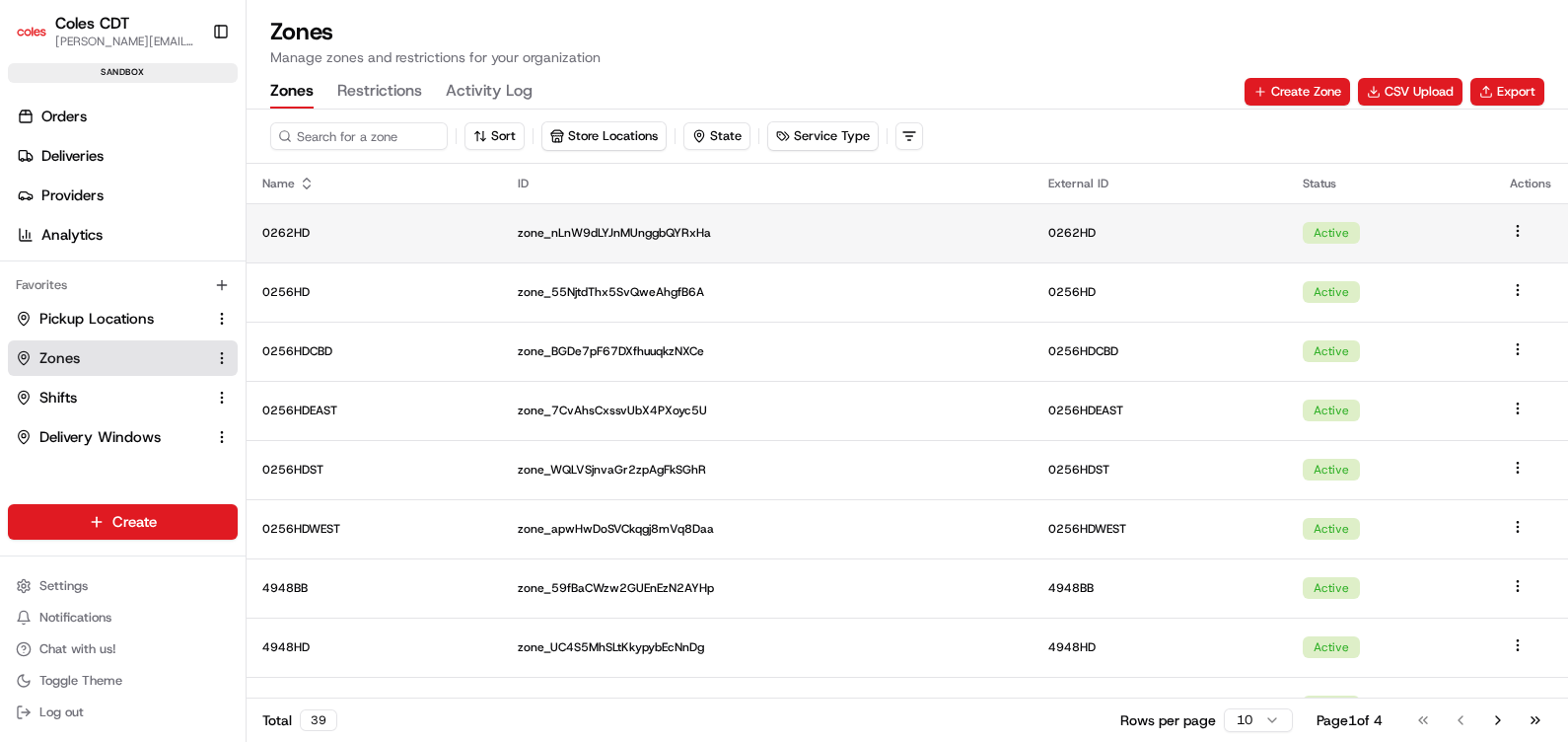 click on "Coles CDT [PERSON_NAME][EMAIL_ADDRESS][PERSON_NAME][PERSON_NAME][DOMAIN_NAME] Toggle Sidebar sandbox Orders Deliveries Providers Analytics Favorites Pickup Locations Zones Shifts Delivery Windows Main Menu Members & Organization Organization Users Roles Preferences Customization Tracking Orchestration Automations Dispatch Strategy Optimization Strategy Locations Pickup Locations Dropoff Locations Zones Shifts Delivery Windows Billing Billing Refund Requests Integrations Notification Triggers Webhooks API Keys Request Logs Create Settings Notifications Chat with us! Toggle Theme Log out Zones Manage zones and restrictions for your organization Zones Restrictions Activity Log Create Zone CSV Upload Export Sort Store Locations State Service Type Name ID External ID Status Actions 0262HD zone_nLnW9dLYJnMUnggbQYRxHa 0262HD Active 0256HD zone_55NjtdThx5SvQweAhgfB6A 0256HD Active 0256HDCBD zone_BGDe7pF67DXfhuuqkzNXCe 0256HDCBD Active 0256HDEAST zone_7CvAhsCxssvUbX4PXoyc5U 0256HDEAST Active 0256HDST zone_WQLVSjnvaGr2zpAgFkSGhR 0256HDST" at bounding box center (784, 371) 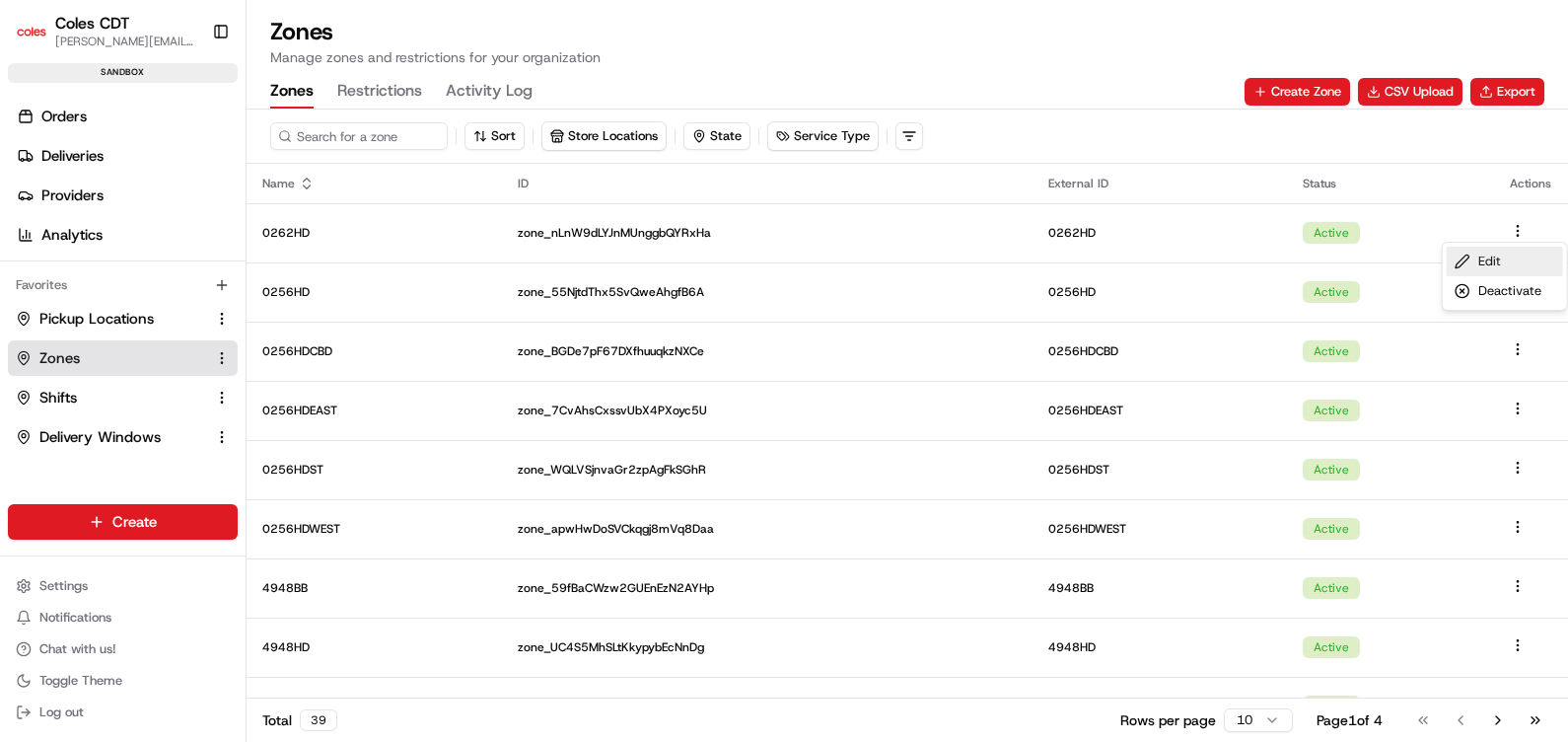 click on "Edit" at bounding box center (1505, 261) 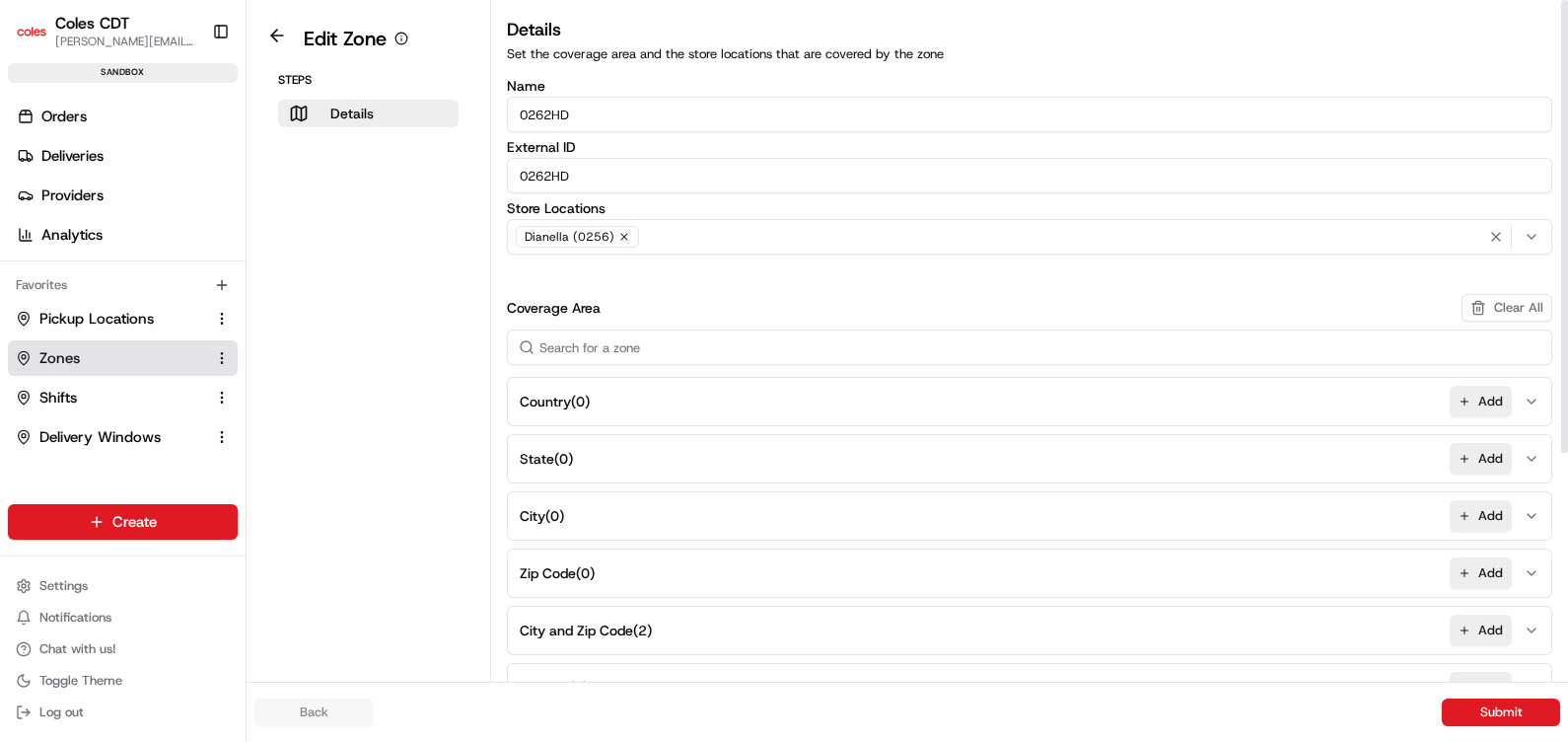 drag, startPoint x: 552, startPoint y: 111, endPoint x: 586, endPoint y: 114, distance: 34.132096 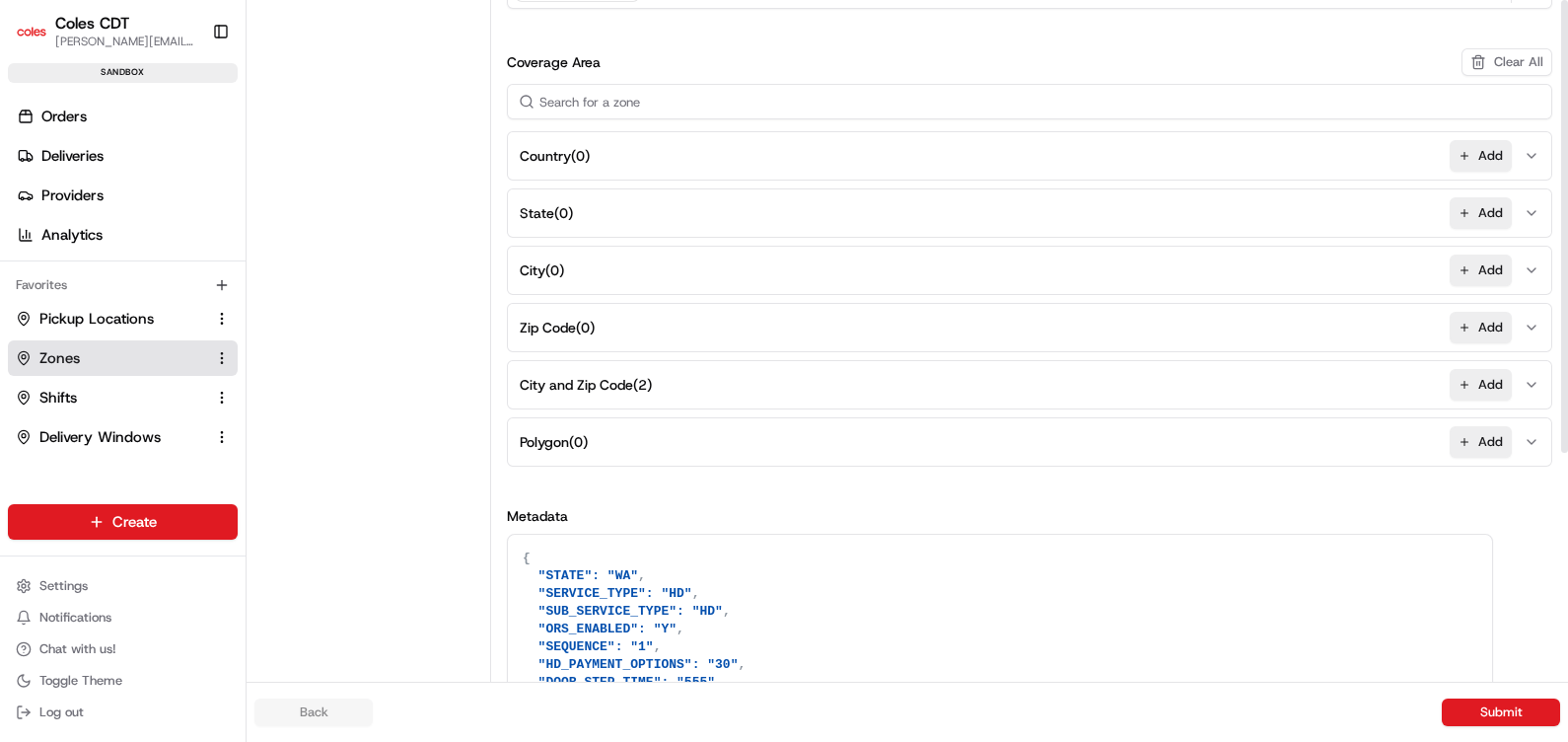 scroll, scrollTop: 0, scrollLeft: 0, axis: both 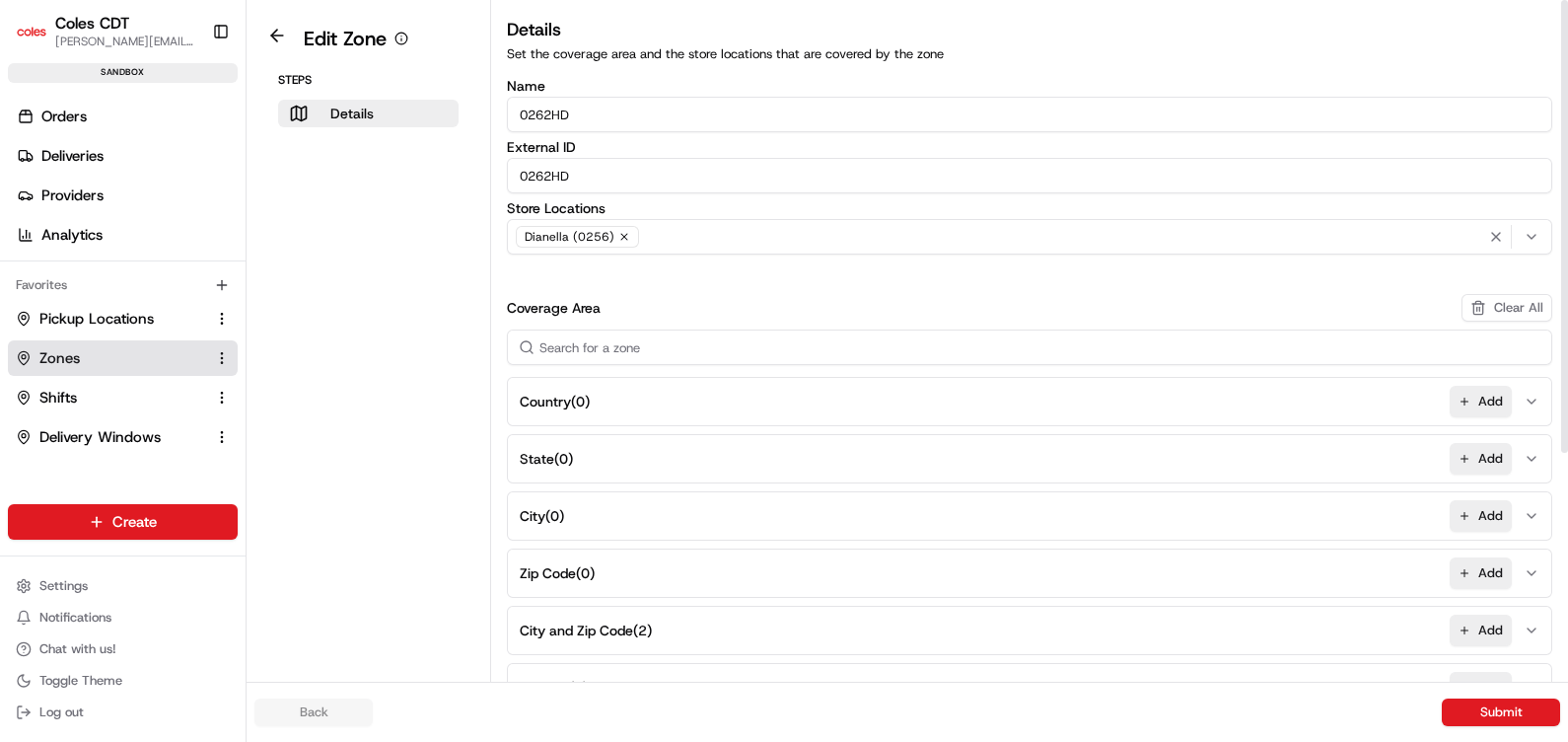 click on "Edit Zone Steps Details" at bounding box center (369, 582) 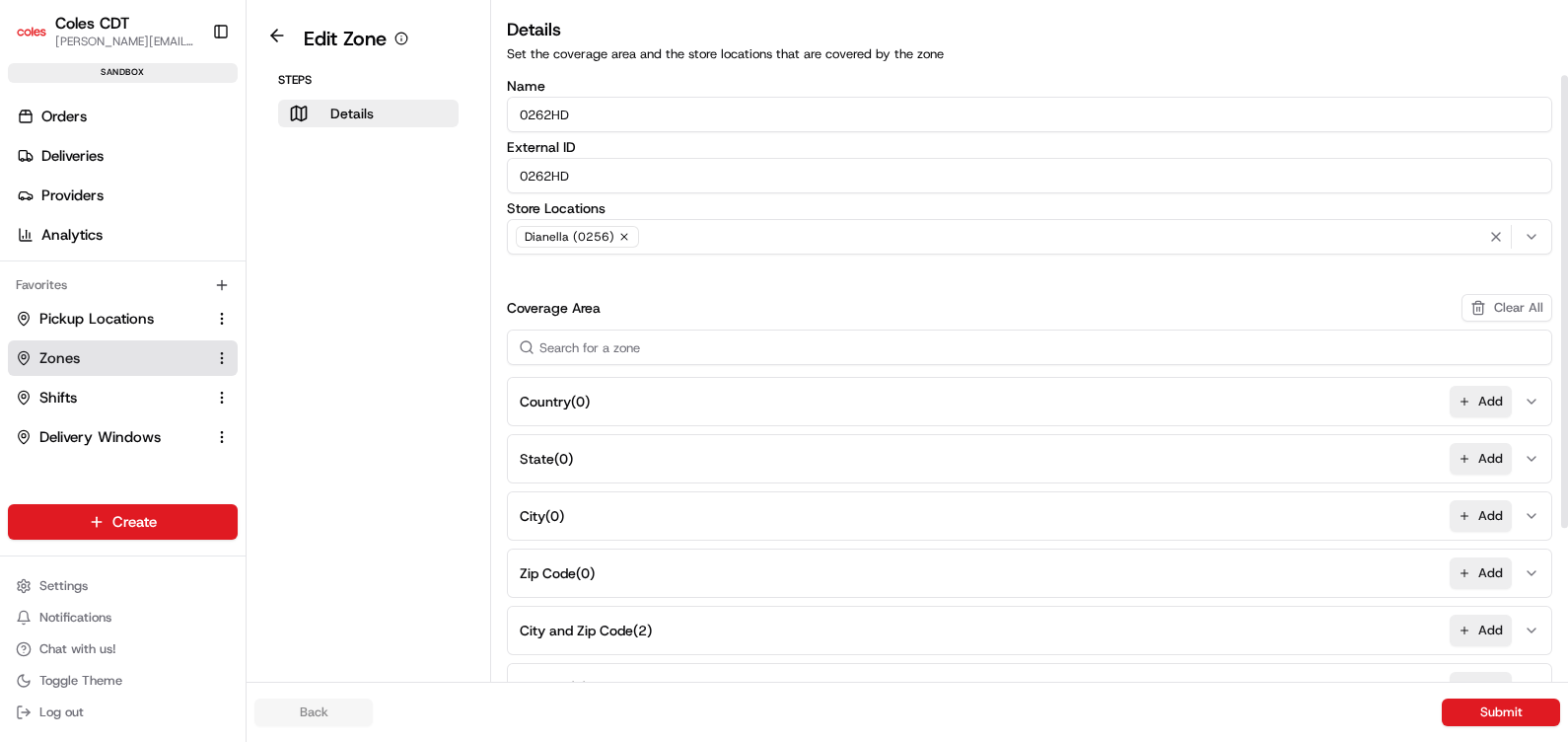 scroll, scrollTop: 477, scrollLeft: 0, axis: vertical 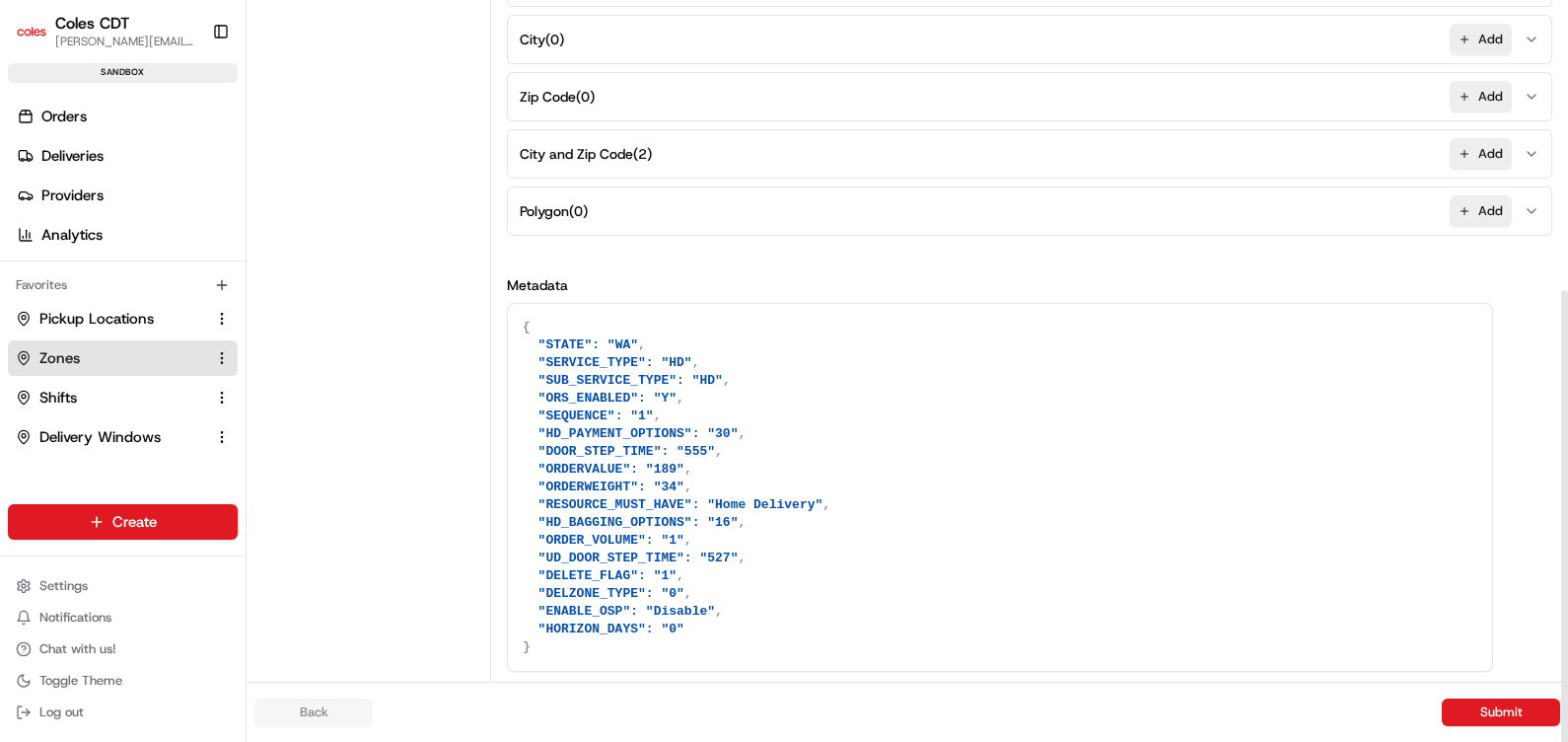 drag, startPoint x: 690, startPoint y: 552, endPoint x: 717, endPoint y: 551, distance: 27.018512 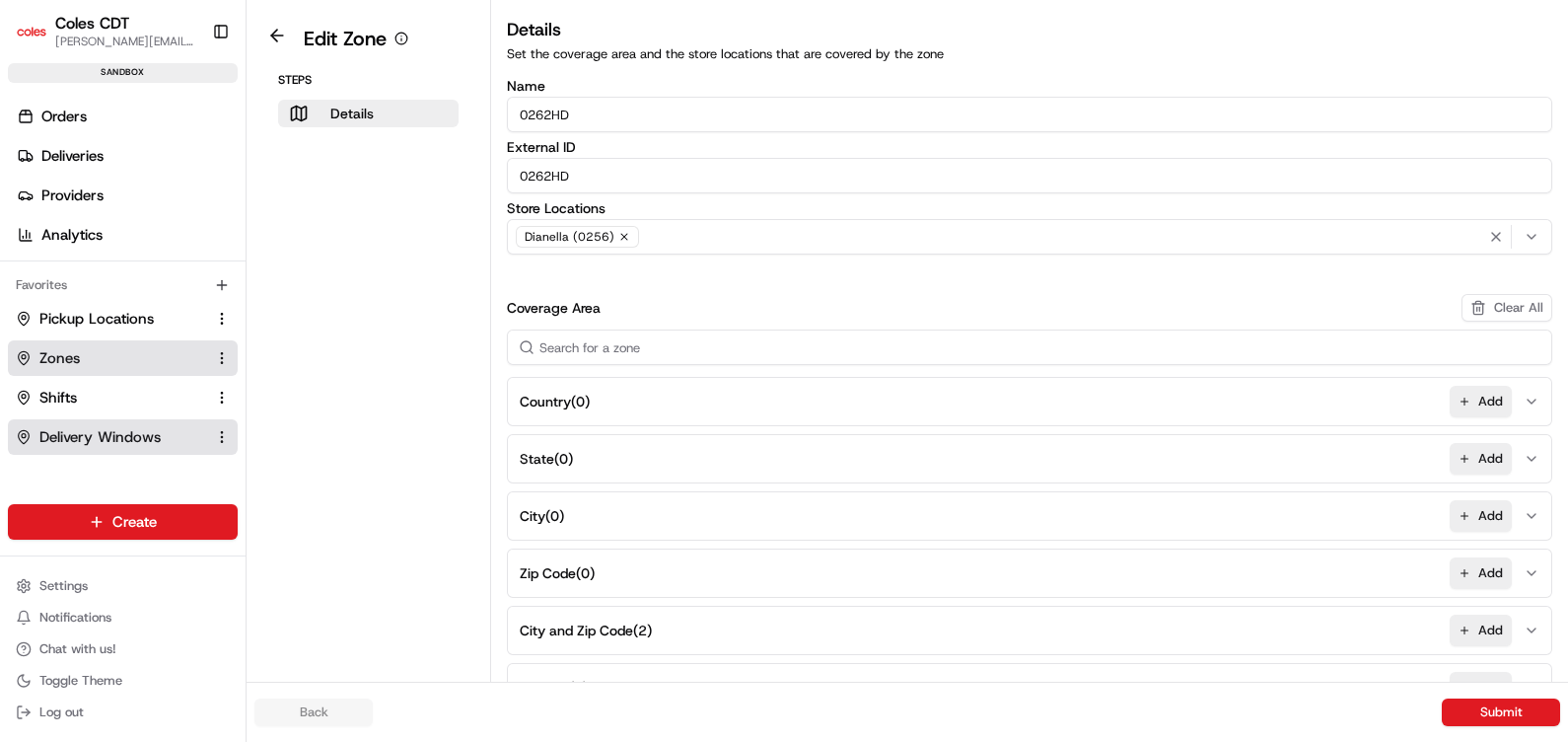 click on "Delivery Windows" at bounding box center [100, 437] 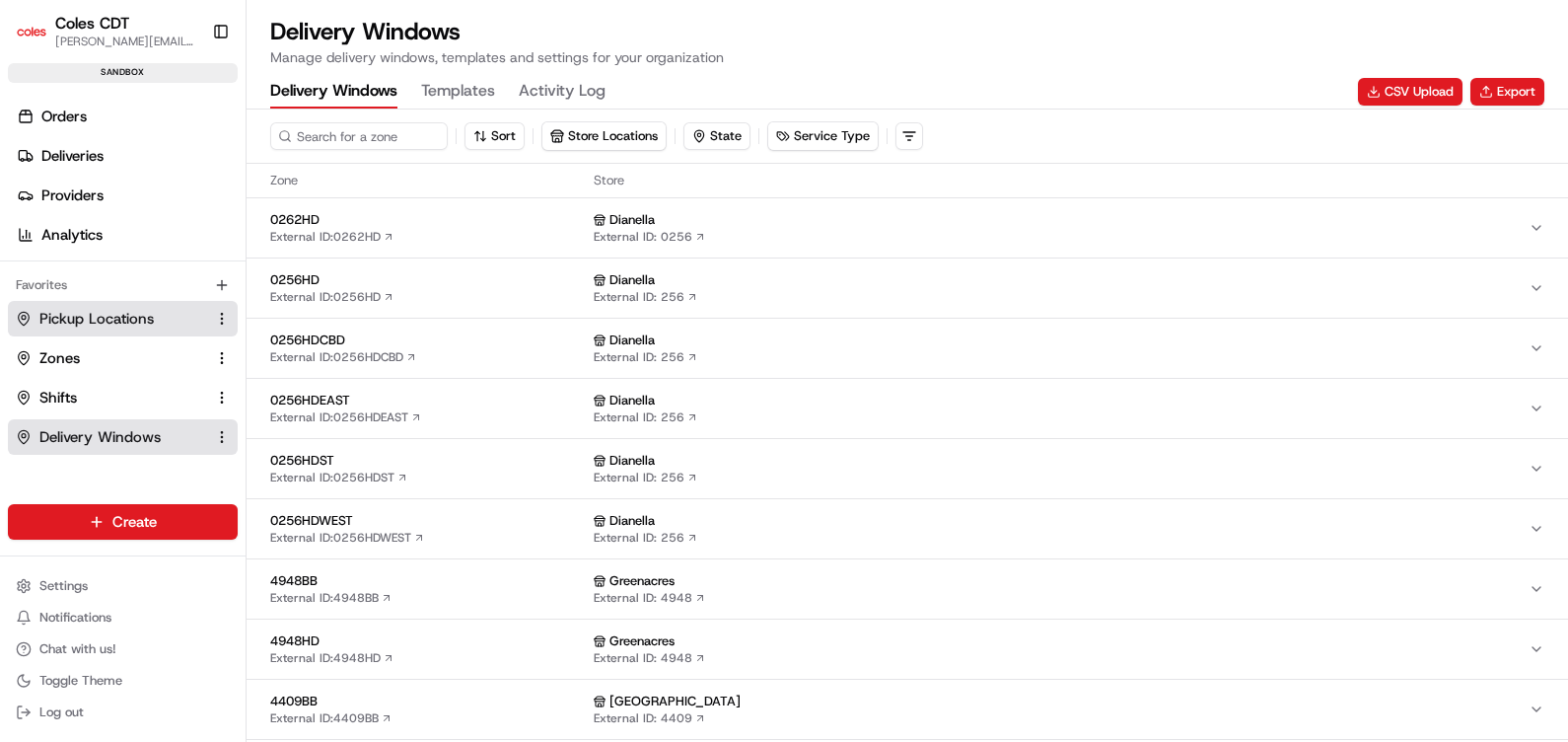 click on "Pickup Locations" at bounding box center [97, 319] 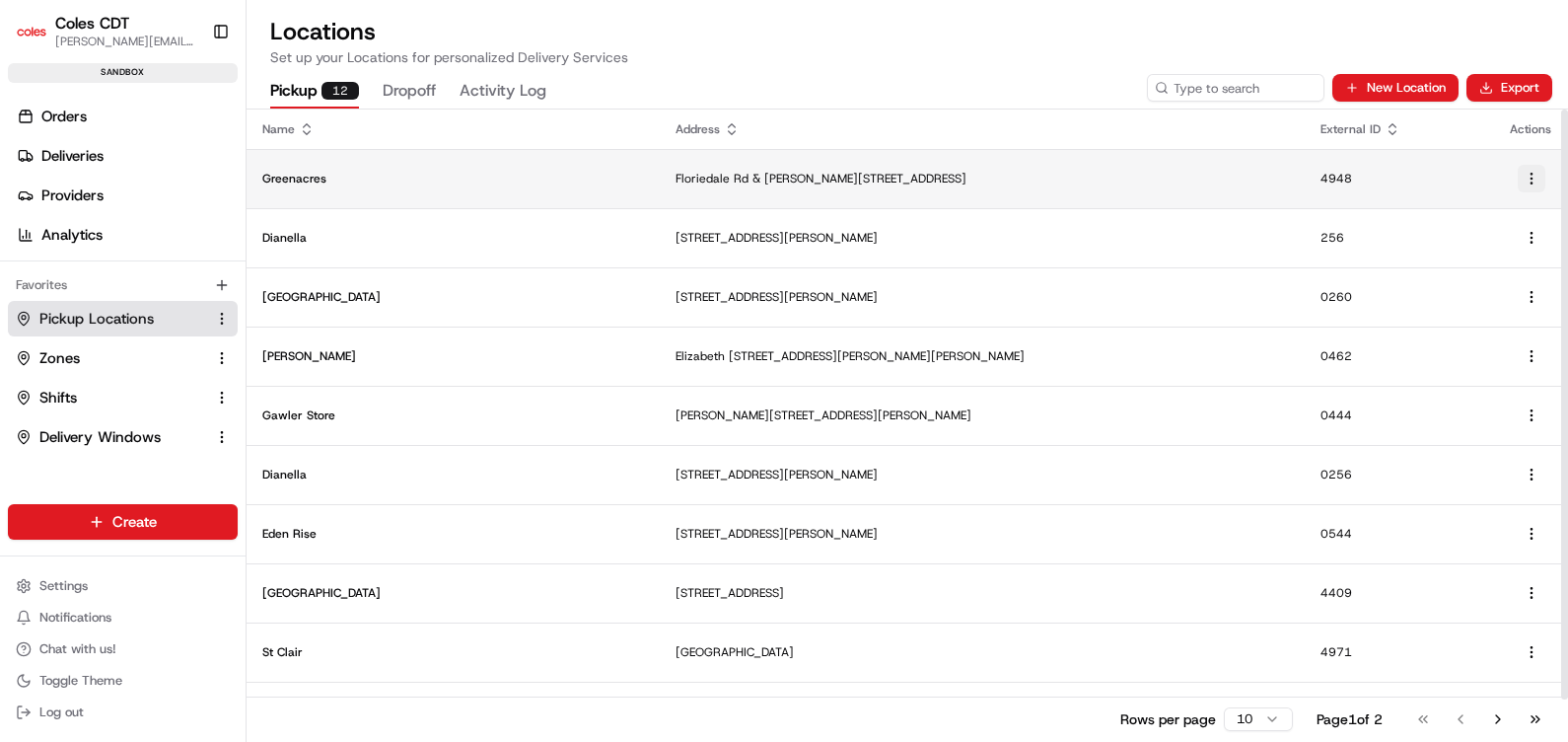 click on "Coles CDT [PERSON_NAME][EMAIL_ADDRESS][PERSON_NAME][PERSON_NAME][DOMAIN_NAME] Toggle Sidebar sandbox Orders Deliveries Providers Analytics Favorites Pickup Locations Zones Shifts Delivery Windows Main Menu Members & Organization Organization Users Roles Preferences Customization Tracking Orchestration Automations Dispatch Strategy Optimization Strategy Locations Pickup Locations Dropoff Locations Zones Shifts Delivery Windows Billing Billing Refund Requests Integrations Notification Triggers Webhooks API Keys Request Logs Create Settings Notifications Chat with us! Toggle Theme Log out Locations Set up your Locations for personalized Delivery Services Pickup 12 Dropoff Activity Log New Location Export Name Address External ID Actions Greenacres [GEOGRAPHIC_DATA][PERSON_NAME][STREET_ADDRESS] Dianella [STREET_ADDRESS] [STREET_ADDRESS] [STREET_ADDRESS][PERSON_NAME], AU [STREET_ADDRESS][PERSON_NAME][PERSON_NAME][PERSON_NAME][PERSON_NAME] Gawler Store 1" at bounding box center [784, 371] 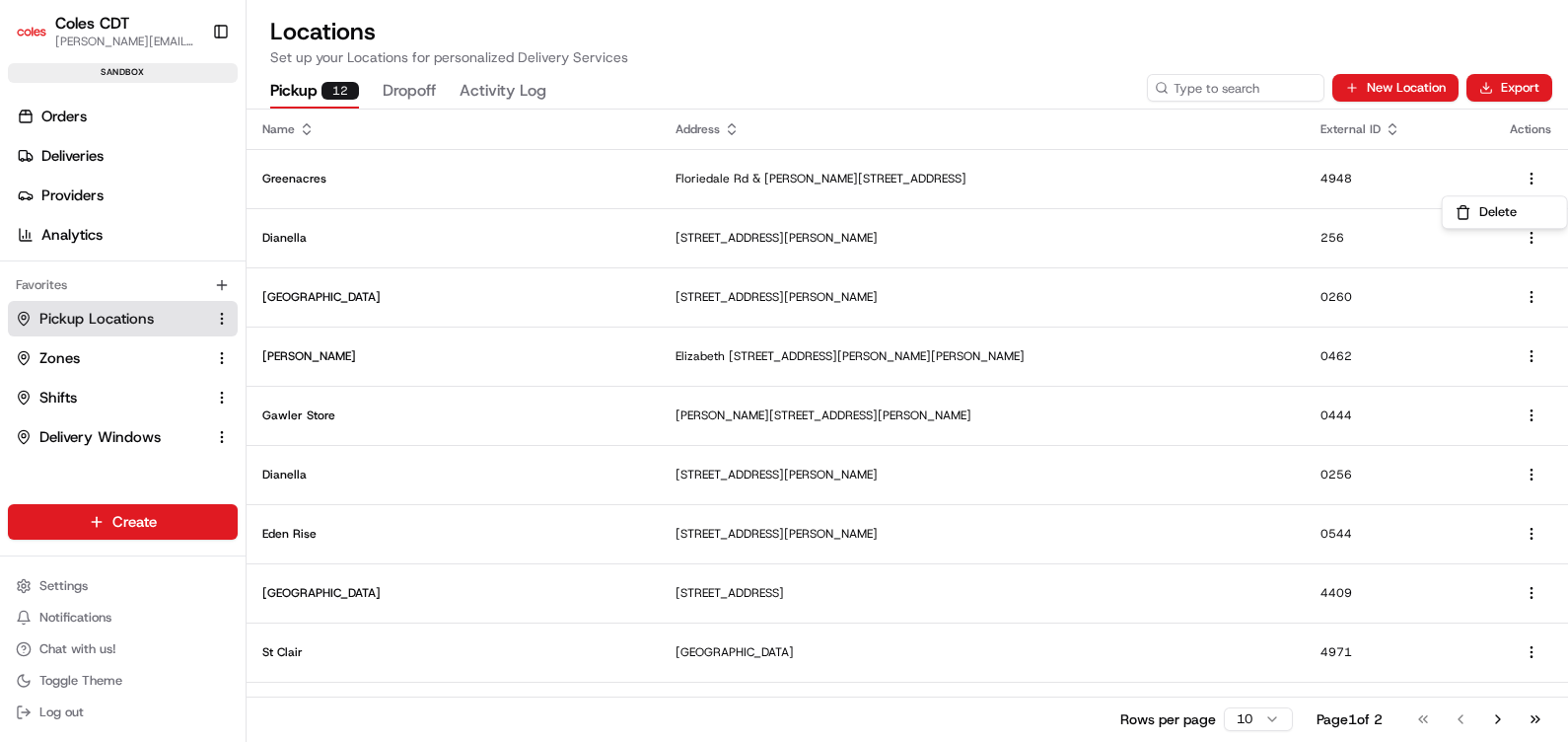 click on "Coles CDT [PERSON_NAME][EMAIL_ADDRESS][PERSON_NAME][PERSON_NAME][DOMAIN_NAME] Toggle Sidebar sandbox Orders Deliveries Providers Analytics Favorites Pickup Locations Zones Shifts Delivery Windows Main Menu Members & Organization Organization Users Roles Preferences Customization Tracking Orchestration Automations Dispatch Strategy Optimization Strategy Locations Pickup Locations Dropoff Locations Zones Shifts Delivery Windows Billing Billing Refund Requests Integrations Notification Triggers Webhooks API Keys Request Logs Create Settings Notifications Chat with us! Toggle Theme Log out Locations Set up your Locations for personalized Delivery Services Pickup 12 Dropoff Activity Log New Location Export Name Address External ID Actions Greenacres [GEOGRAPHIC_DATA][PERSON_NAME][STREET_ADDRESS] Dianella [STREET_ADDRESS] [STREET_ADDRESS] [STREET_ADDRESS][PERSON_NAME], AU [STREET_ADDRESS][PERSON_NAME][PERSON_NAME][PERSON_NAME][PERSON_NAME] Gawler Store 1" at bounding box center (784, 371) 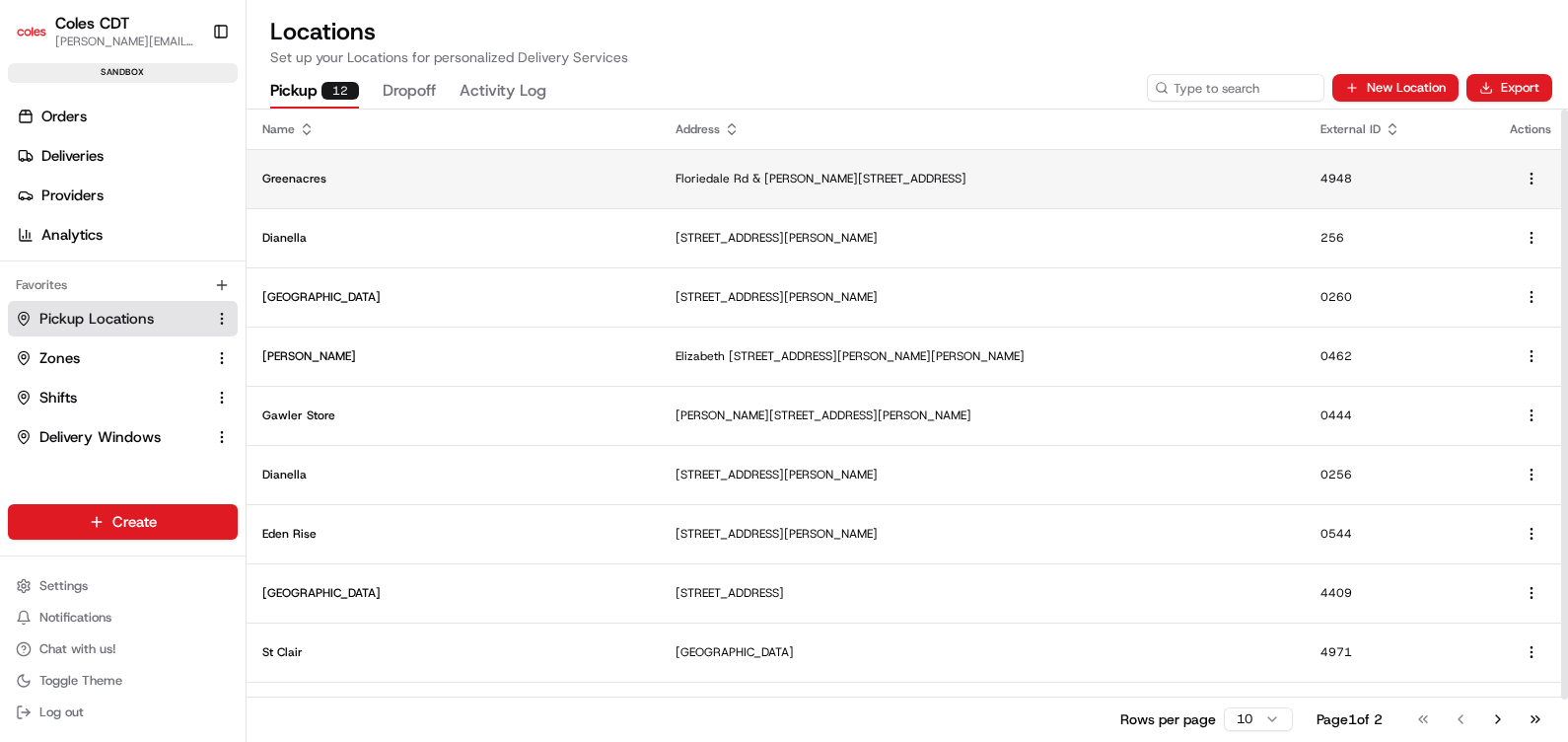 click on "Floriedale Rd & [PERSON_NAME][STREET_ADDRESS]" at bounding box center [982, 179] 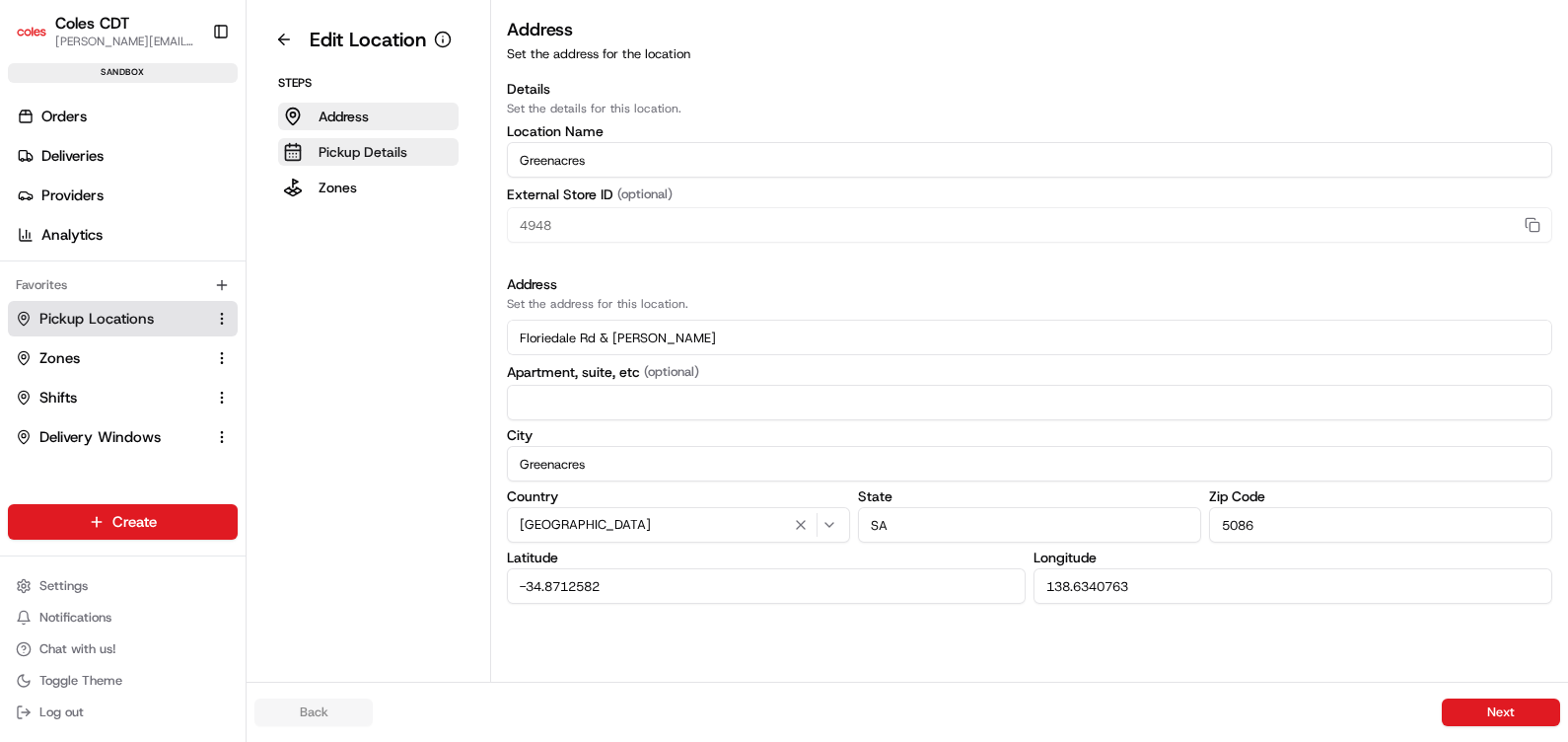 click on "Pickup Details" at bounding box center (363, 152) 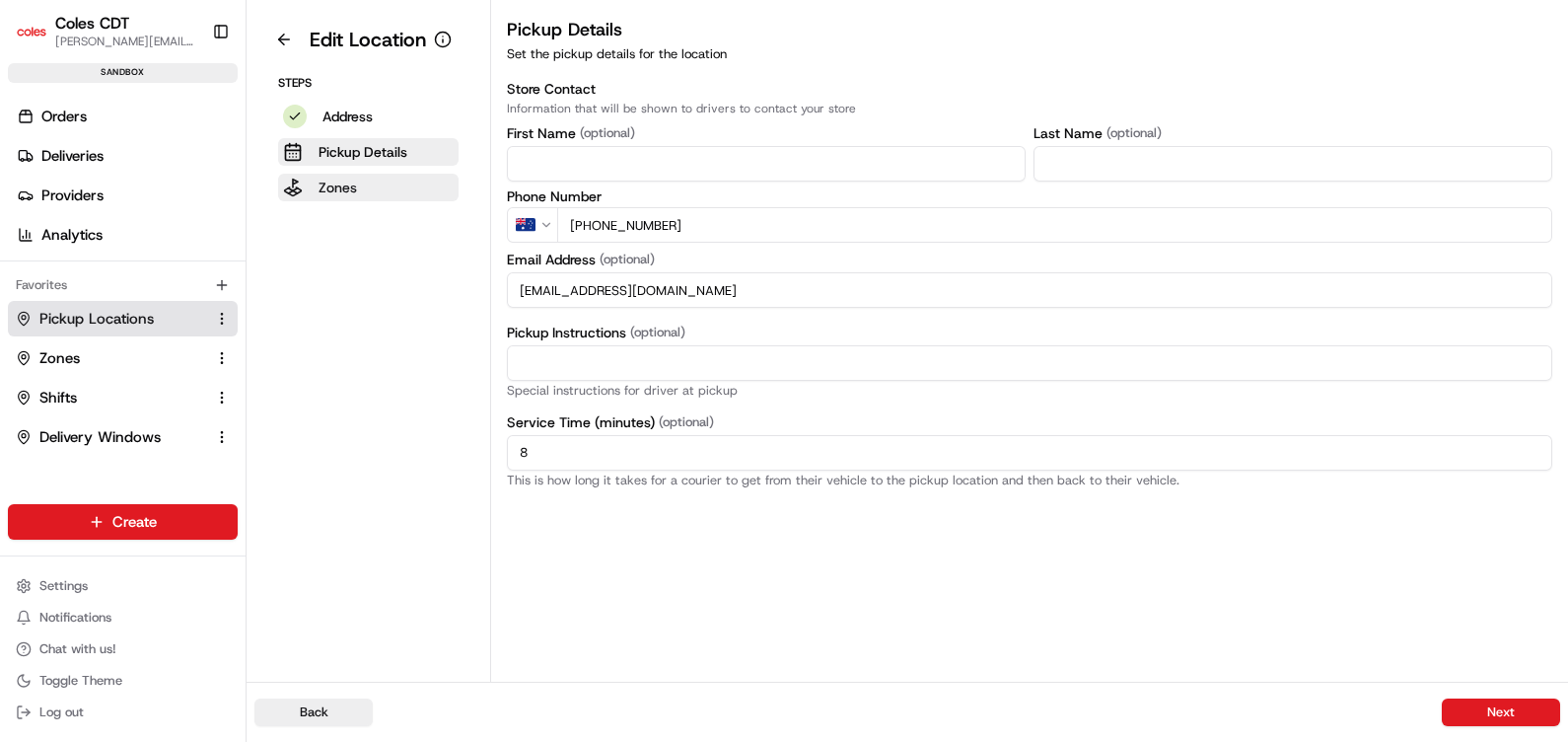 click on "Zones" at bounding box center [368, 187] 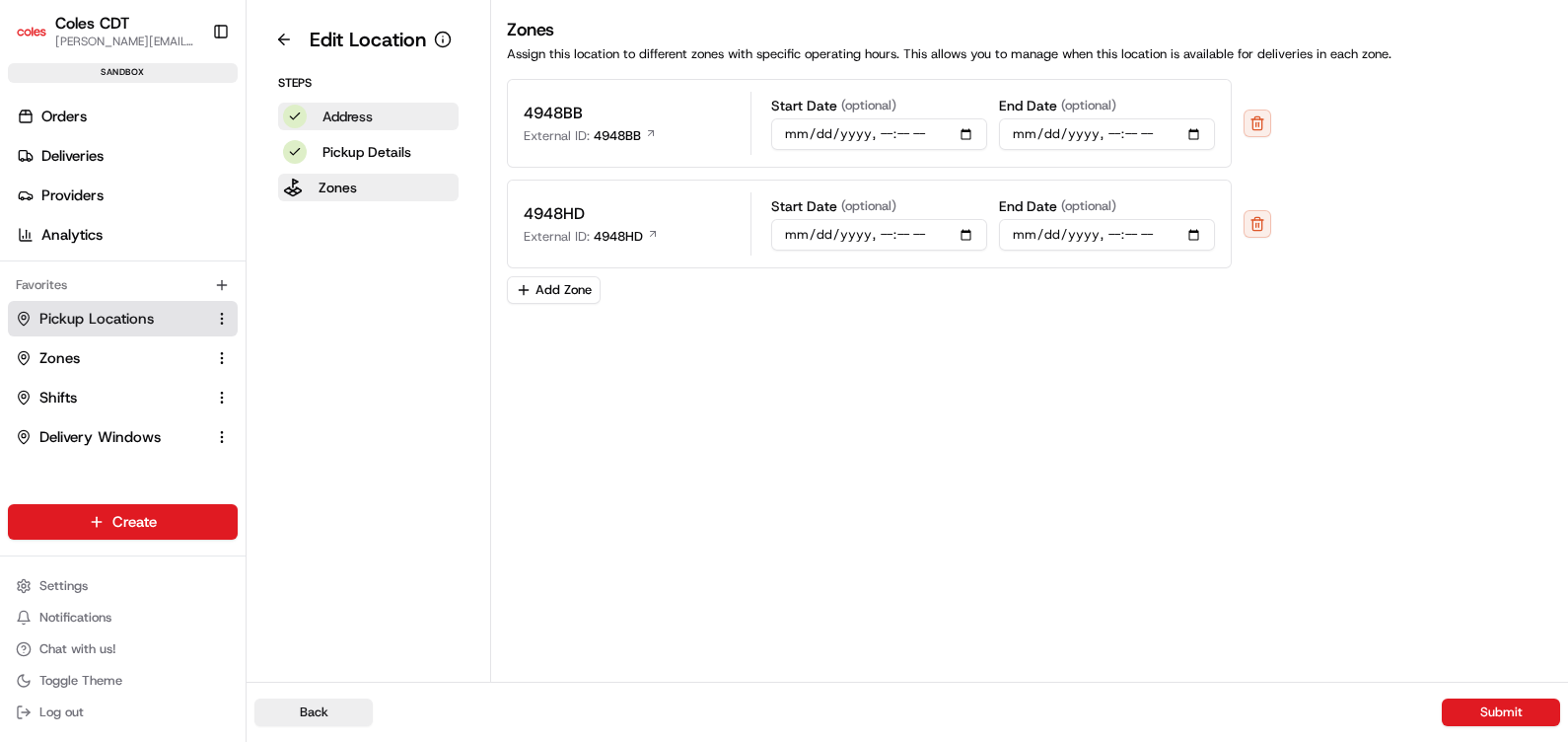 drag, startPoint x: 345, startPoint y: 113, endPoint x: 352, endPoint y: 123, distance: 12.206556 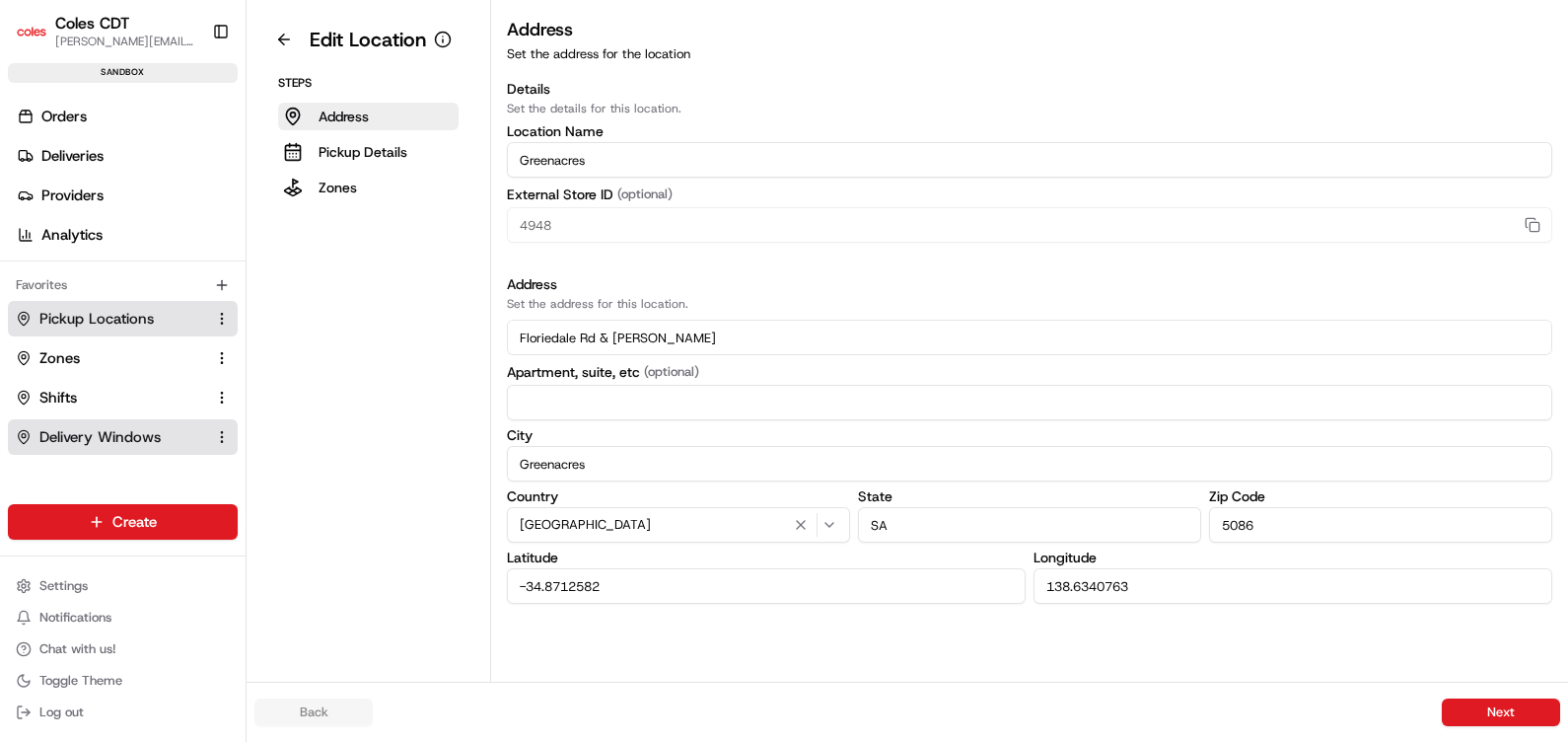click on "Delivery Windows" at bounding box center [100, 437] 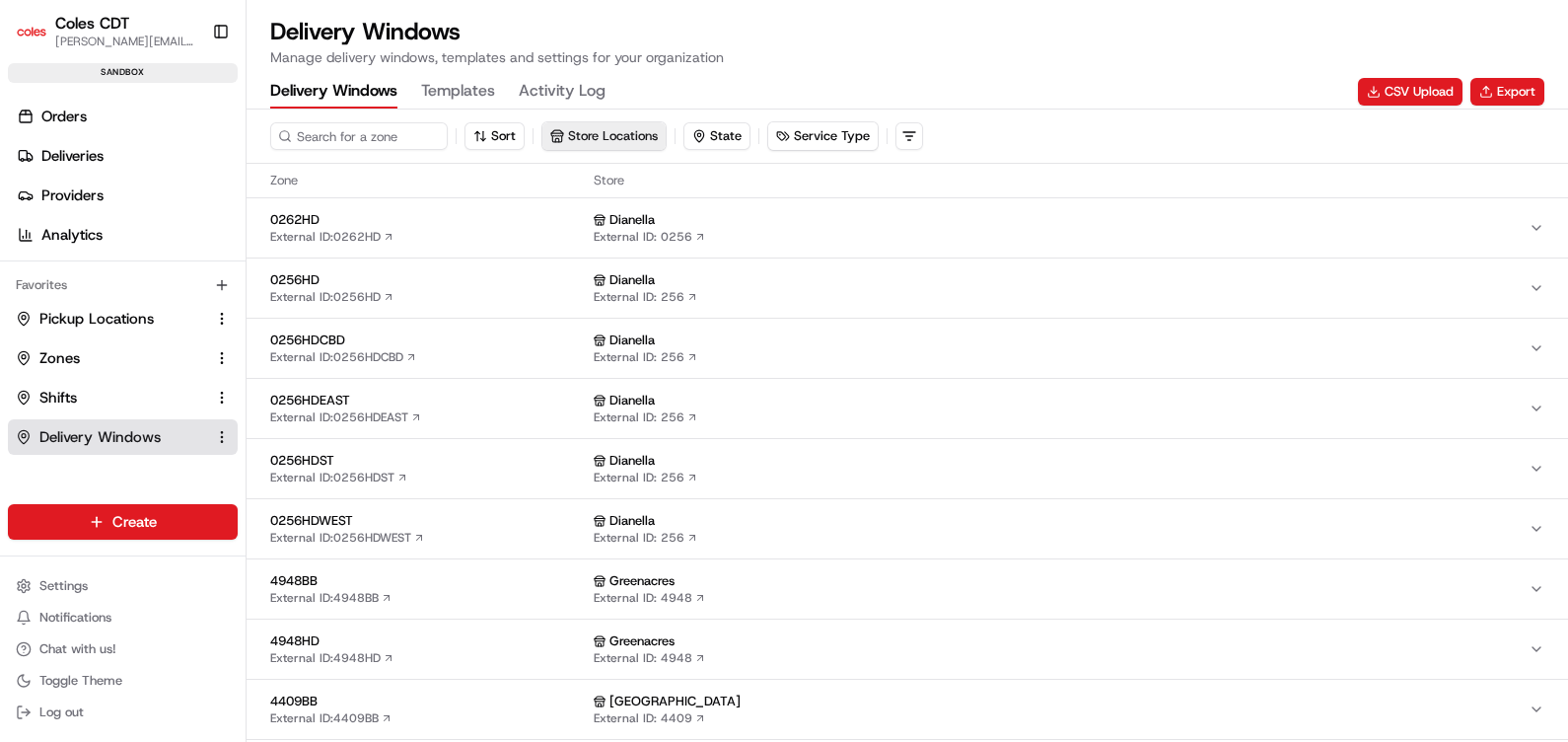 click on "Store Locations" at bounding box center [604, 136] 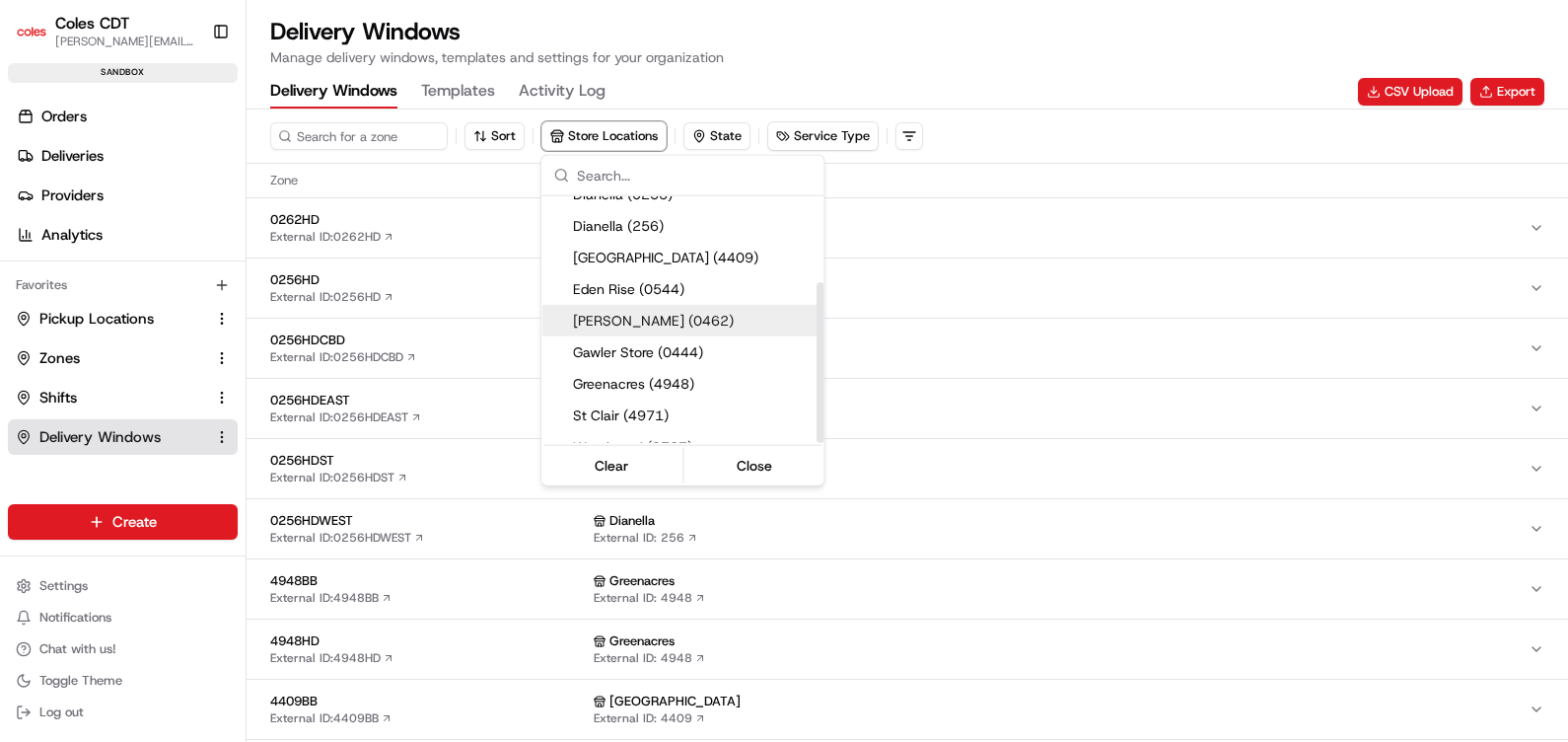 scroll, scrollTop: 0, scrollLeft: 0, axis: both 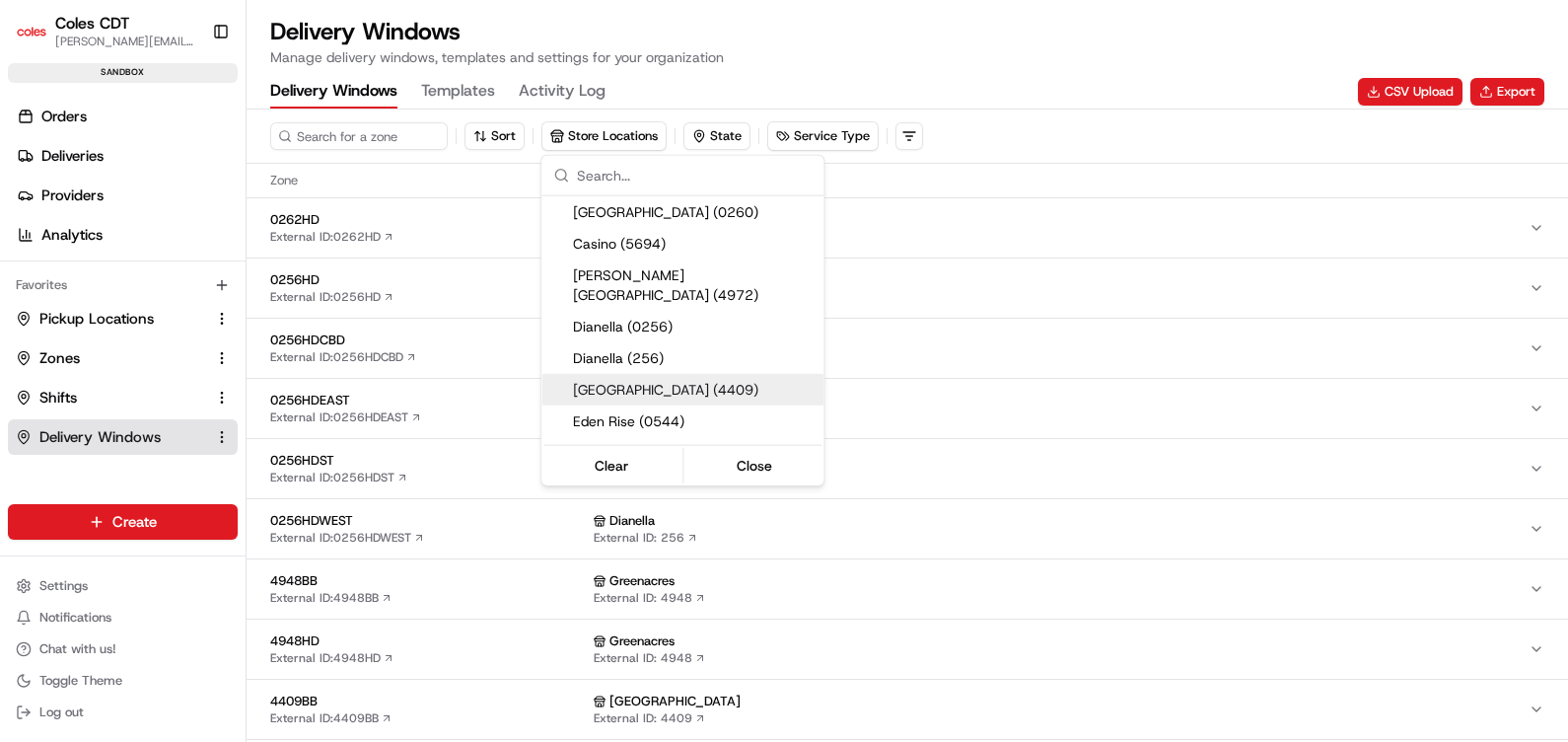 click on "Coles CDT [PERSON_NAME][EMAIL_ADDRESS][PERSON_NAME][PERSON_NAME][DOMAIN_NAME] Toggle Sidebar sandbox Orders Deliveries Providers Analytics Favorites Pickup Locations Zones Shifts Delivery Windows Main Menu Members & Organization Organization Users Roles Preferences Customization Tracking Orchestration Automations Dispatch Strategy Optimization Strategy Locations Pickup Locations Dropoff Locations Zones Shifts Delivery Windows Billing Billing Refund Requests Integrations Notification Triggers Webhooks API Keys Request Logs Create Settings Notifications Chat with us! Toggle Theme Log out Delivery Windows Manage delivery windows, templates and settings for your organization Delivery Windows Templates Activity Log  CSV Upload  Export Sort Store Locations State Service Type Zone Store 0262HD External ID:  0262HD   Dianella External ID:   0256 0256HD External ID:  0256HD   Dianella External ID:   256 0256HDCBD External ID:  0256HDCBD   Dianella External ID:   256 0256HDEAST External ID:  0256HDEAST   Dianella External ID:   256" at bounding box center [784, 371] 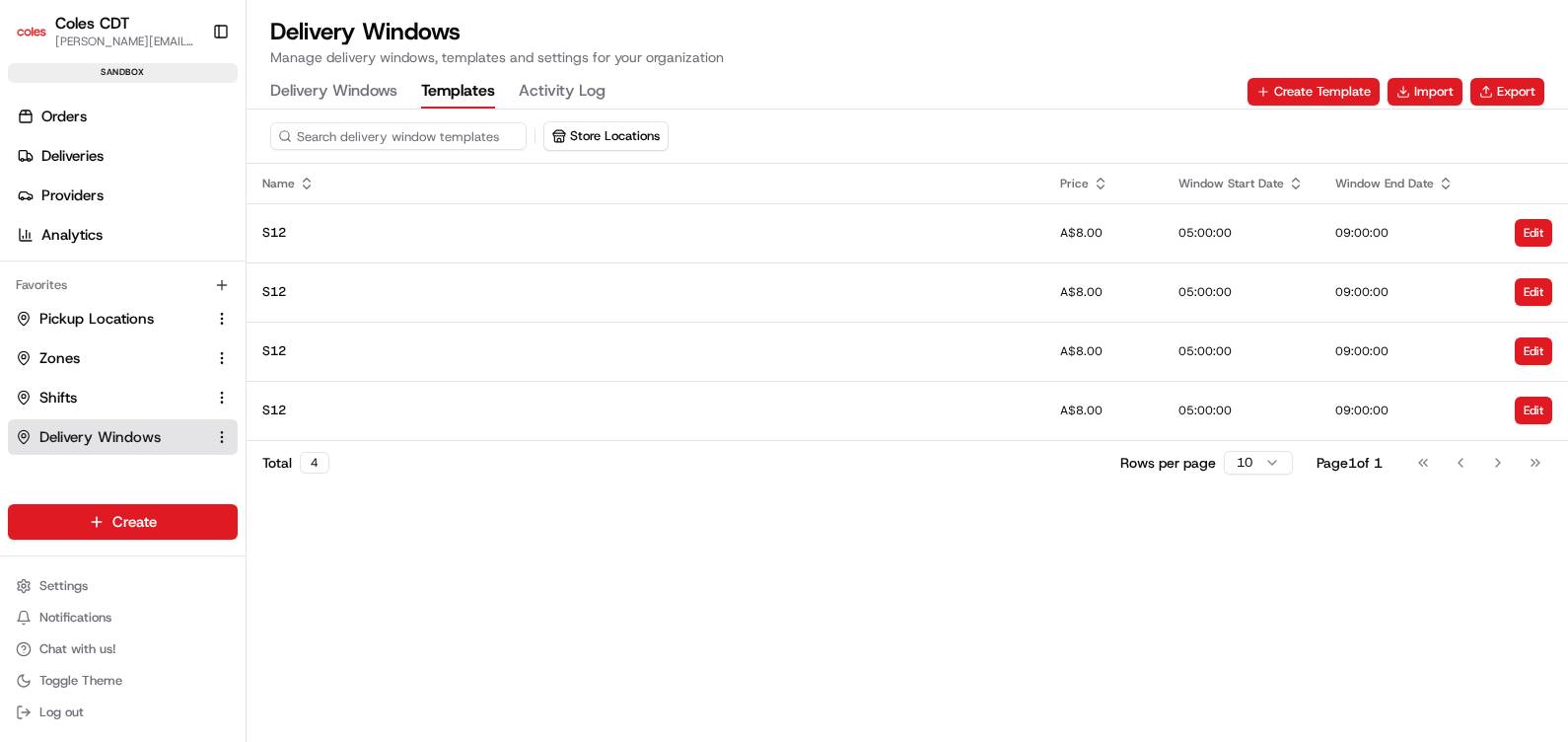 click on "Templates" at bounding box center [458, 92] 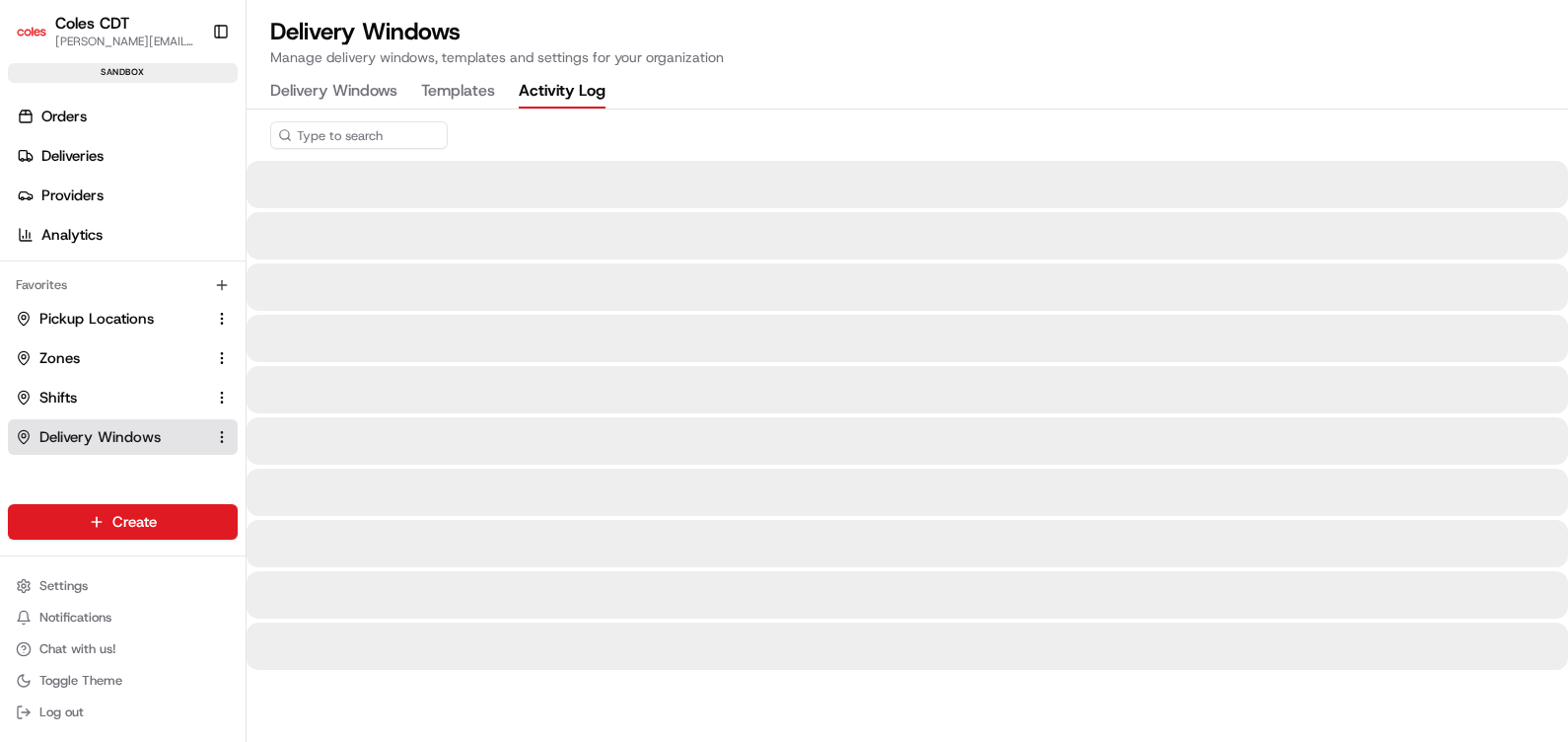 click on "Activity Log" at bounding box center (562, 92) 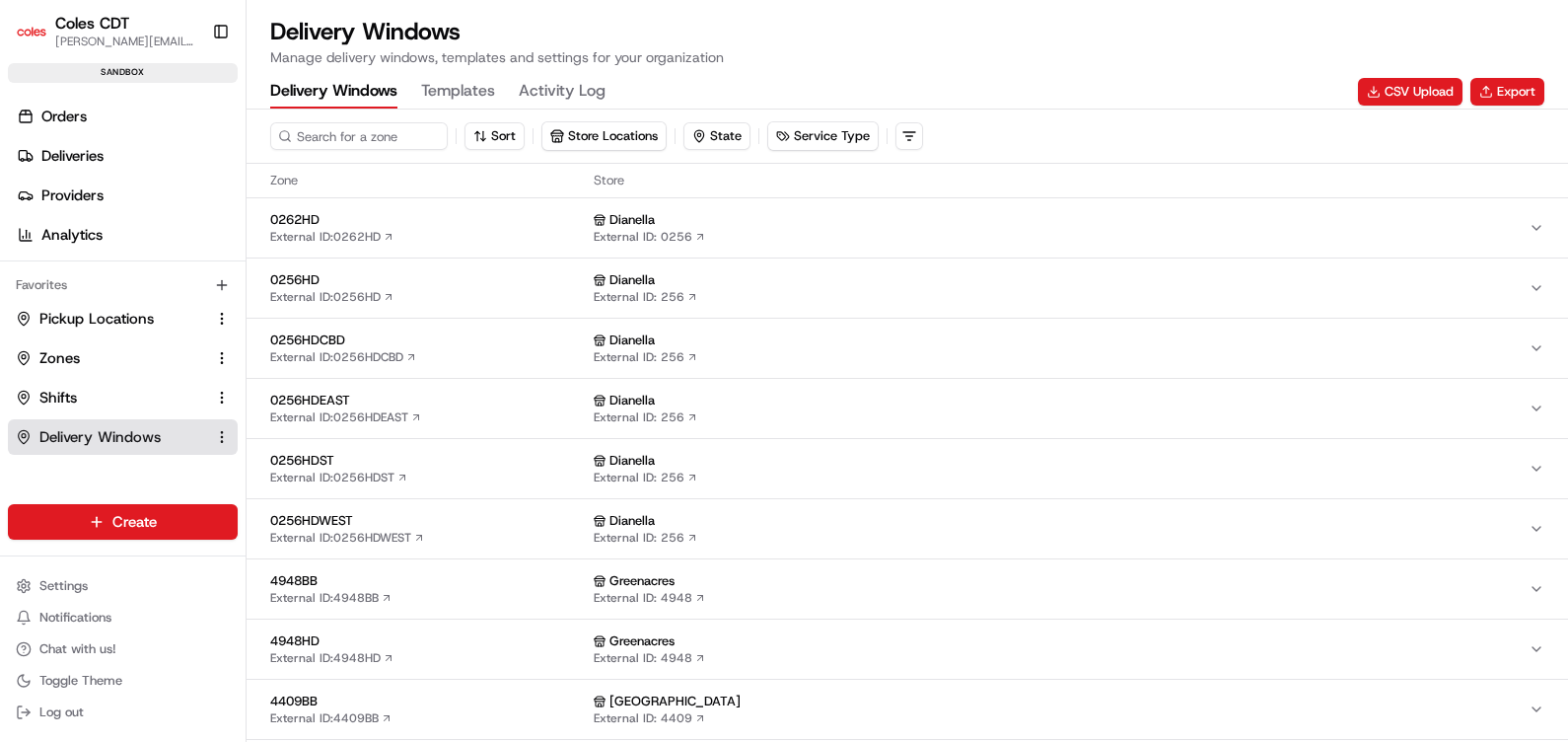 click on "Delivery Windows" at bounding box center [333, 92] 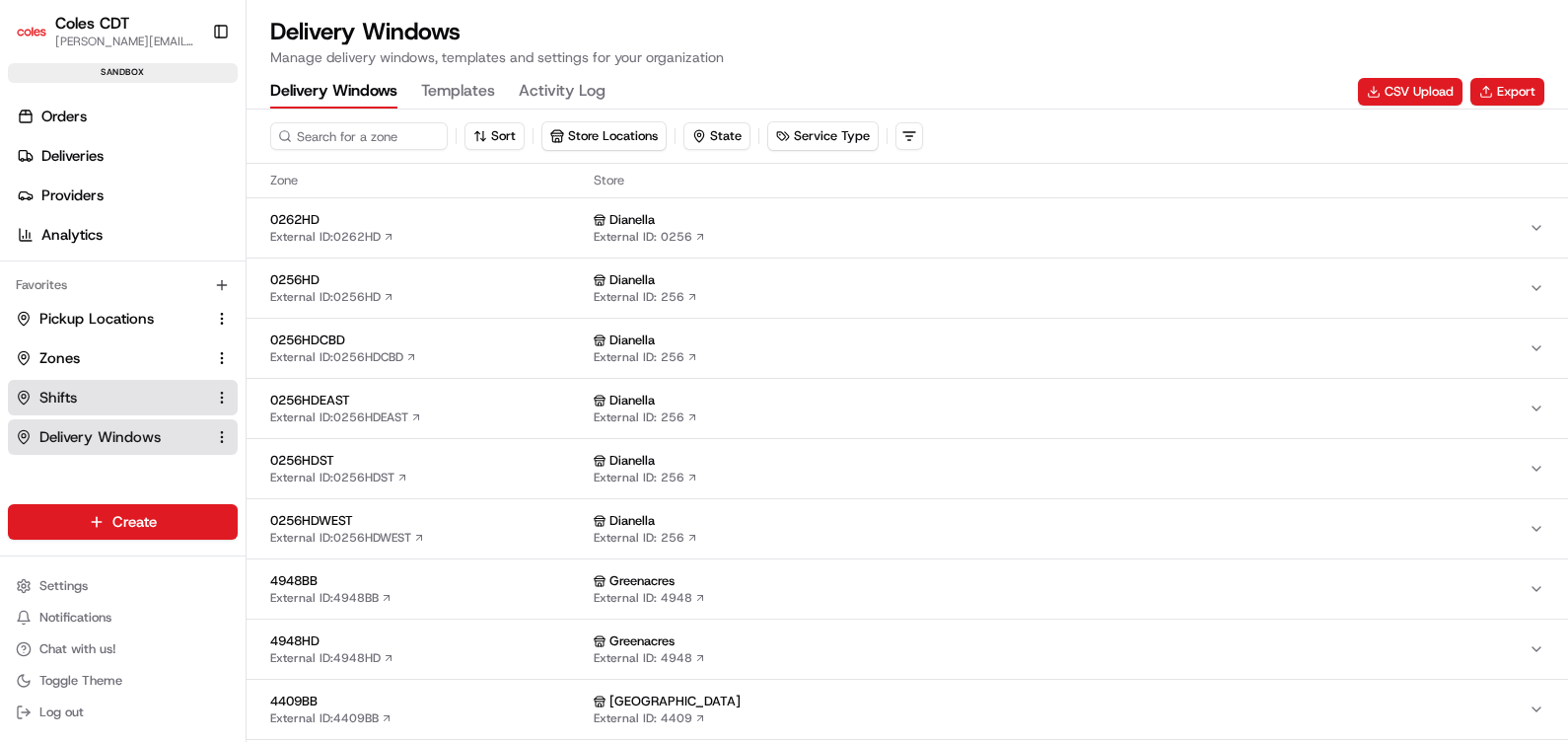 click on "Shifts" at bounding box center [58, 398] 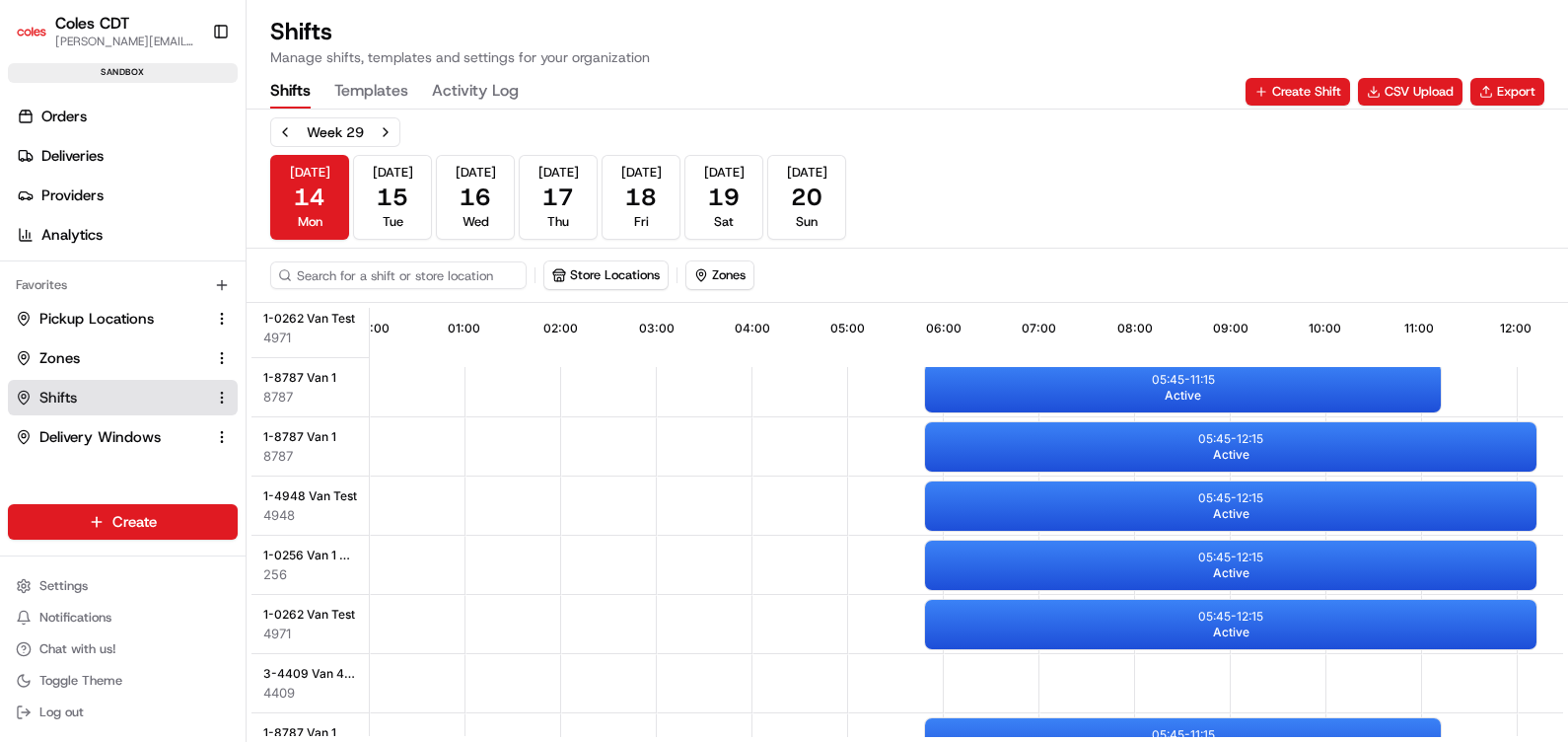 scroll, scrollTop: 0, scrollLeft: 0, axis: both 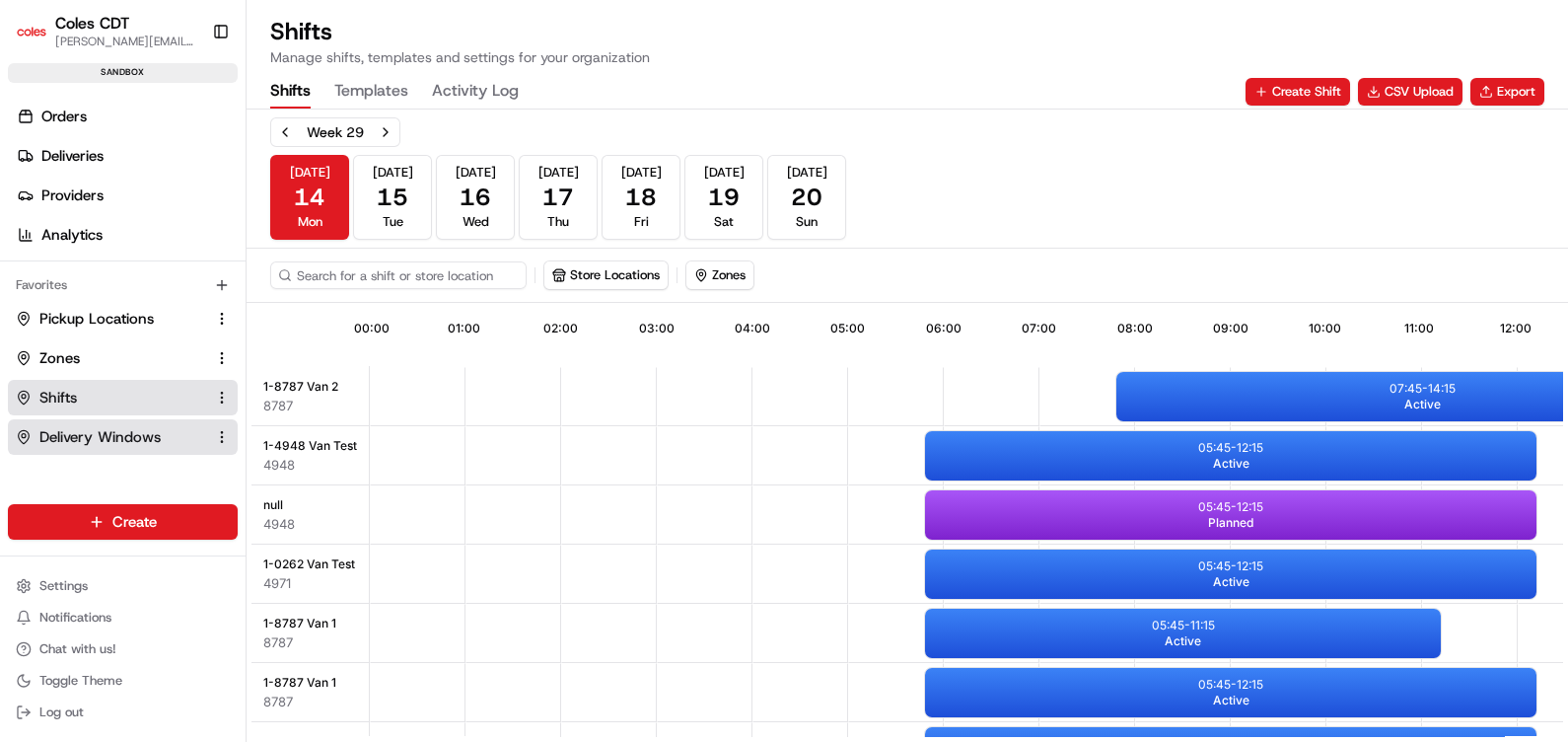 click on "Delivery Windows" at bounding box center (100, 437) 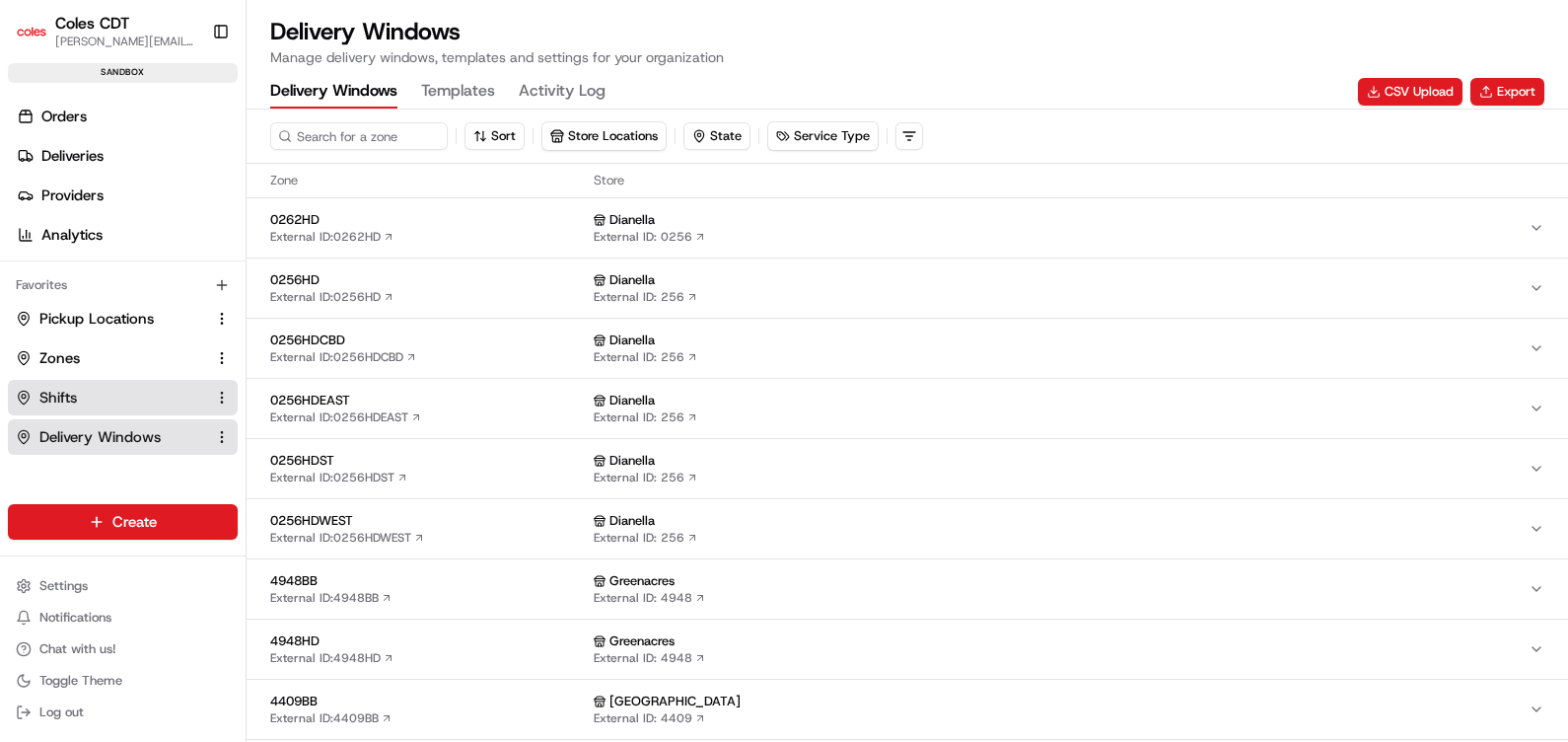 click on "Shifts" at bounding box center (110, 398) 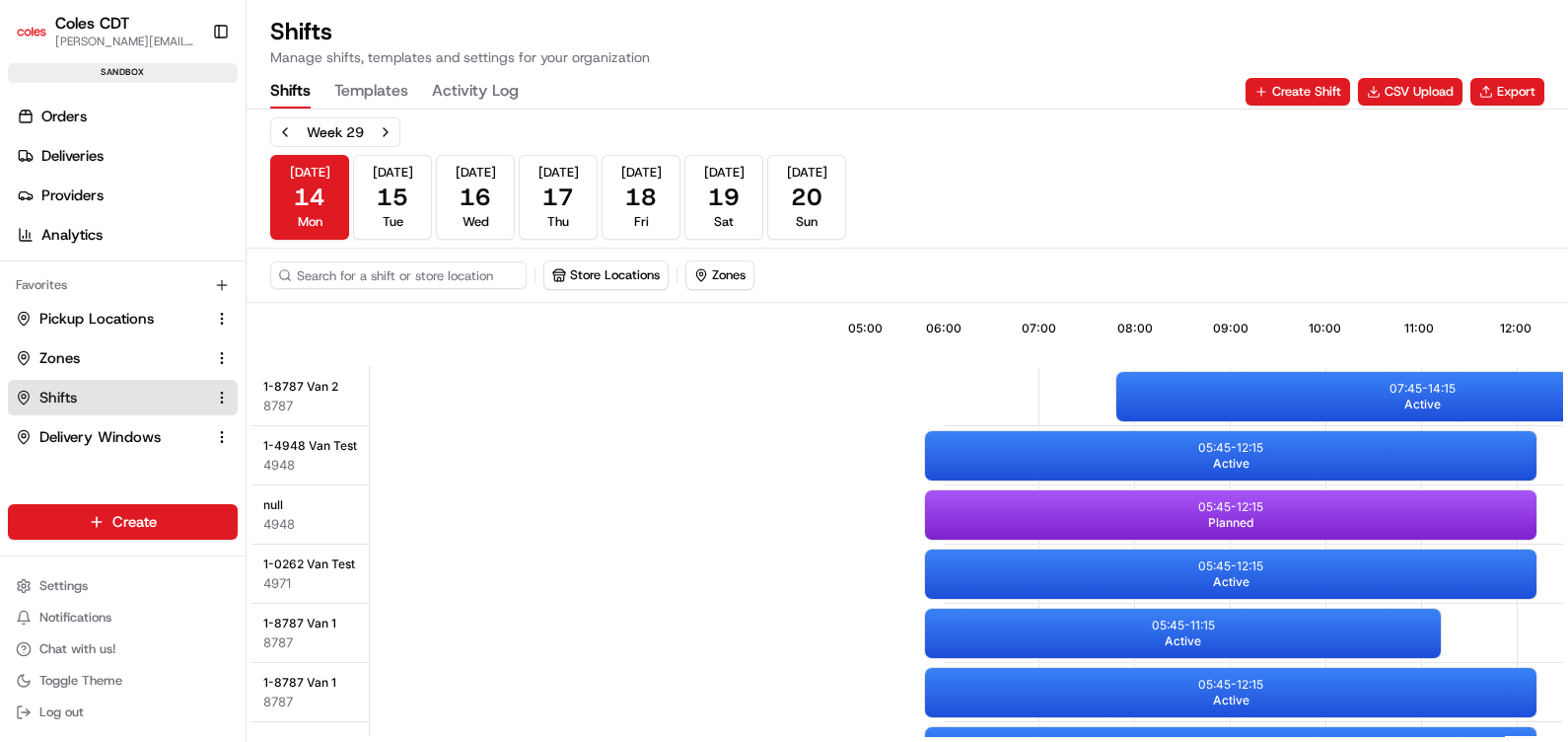 scroll, scrollTop: 0, scrollLeft: 578, axis: horizontal 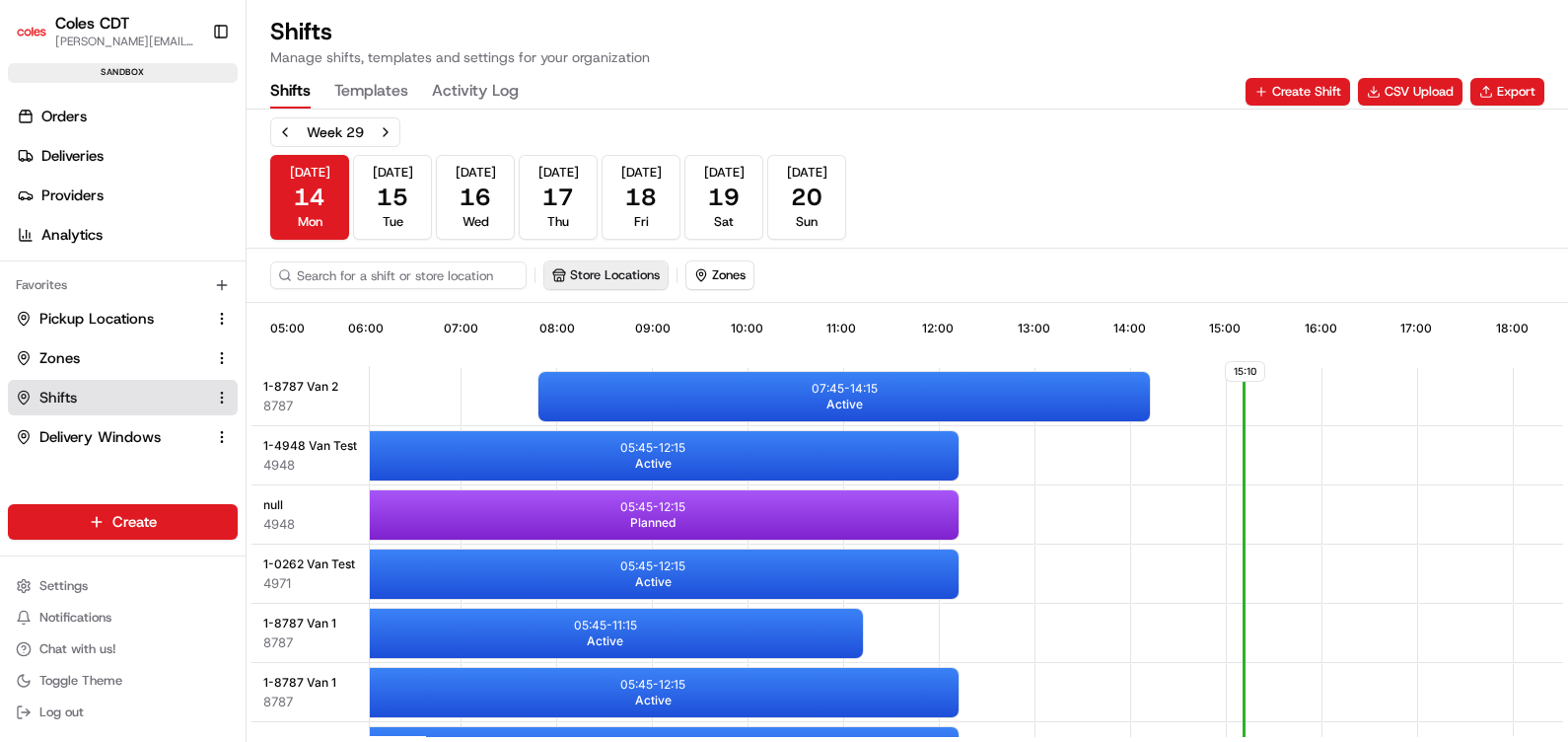 click on "Store Locations" at bounding box center [606, 275] 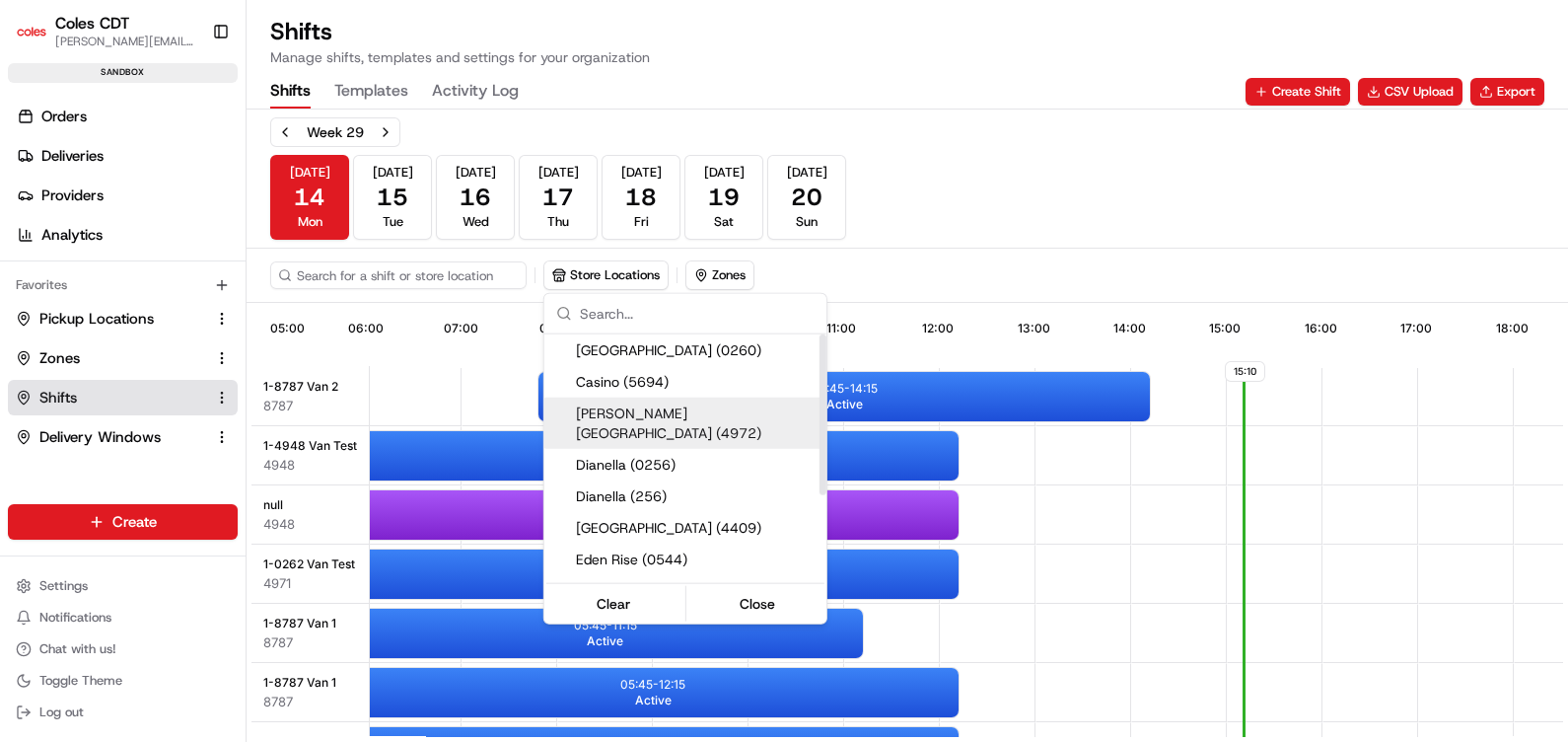click on "Coles CDT [PERSON_NAME][EMAIL_ADDRESS][PERSON_NAME][PERSON_NAME][DOMAIN_NAME] Toggle Sidebar sandbox Orders Deliveries Providers Analytics Favorites Pickup Locations Zones Shifts Delivery Windows Main Menu Members & Organization Organization Users Roles Preferences Customization Tracking Orchestration Automations Dispatch Strategy Optimization Strategy Locations Pickup Locations Dropoff Locations Zones Shifts Delivery Windows Billing Billing Refund Requests Integrations Notification Triggers Webhooks API Keys Request Logs Create Settings Notifications Chat with us! Toggle Theme Log out Shifts Manage shifts, templates and settings for your organization Shifts Templates Activity Log  Create Shift  CSV Upload  Export Week [DATE] [DATE] [DATE] [DATE] [DATE] [DATE] [DATE] Sun Store Locations Zones 15:10 05:00 06:00 07:00 08:00 09:00 10:00 11:00 12:00 13:00 14:00 15:00 16:00 17:00 18:00 19:00 1-8787 Van 2 8787 1-4948 Van Test 4948 null 4948 1-0262 Van Test 4971 1-8787 Van 1 8787 1-8787 Van 1 8787 4948 256" at bounding box center (784, 371) 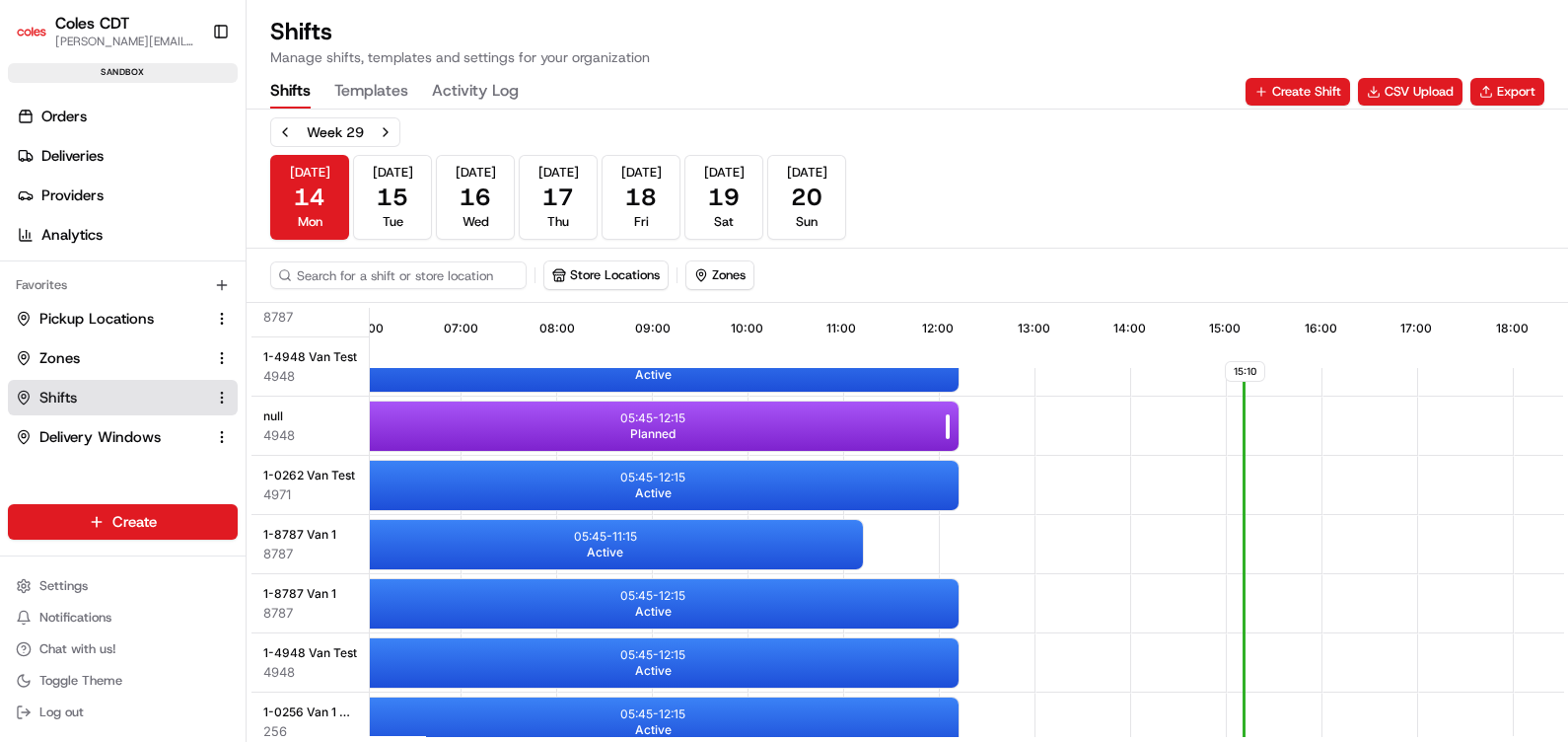 scroll, scrollTop: 0, scrollLeft: 578, axis: horizontal 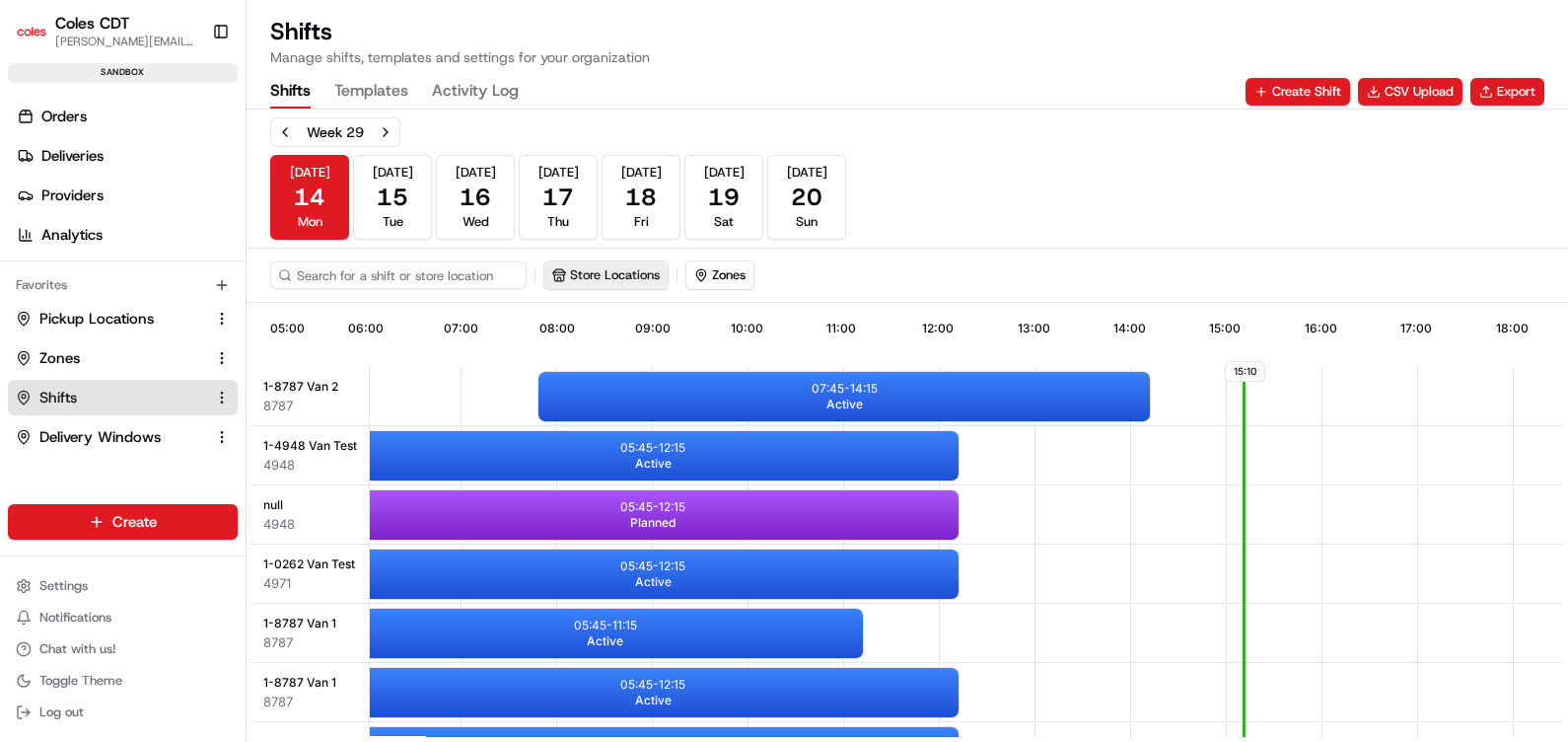 click on "Store Locations" at bounding box center [606, 275] 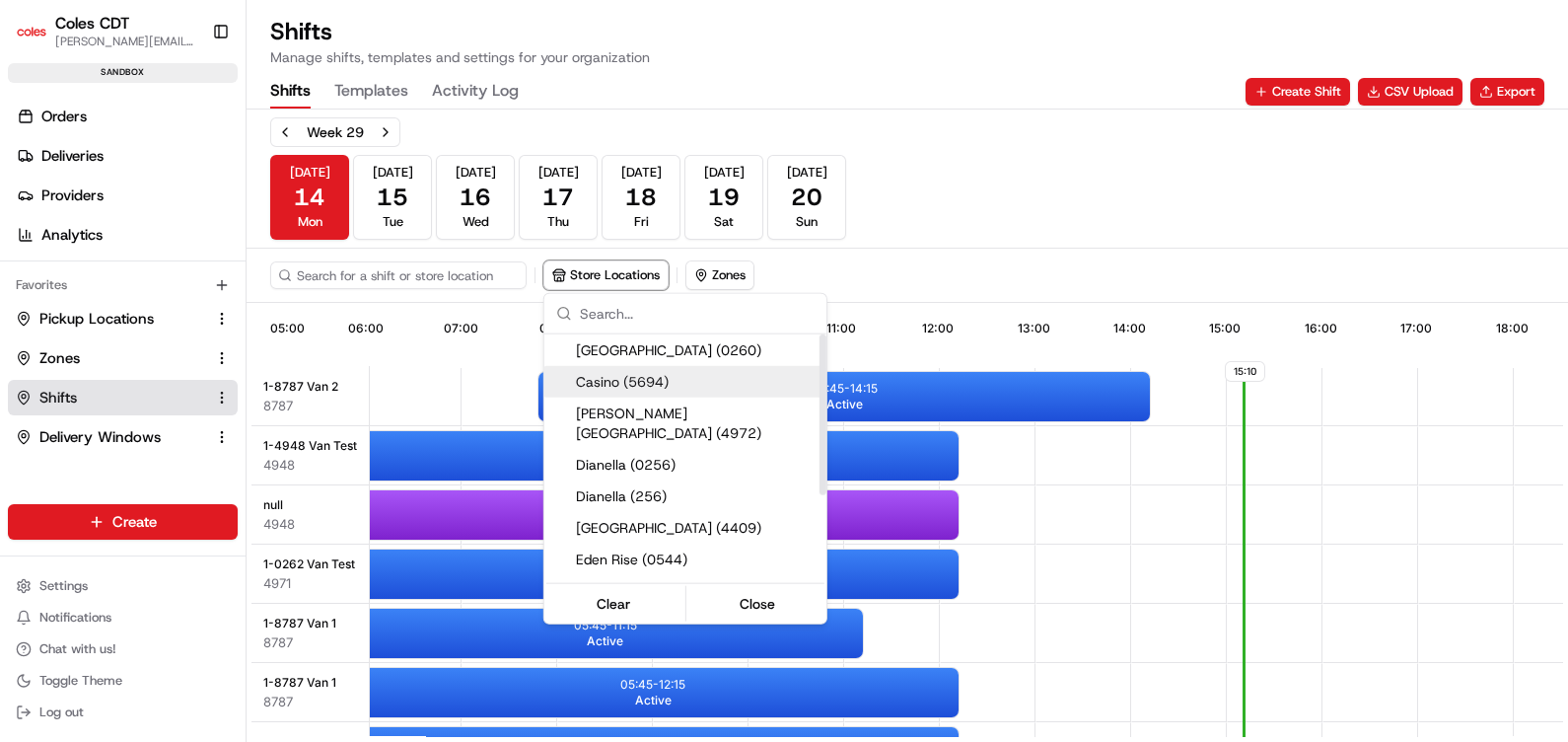 click on "Casino (5694)" at bounding box center (697, 382) 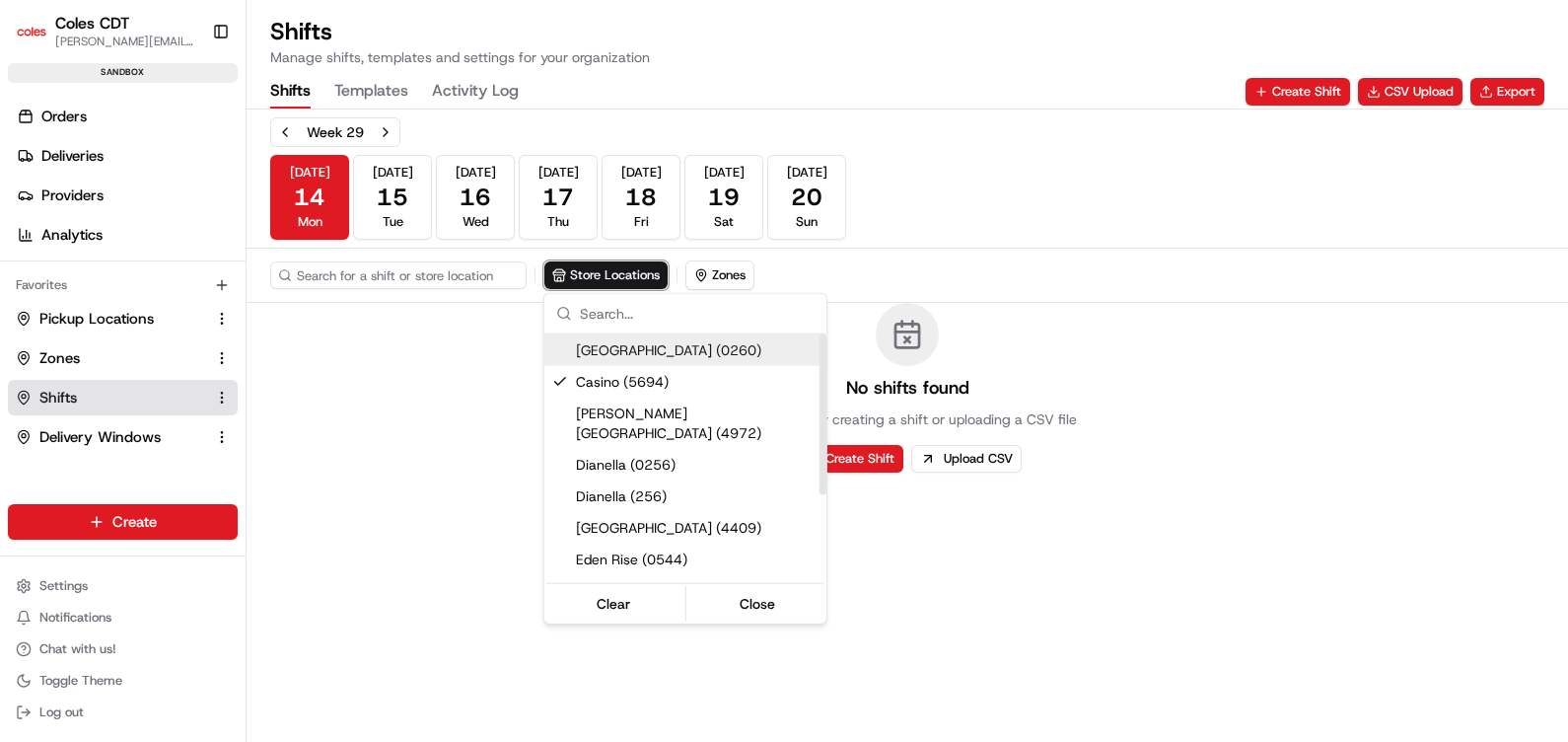 click on "[GEOGRAPHIC_DATA] (0260)" at bounding box center [697, 350] 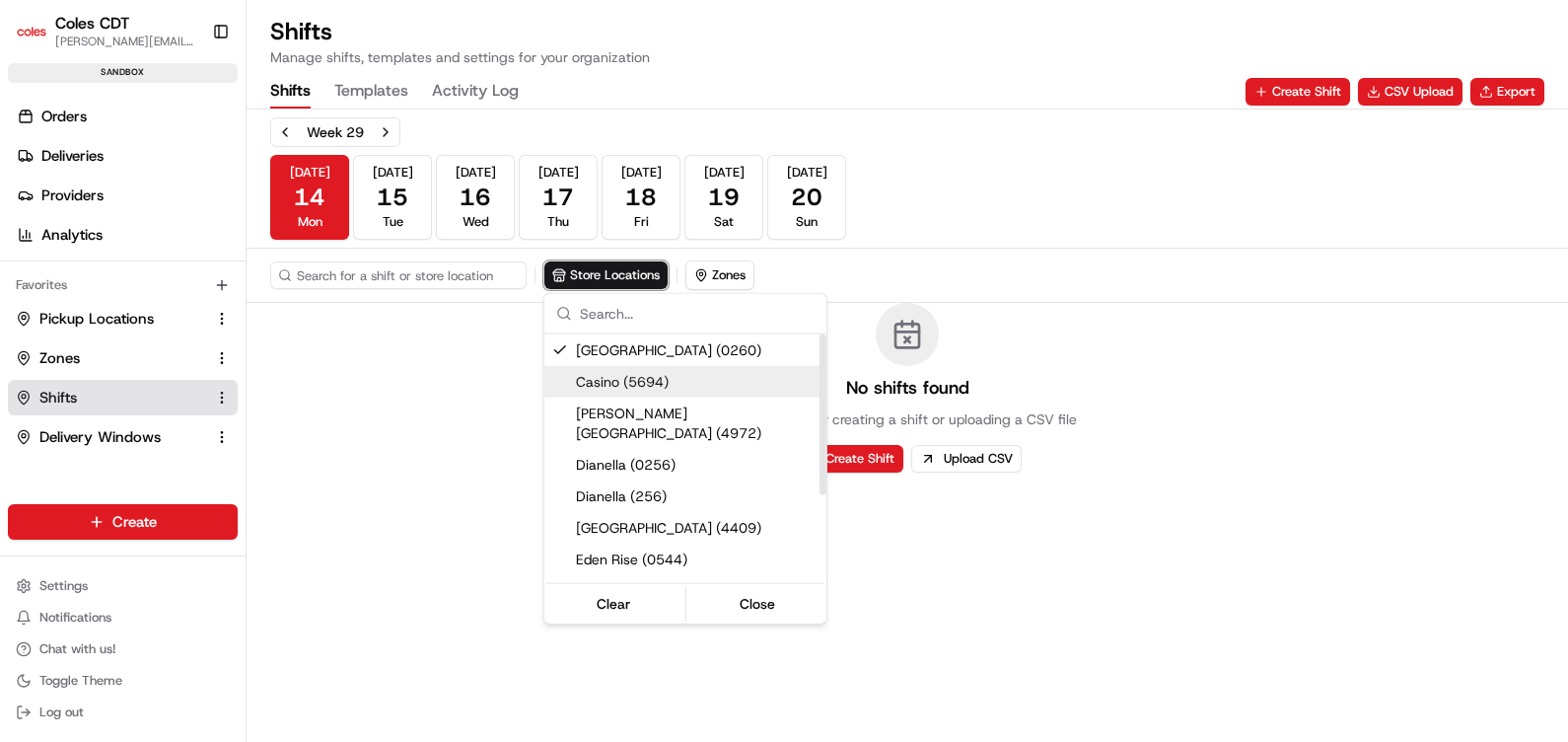 click on "Casino (5694)" at bounding box center [685, 382] 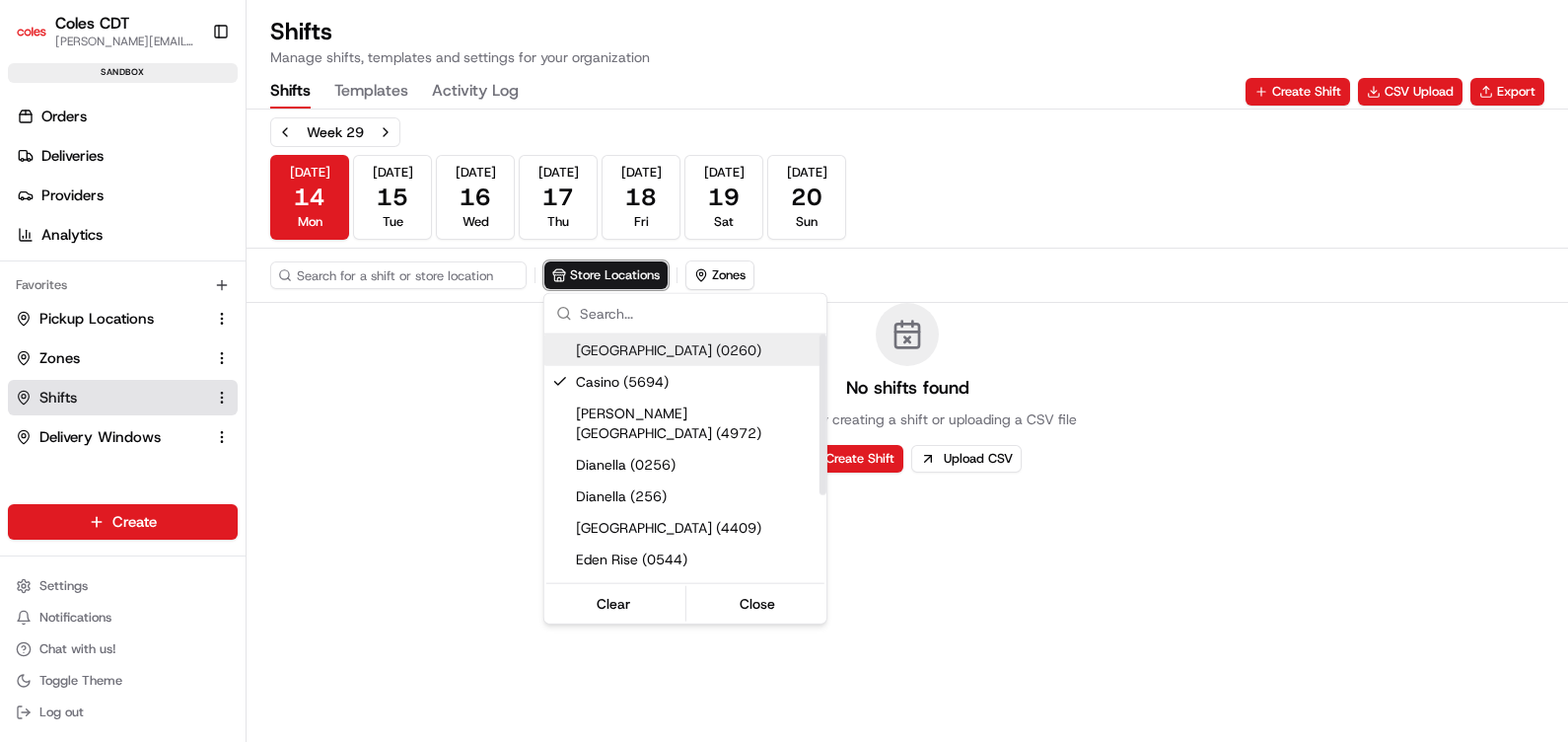 click on "[GEOGRAPHIC_DATA] (0260)" at bounding box center [697, 350] 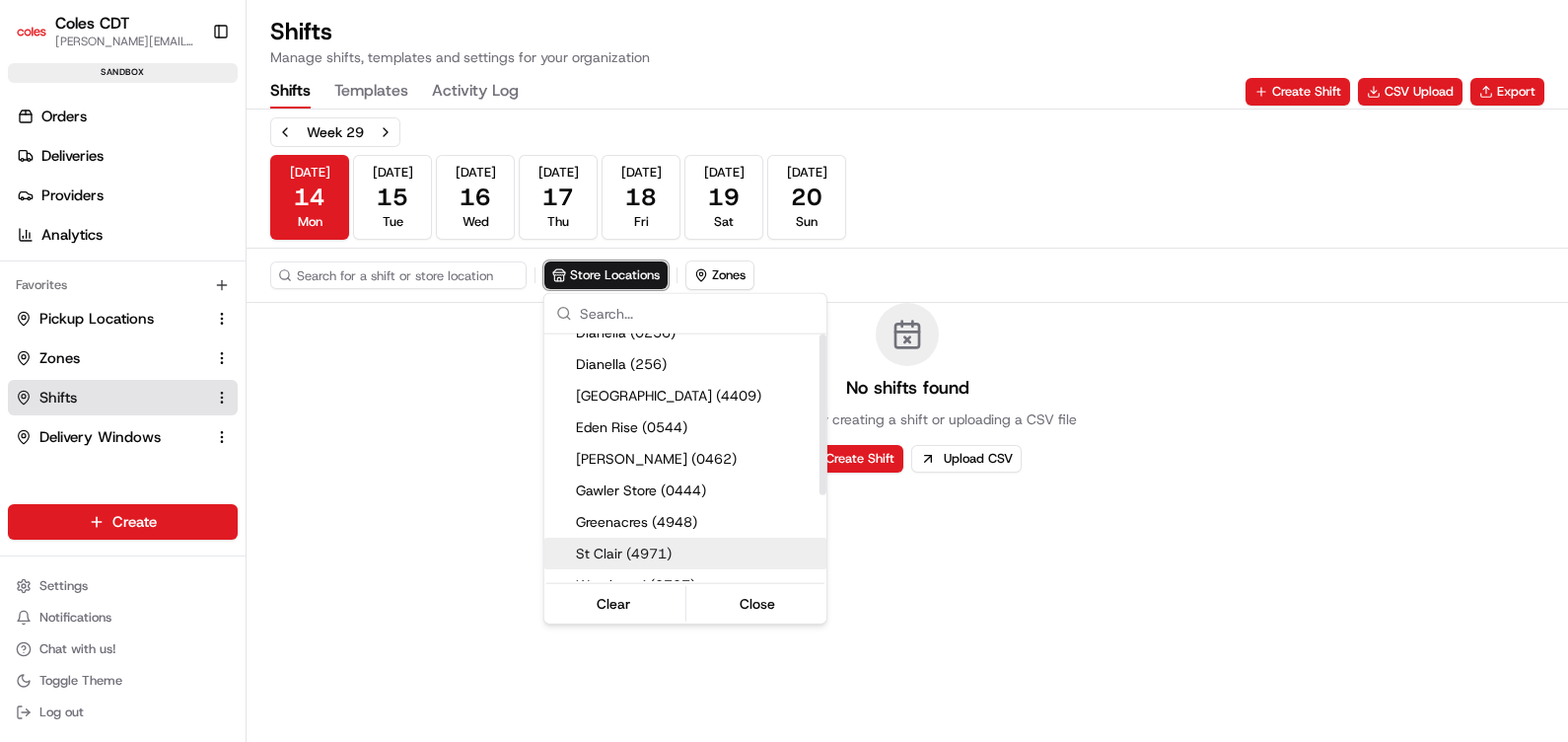 scroll, scrollTop: 0, scrollLeft: 0, axis: both 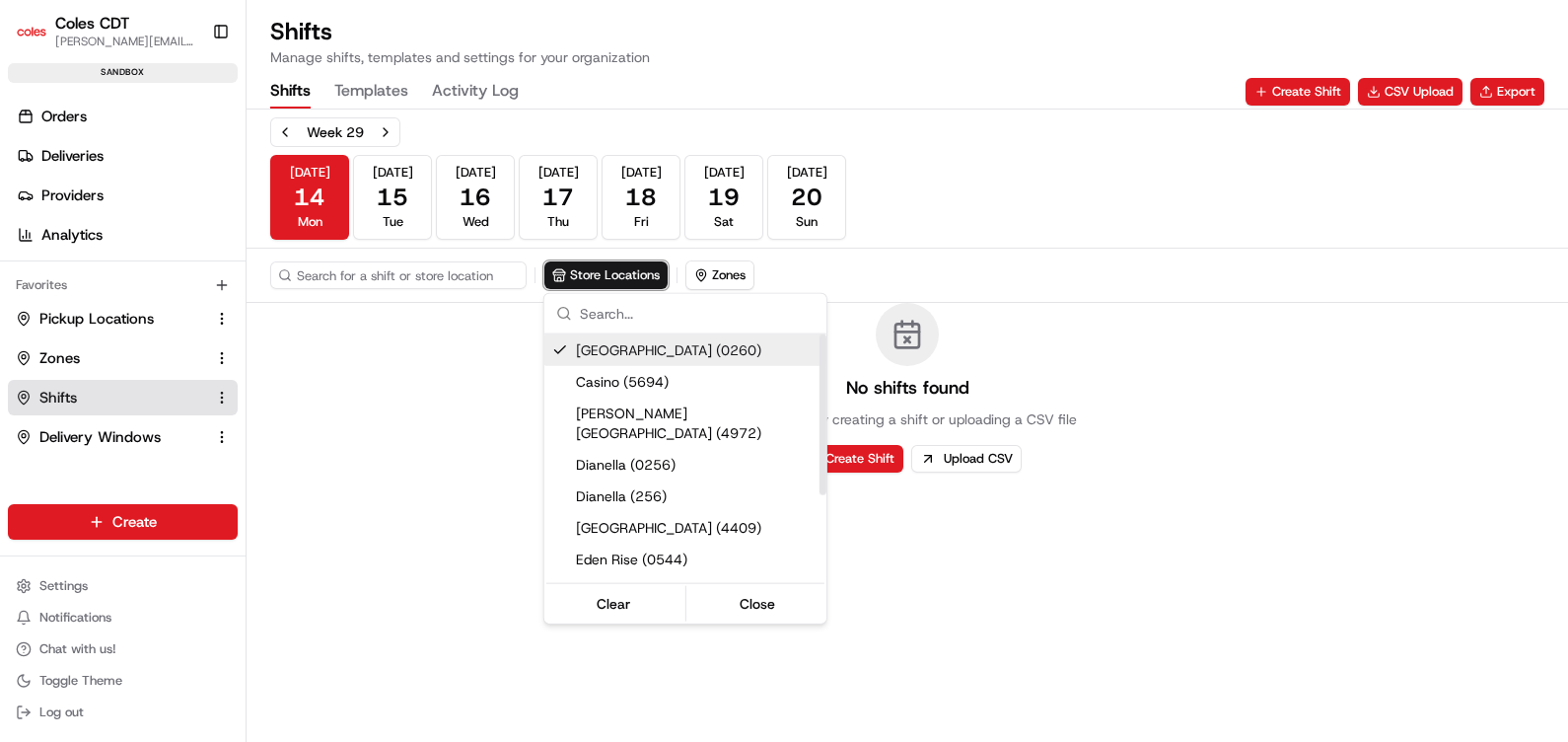 click on "[GEOGRAPHIC_DATA] (0260)" at bounding box center (697, 350) 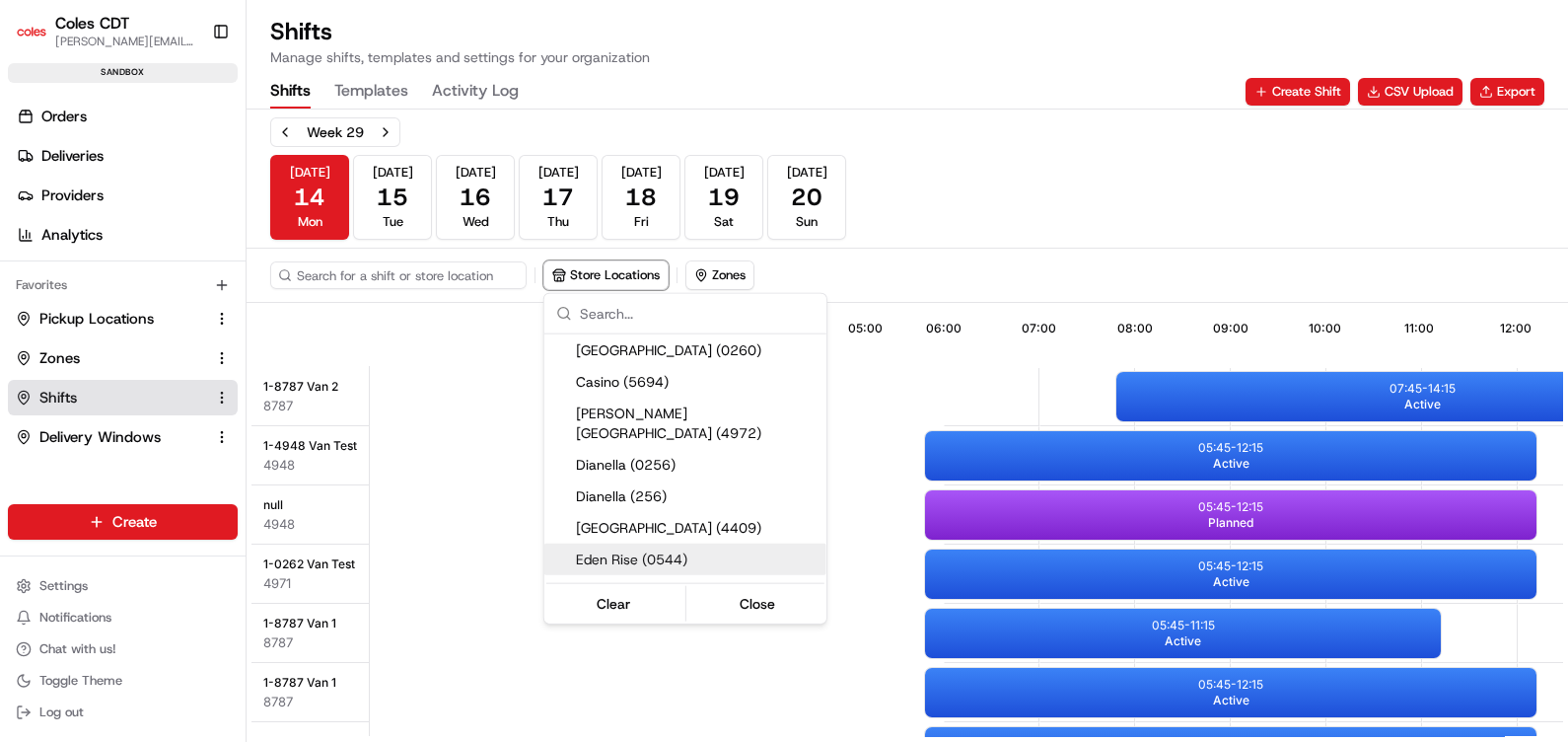 click on "Coles CDT [PERSON_NAME][EMAIL_ADDRESS][PERSON_NAME][PERSON_NAME][DOMAIN_NAME] Toggle Sidebar sandbox Orders Deliveries Providers Analytics Favorites Pickup Locations Zones Shifts Delivery Windows Main Menu Members & Organization Organization Users Roles Preferences Customization Tracking Orchestration Automations Dispatch Strategy Optimization Strategy Locations Pickup Locations Dropoff Locations Zones Shifts Delivery Windows Billing Billing Refund Requests Integrations Notification Triggers Webhooks API Keys Request Logs Create Settings Notifications Chat with us! Toggle Theme Log out Shifts Manage shifts, templates and settings for your organization Shifts Templates Activity Log  Create Shift  CSV Upload  Export Week [DATE] [DATE] [DATE] [DATE] [DATE] [DATE] [DATE] Sun Store Locations Zones 15:10 05:00 06:00 07:00 08:00 09:00 10:00 11:00 12:00 13:00 14:00 15:00 16:00 17:00 18:00 19:00 1-8787 Van 2 8787 1-4948 Van Test 4948 null 4948 1-0262 Van Test 4971 1-8787 Van 1 8787 1-8787 Van 1 8787 4948 256" at bounding box center [784, 371] 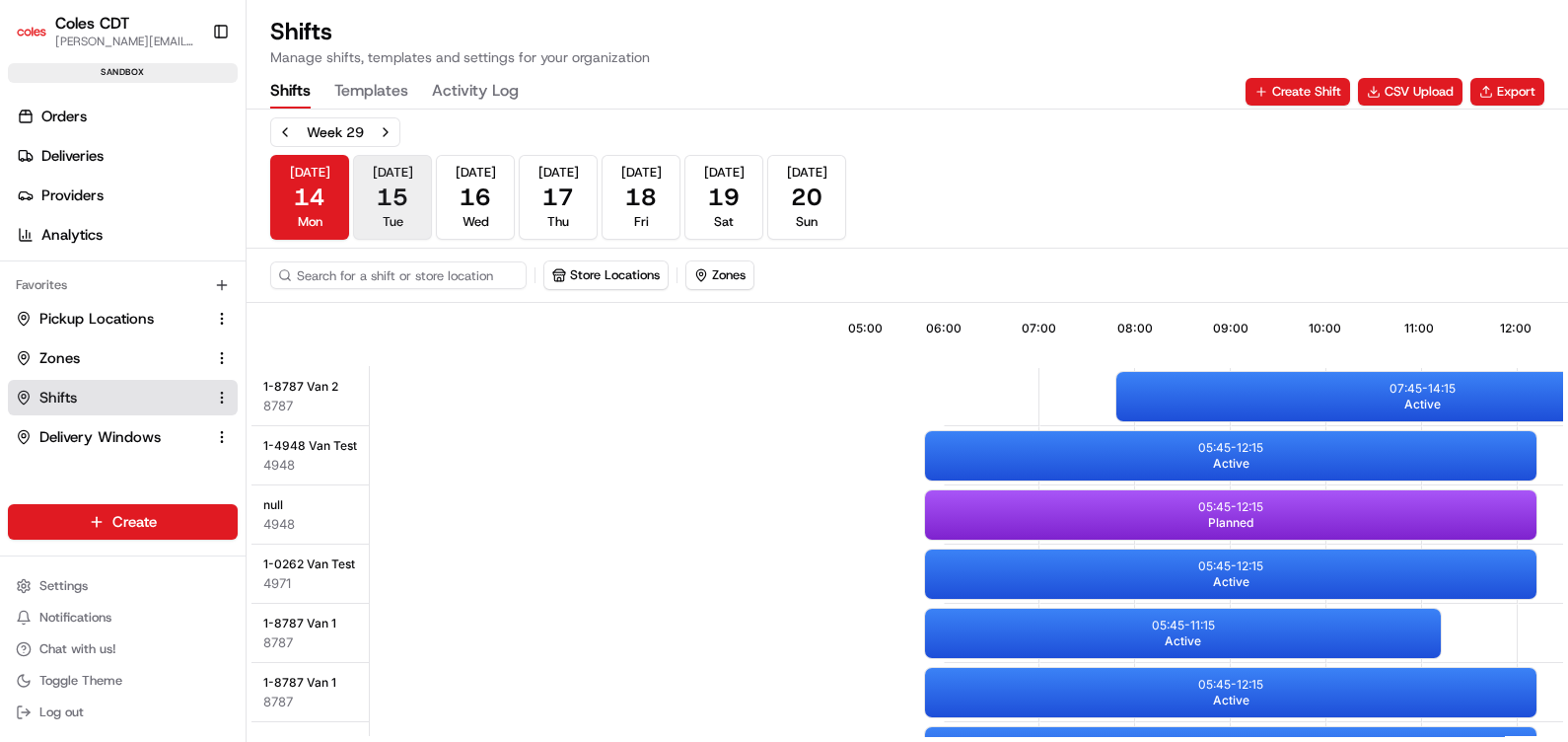 click on "15" at bounding box center [392, 197] 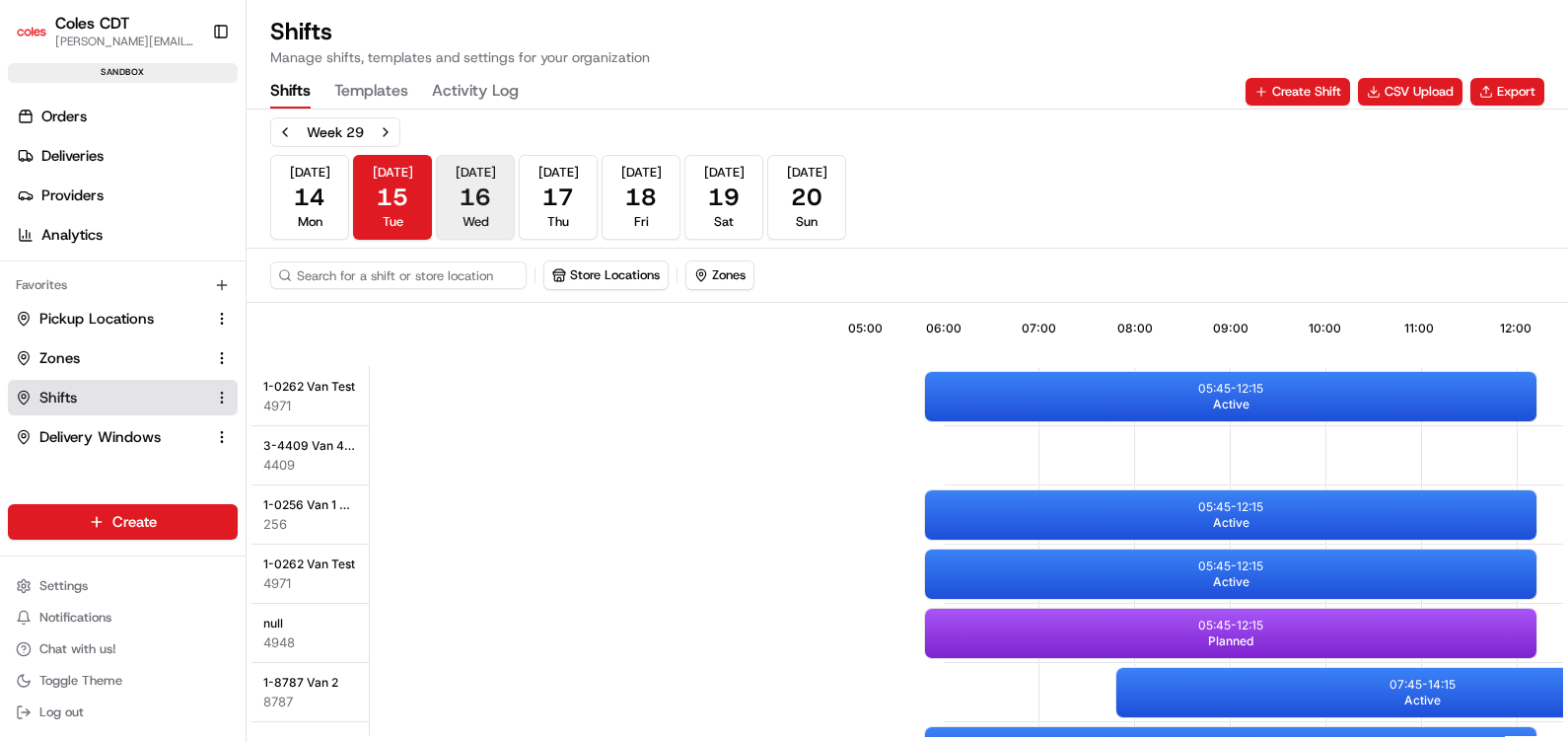 click on "16" at bounding box center [475, 197] 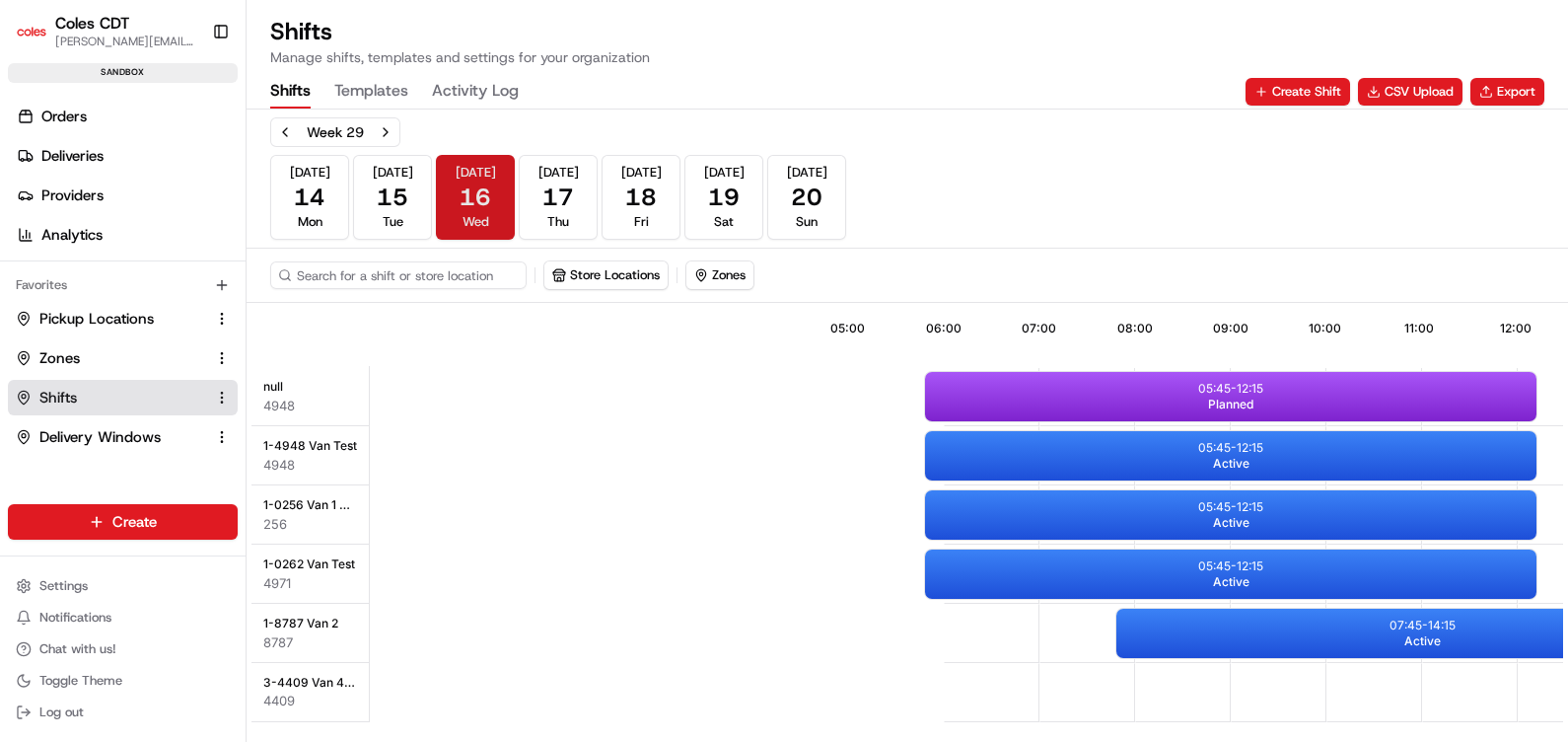 scroll, scrollTop: 0, scrollLeft: 578, axis: horizontal 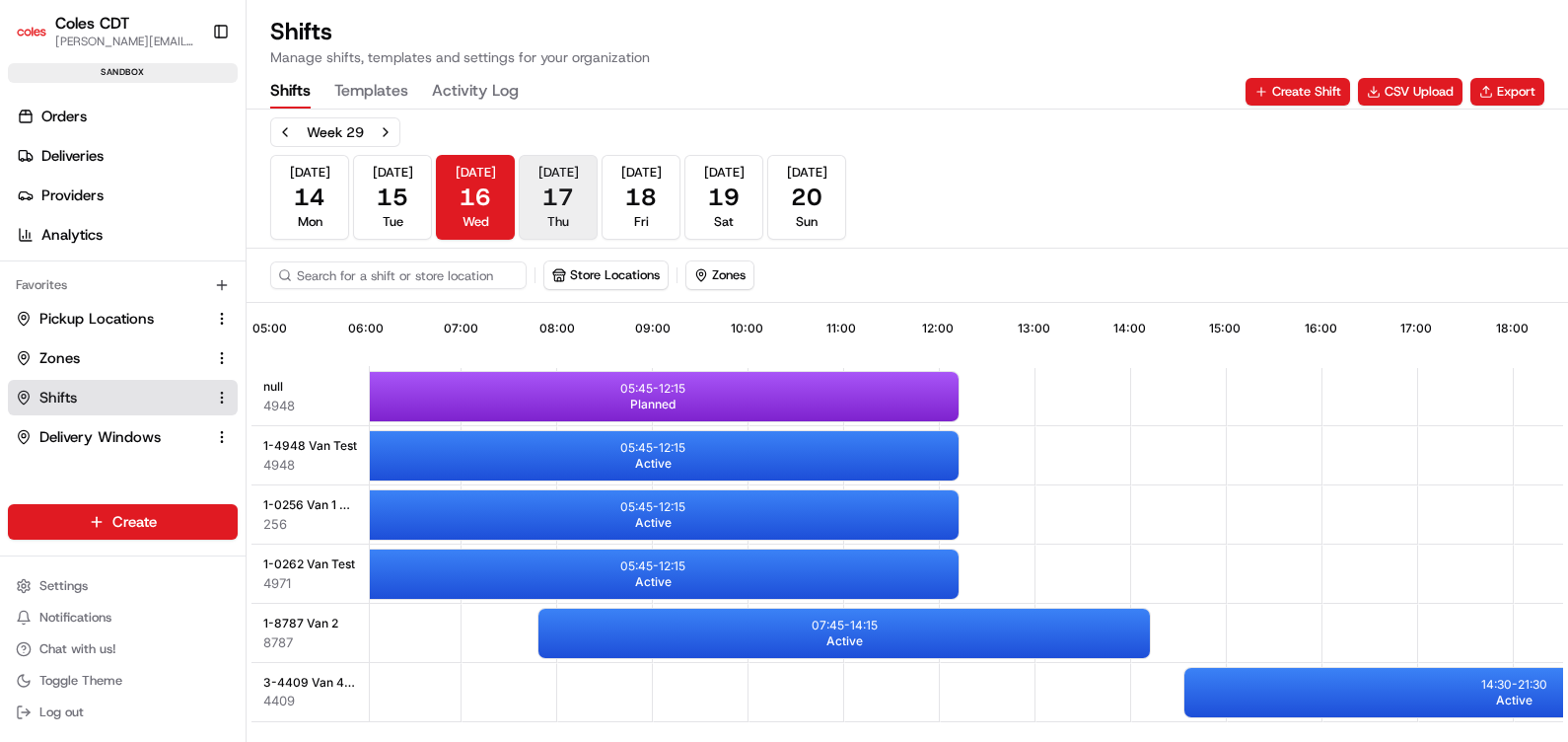 click on "17" at bounding box center [558, 197] 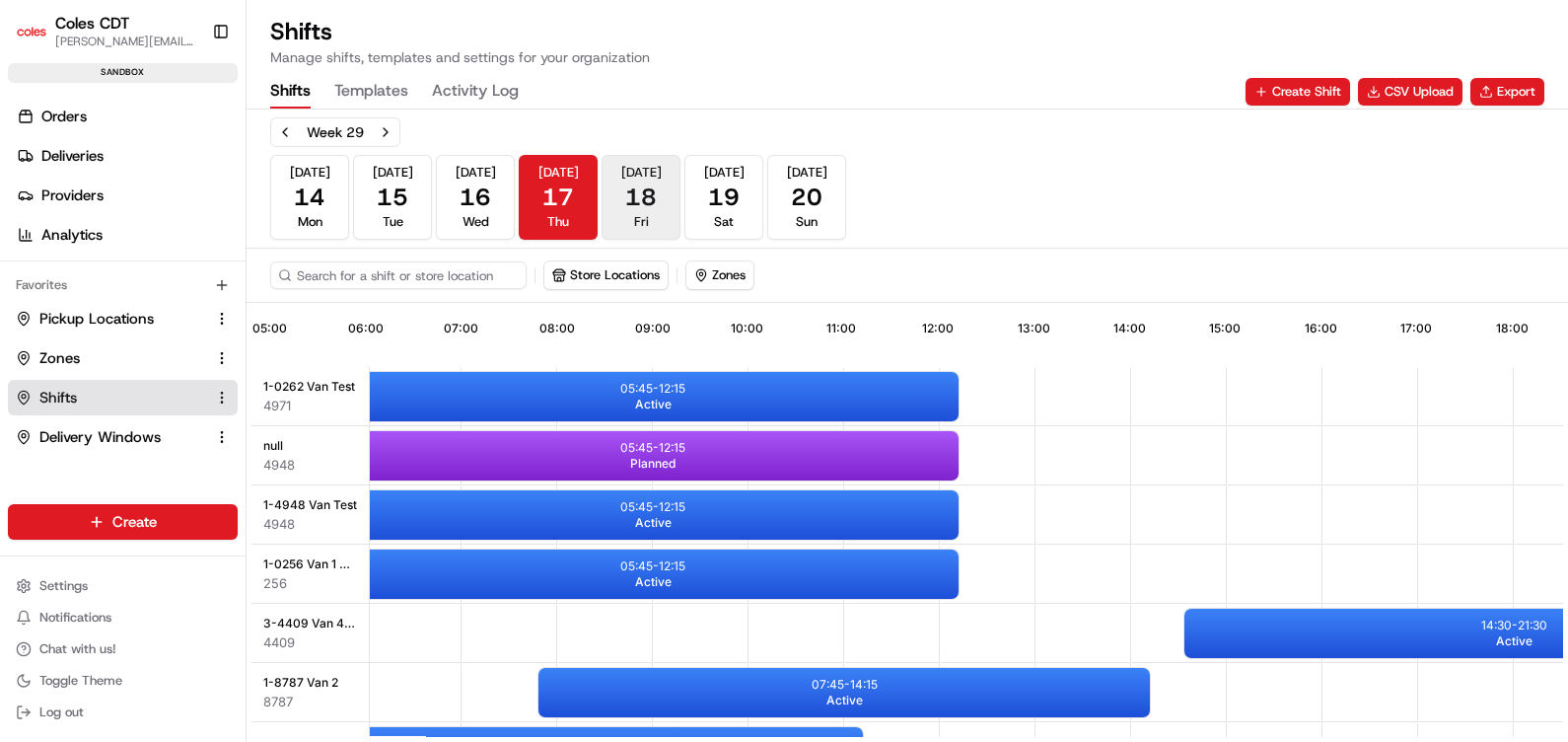 click on "18" at bounding box center [641, 197] 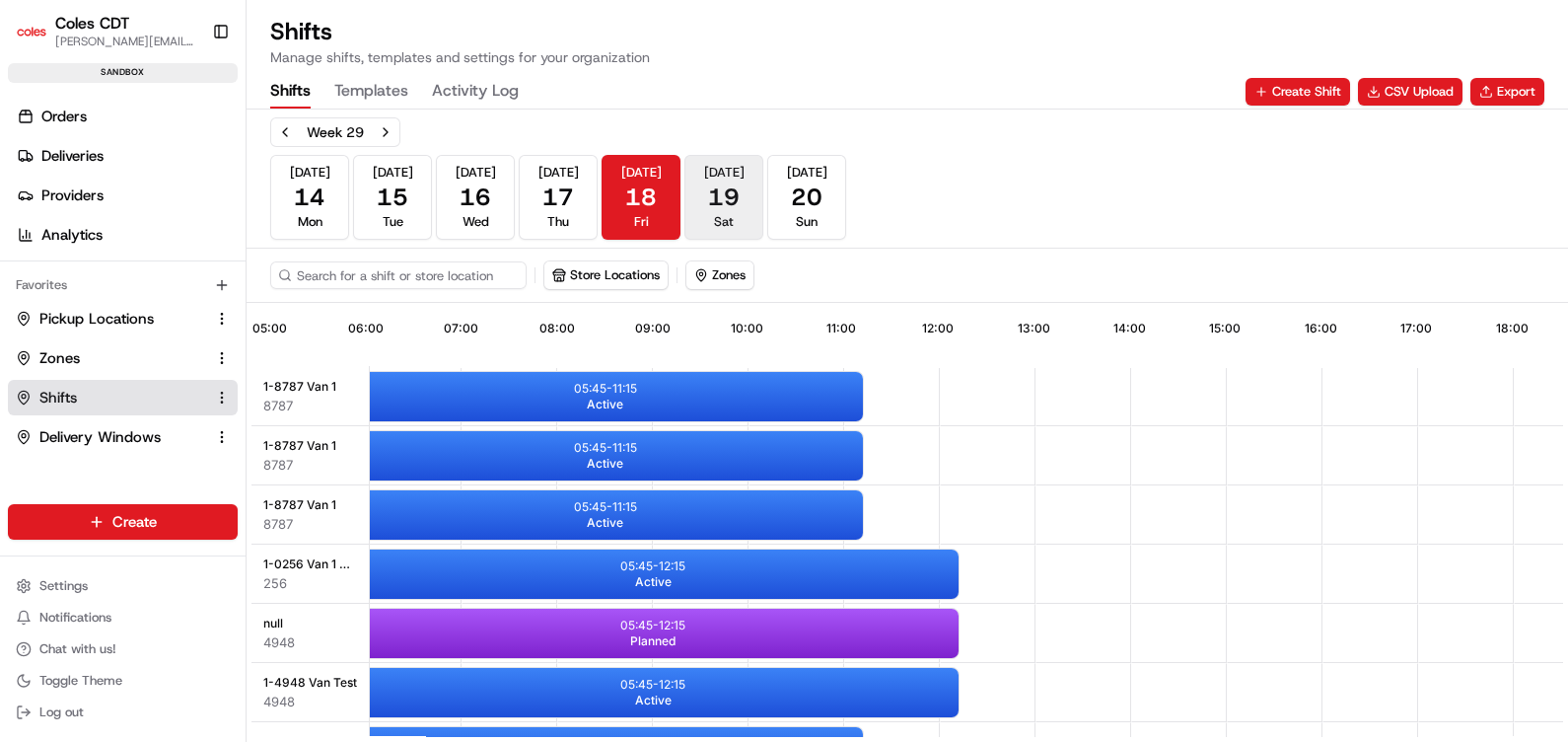 click on "19" at bounding box center (724, 197) 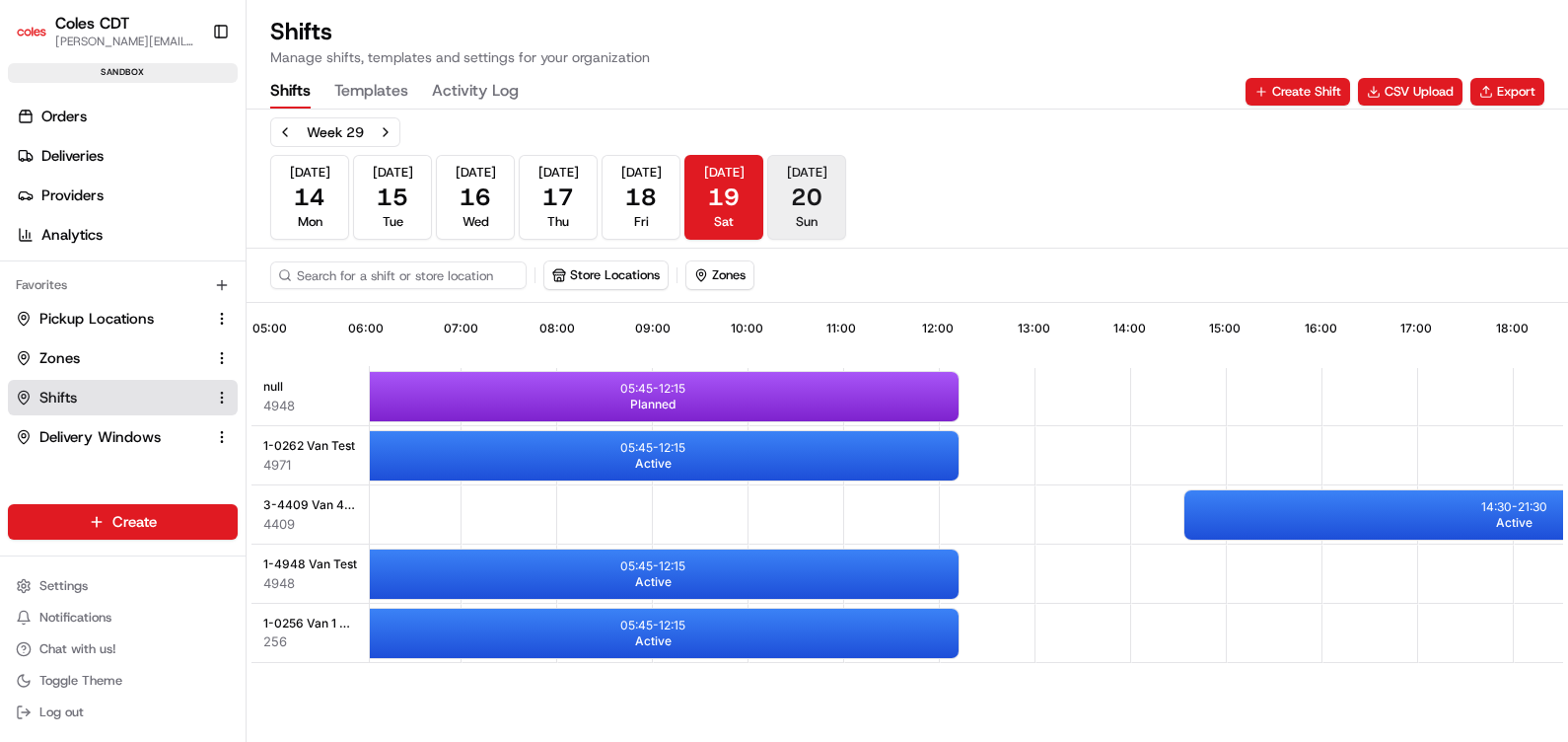 click on "20" at bounding box center [807, 197] 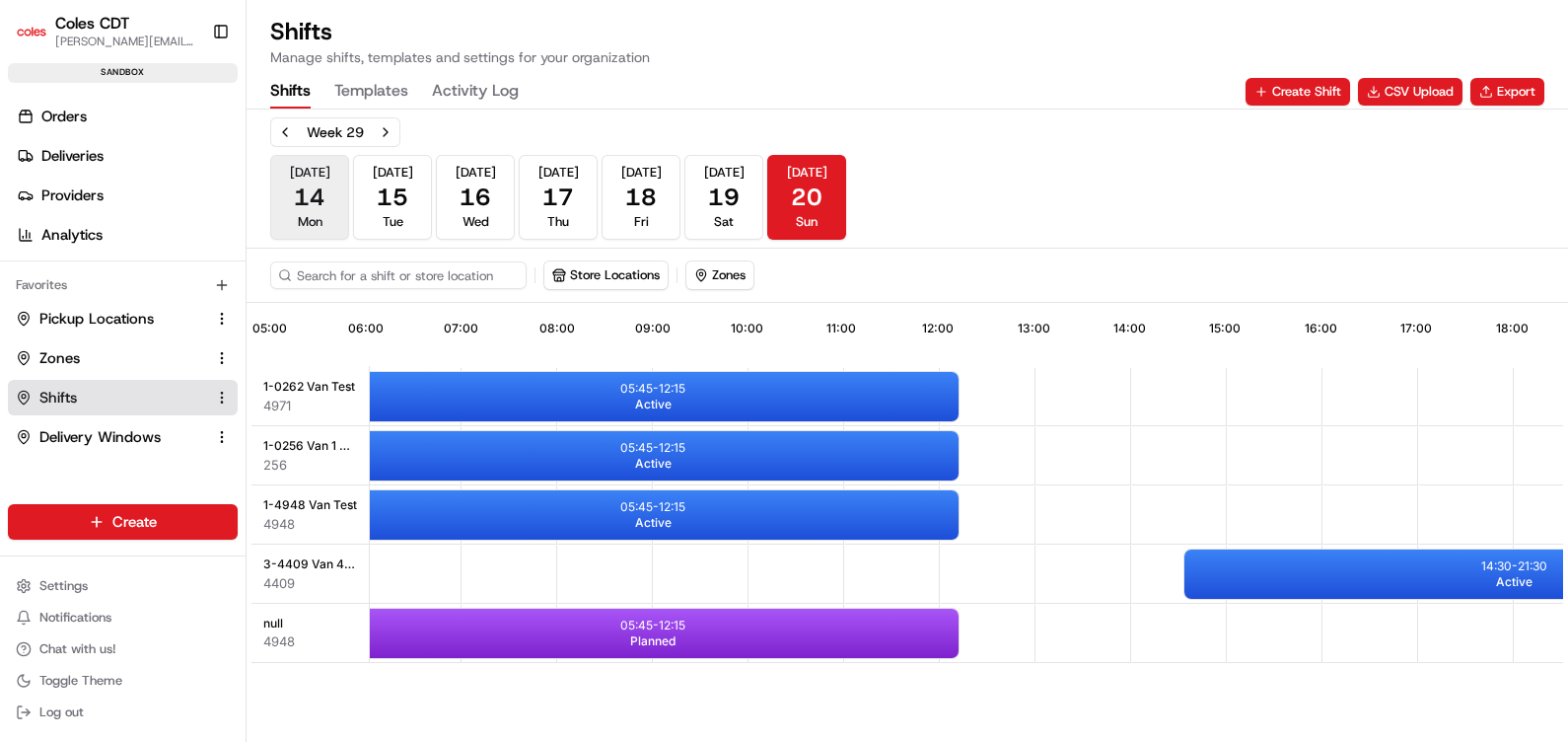 click on "14" at bounding box center (310, 197) 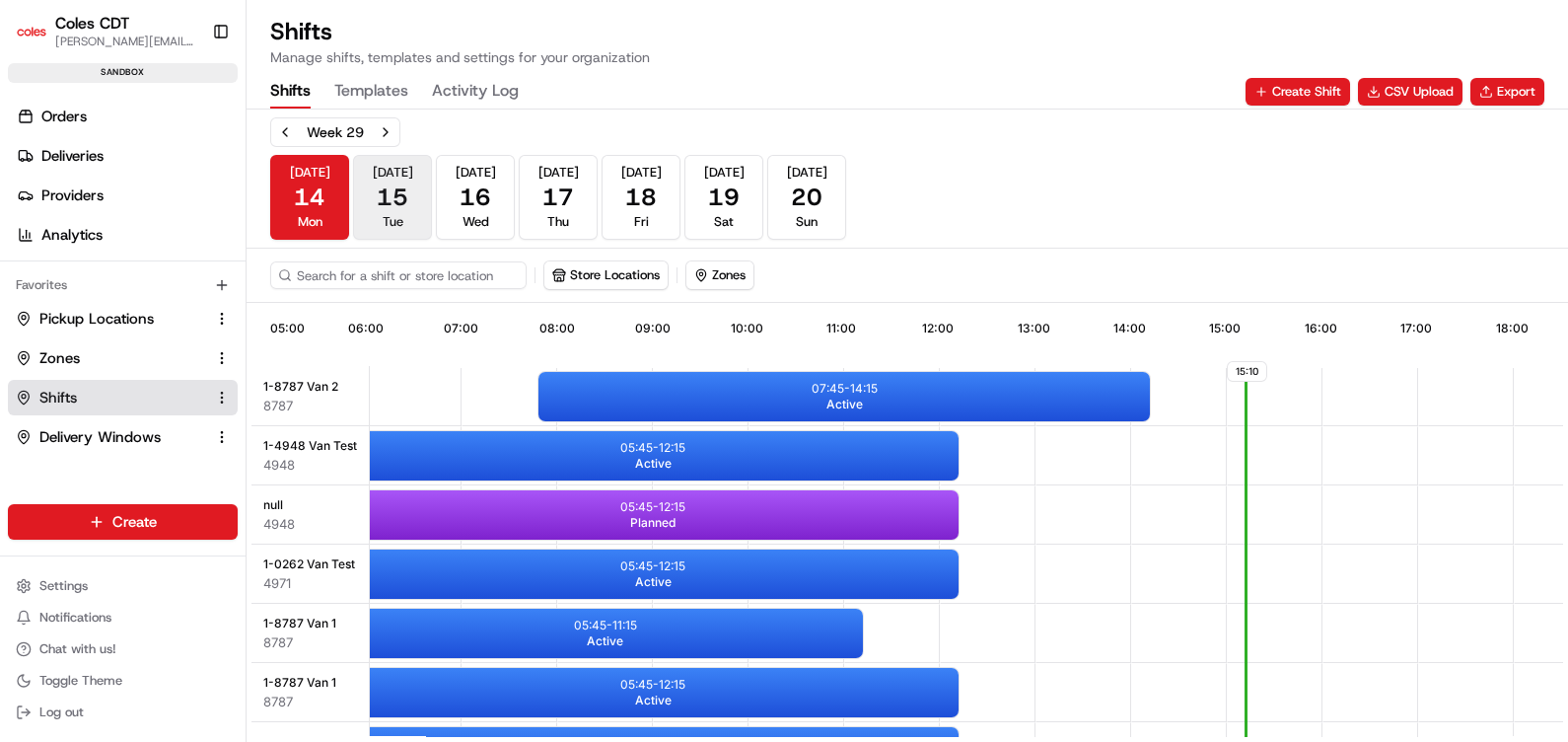 click on "15" at bounding box center [392, 197] 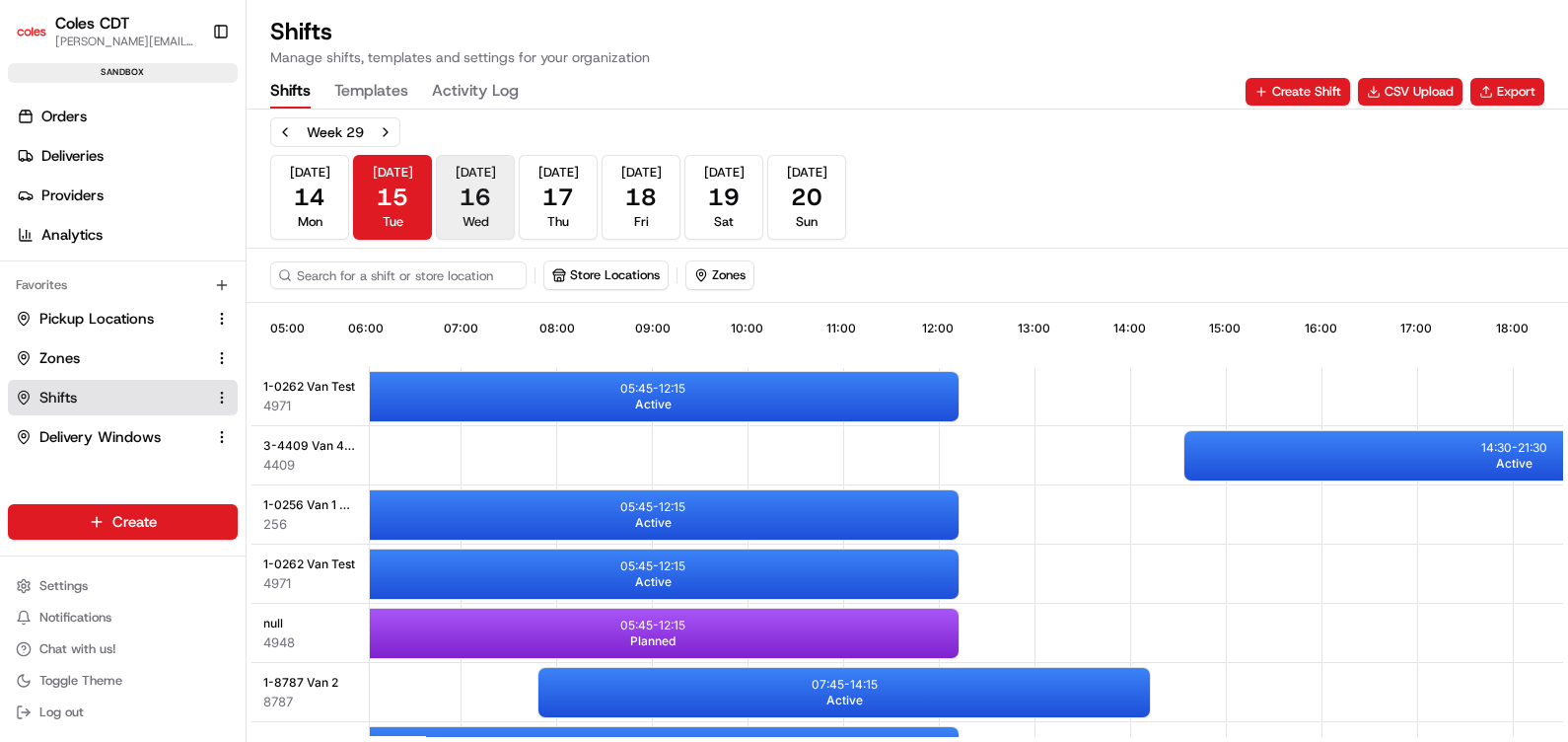 click on "16" at bounding box center (475, 197) 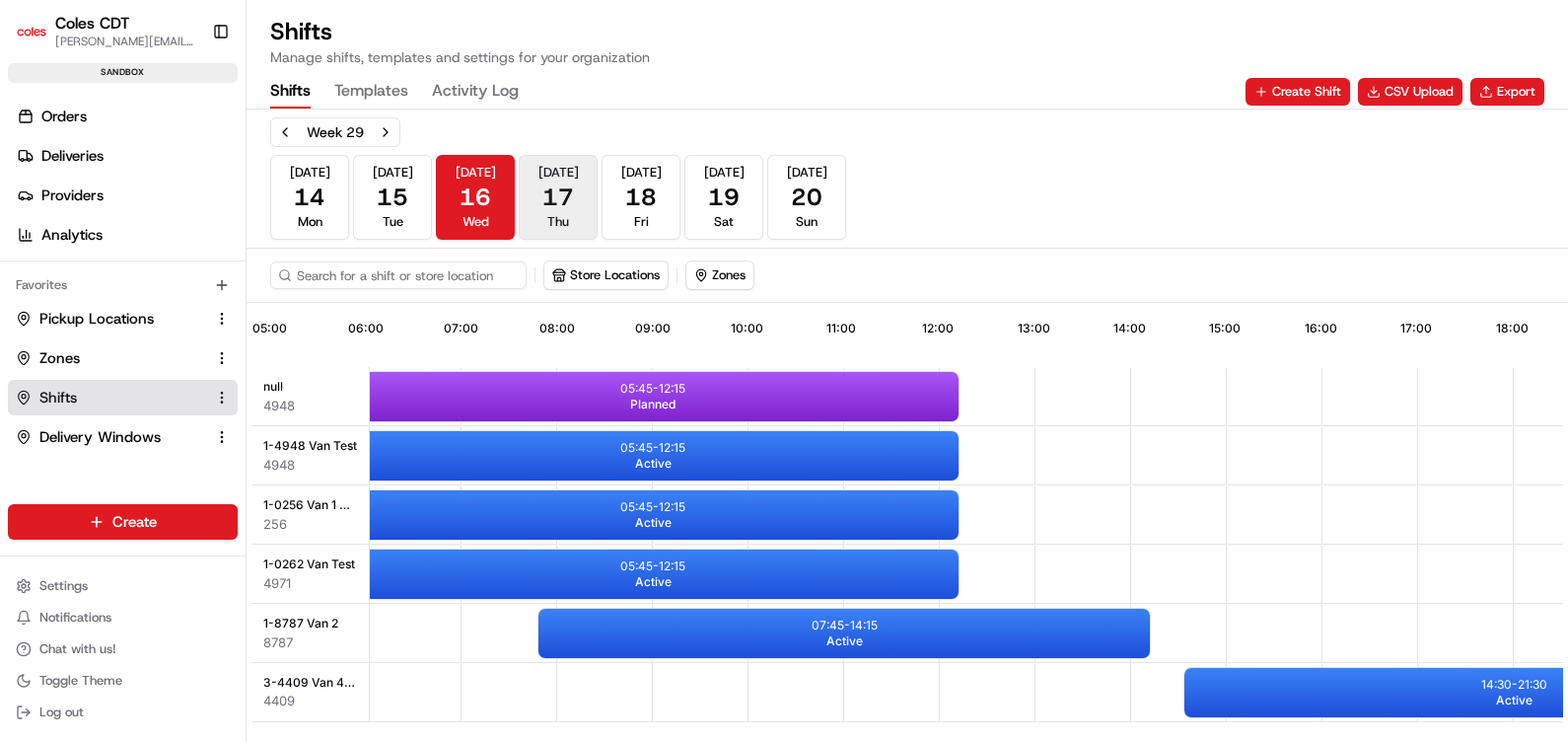 click on "[DATE] Thu" at bounding box center (558, 197) 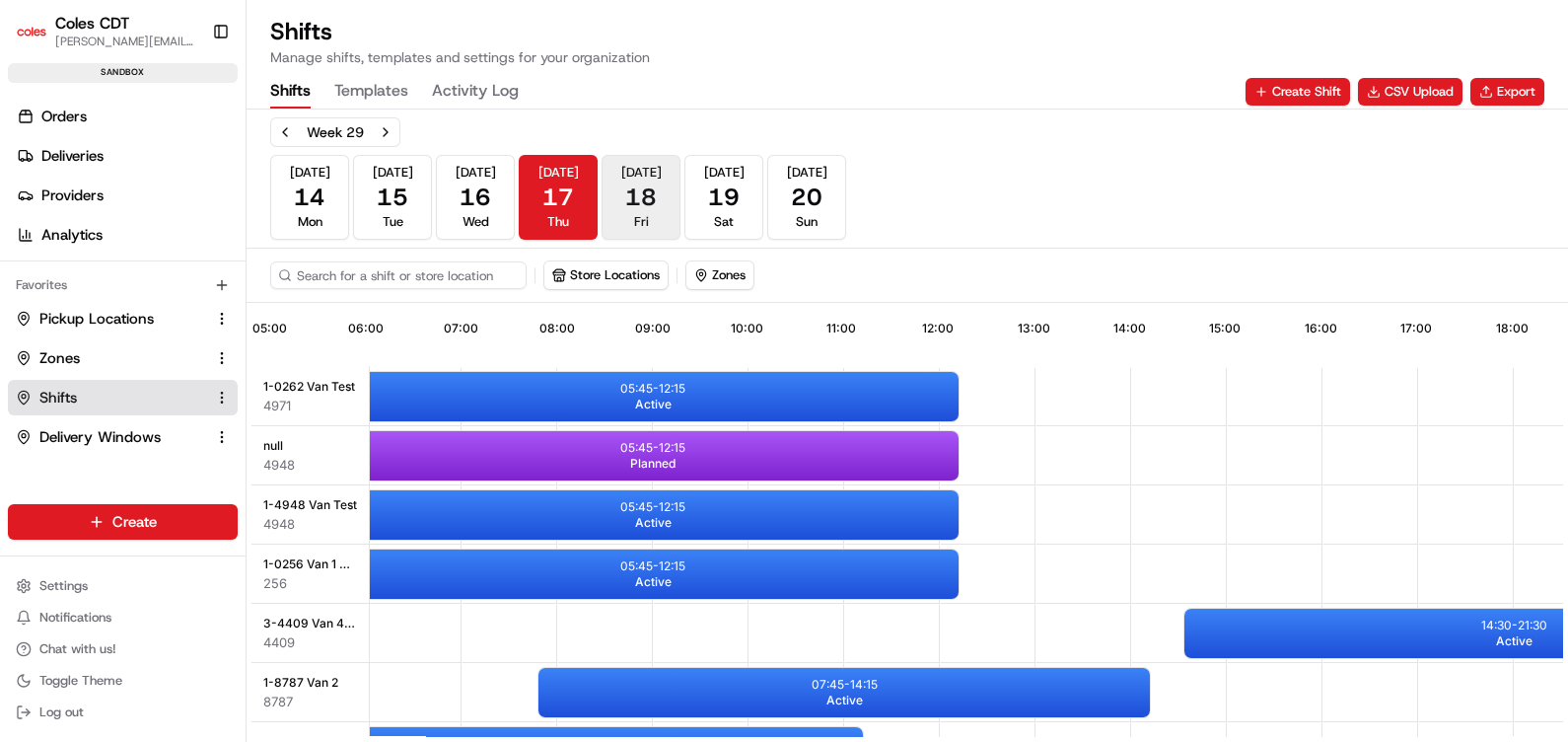 click on "18" at bounding box center [641, 197] 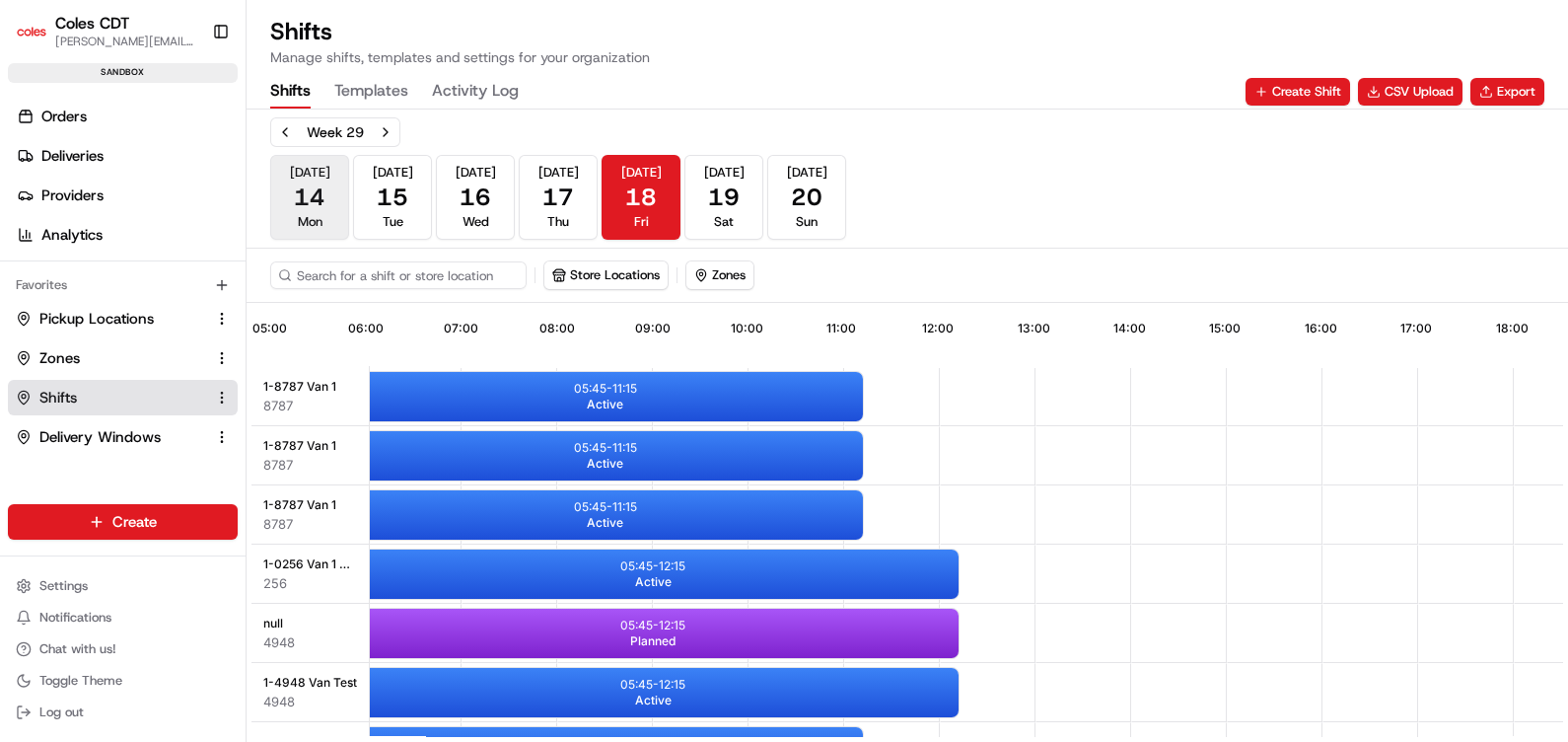 click on "14" at bounding box center [310, 197] 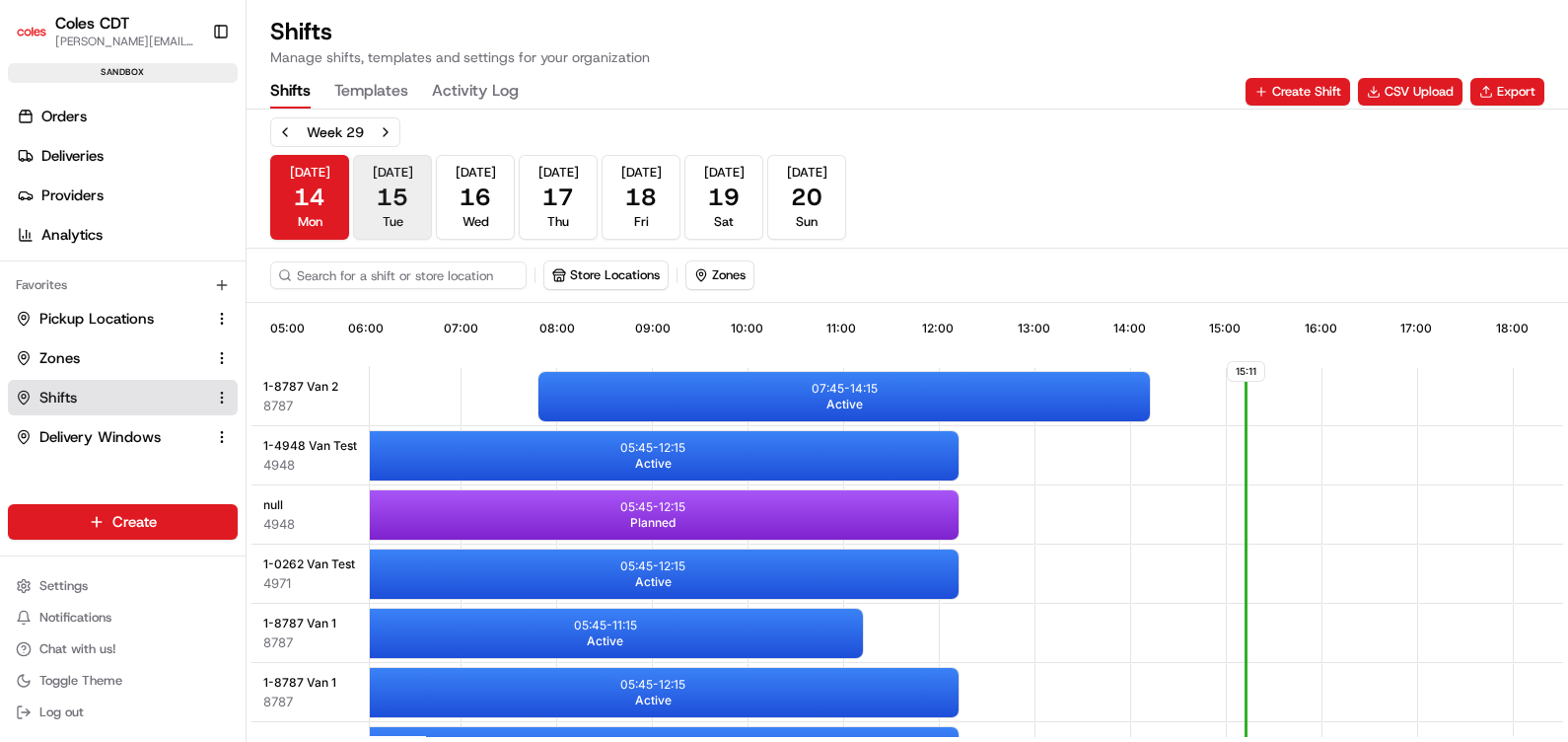 click on "15" at bounding box center [392, 197] 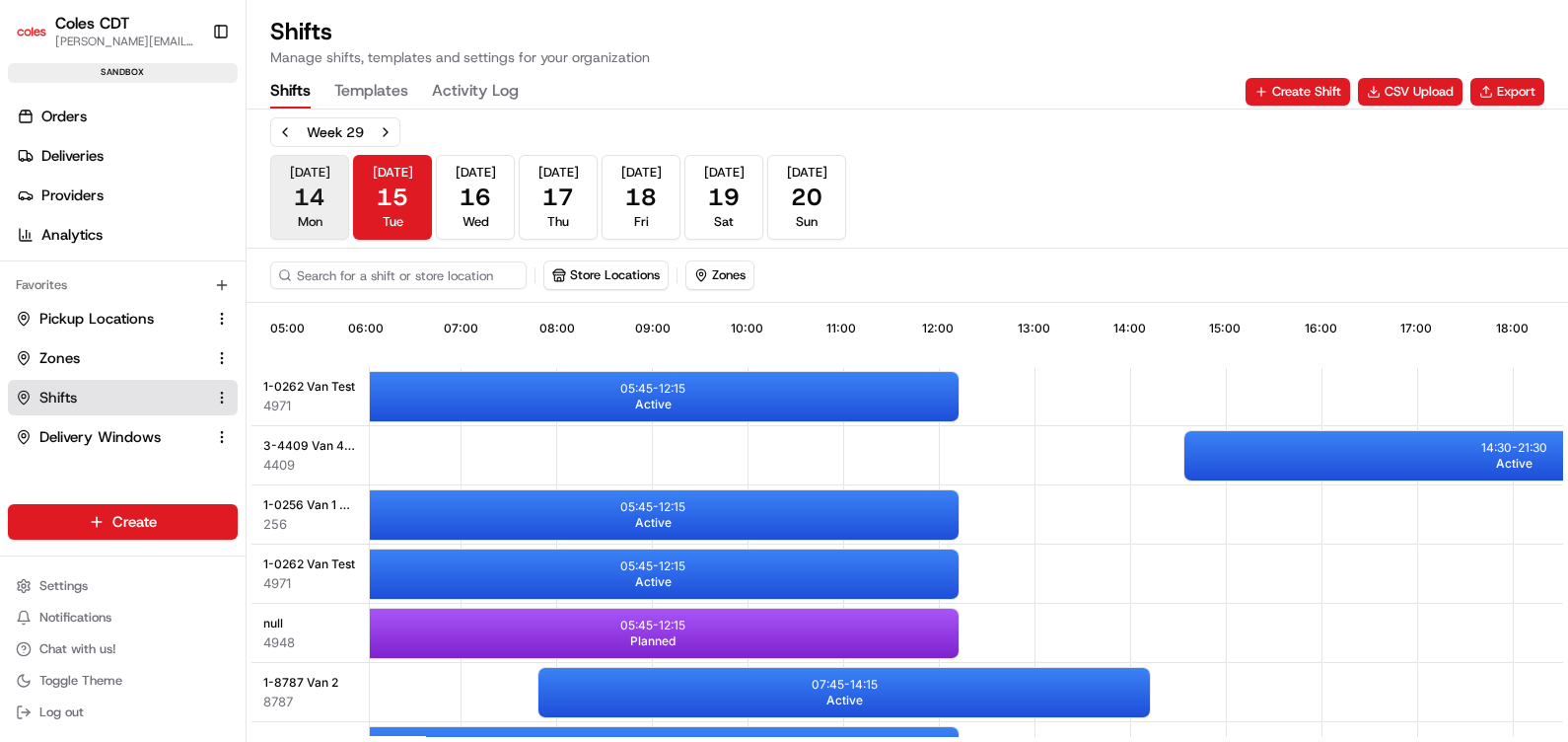click on "14" at bounding box center [310, 197] 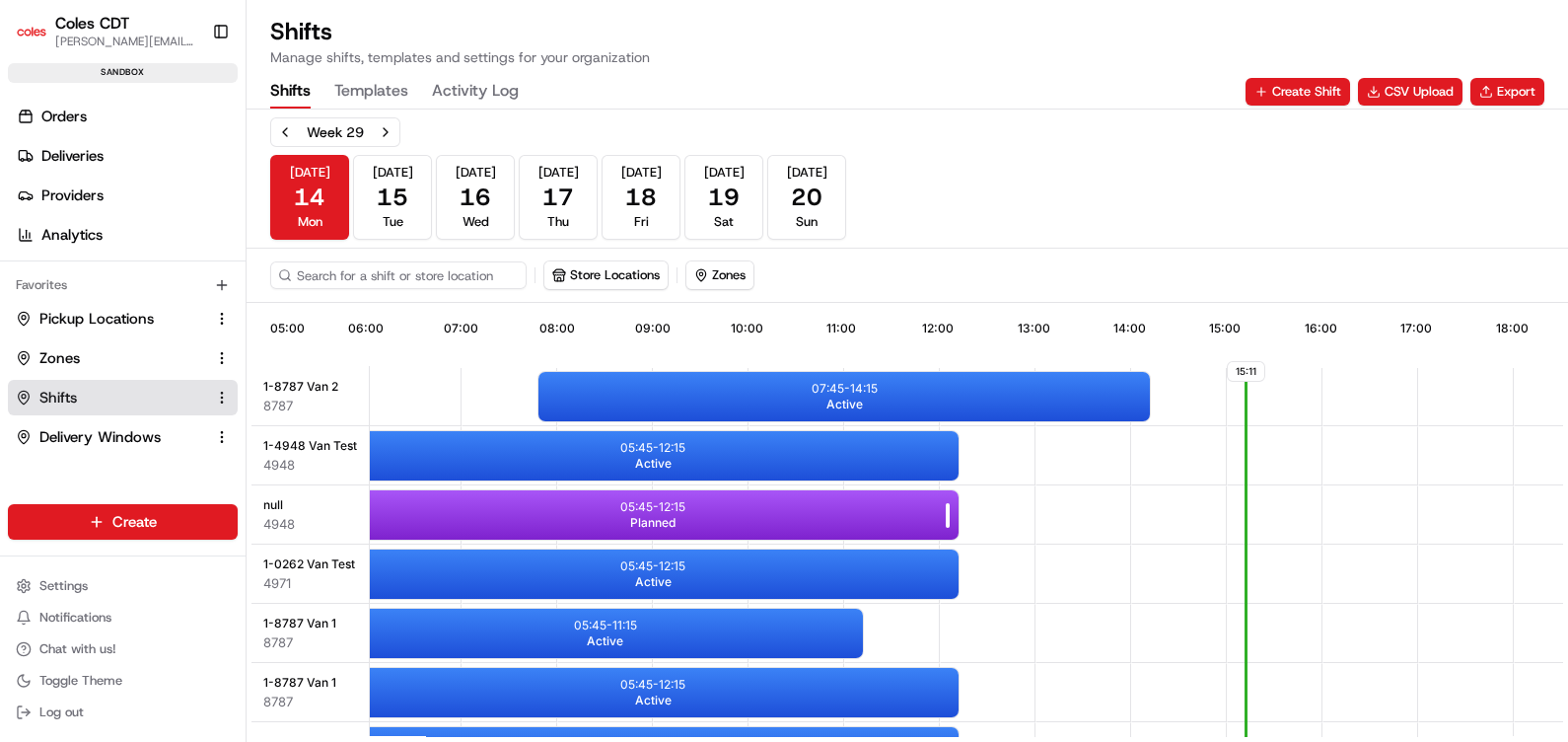 click on "05:45  -  12:15 Planned" at bounding box center [653, 515] 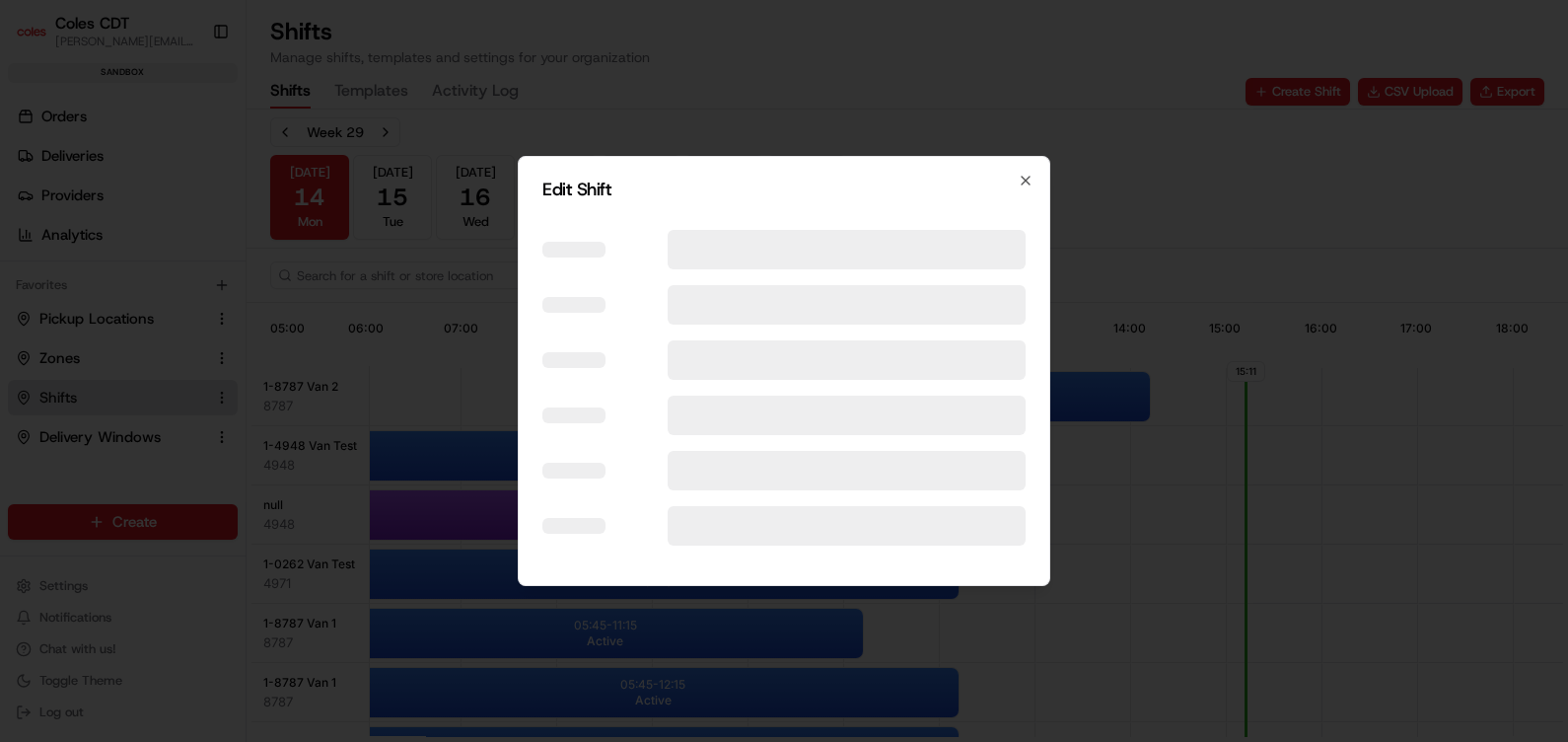 select on "PLANNED" 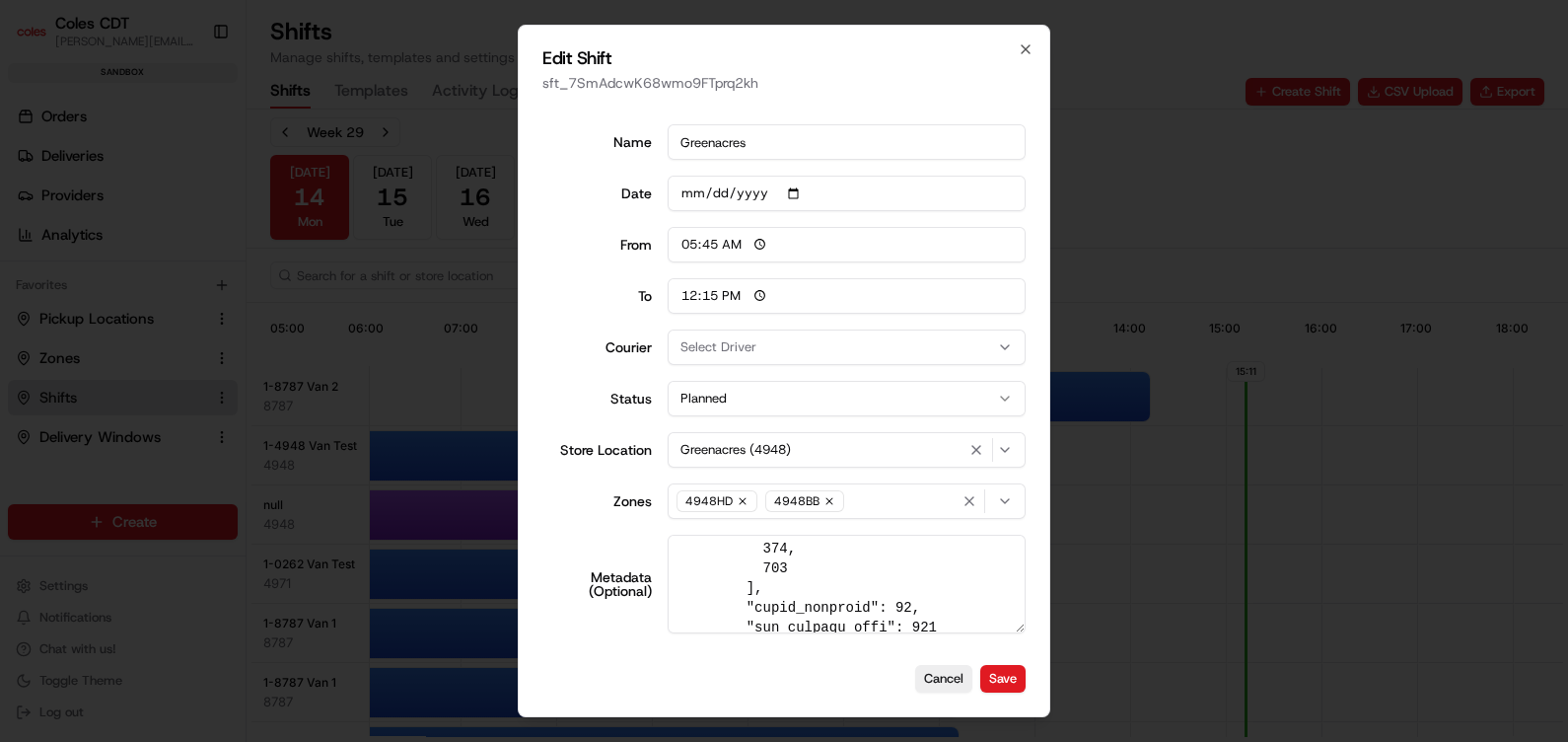 scroll, scrollTop: 0, scrollLeft: 0, axis: both 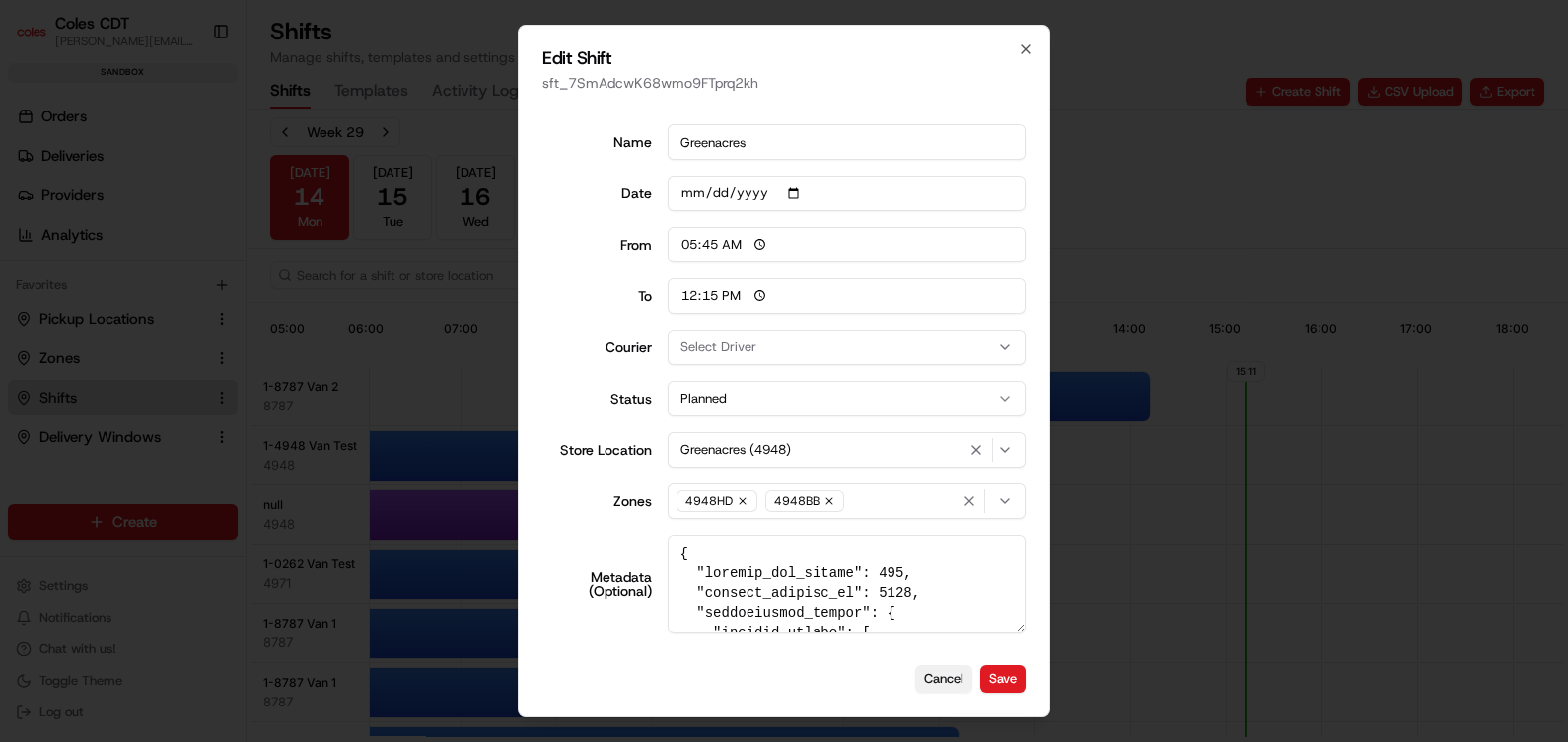 click on "Cancel" at bounding box center [944, 679] 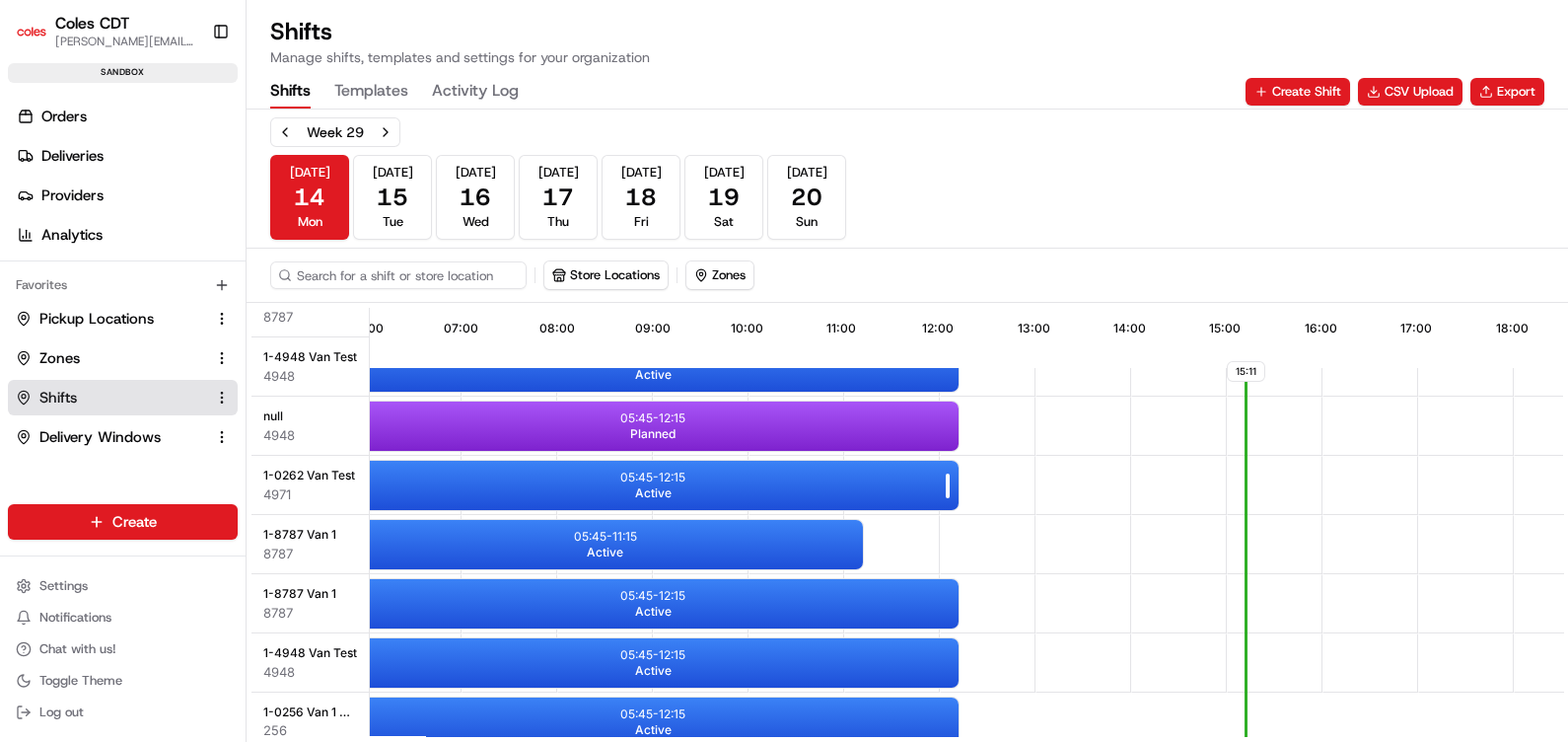 scroll, scrollTop: 0, scrollLeft: 578, axis: horizontal 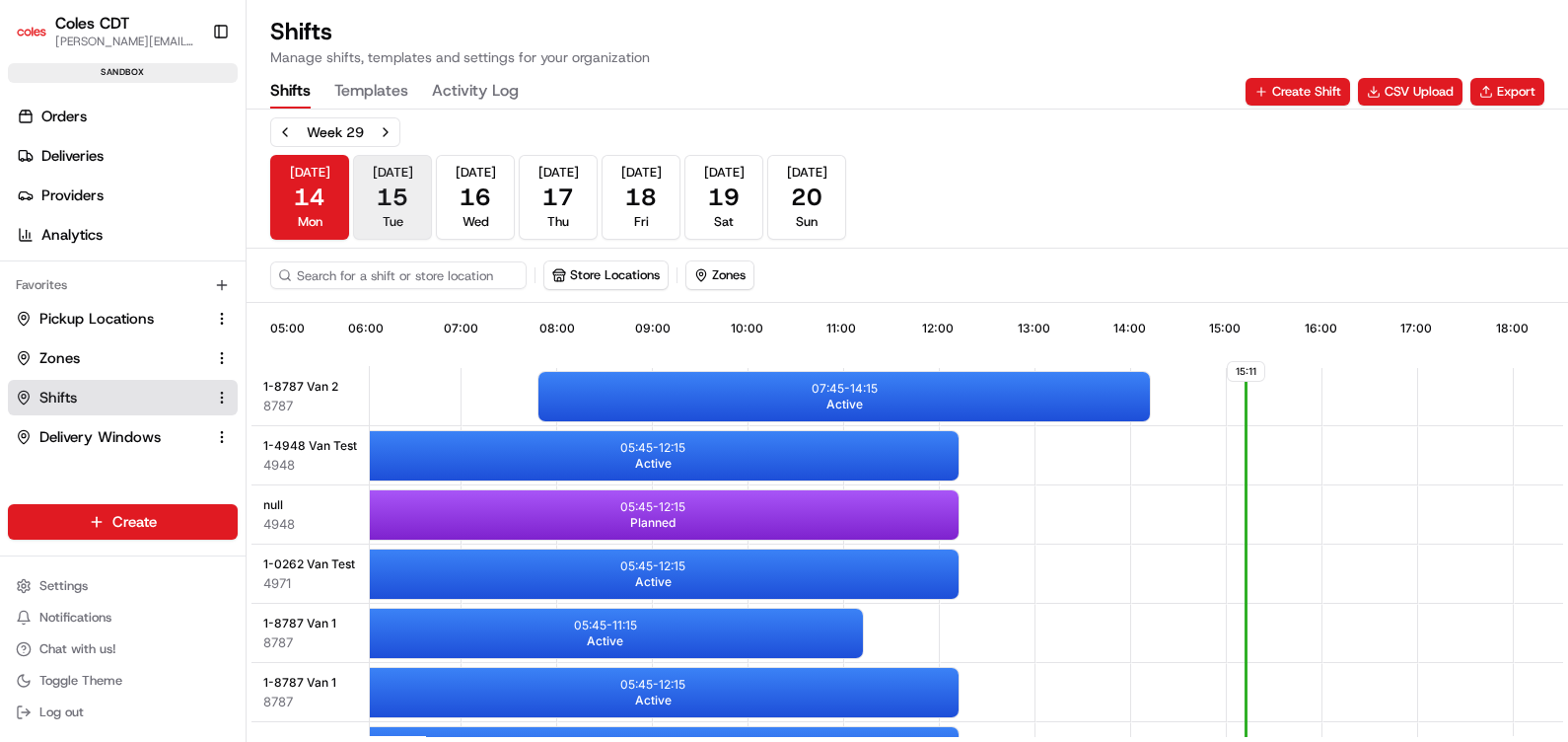 click on "15" at bounding box center [392, 197] 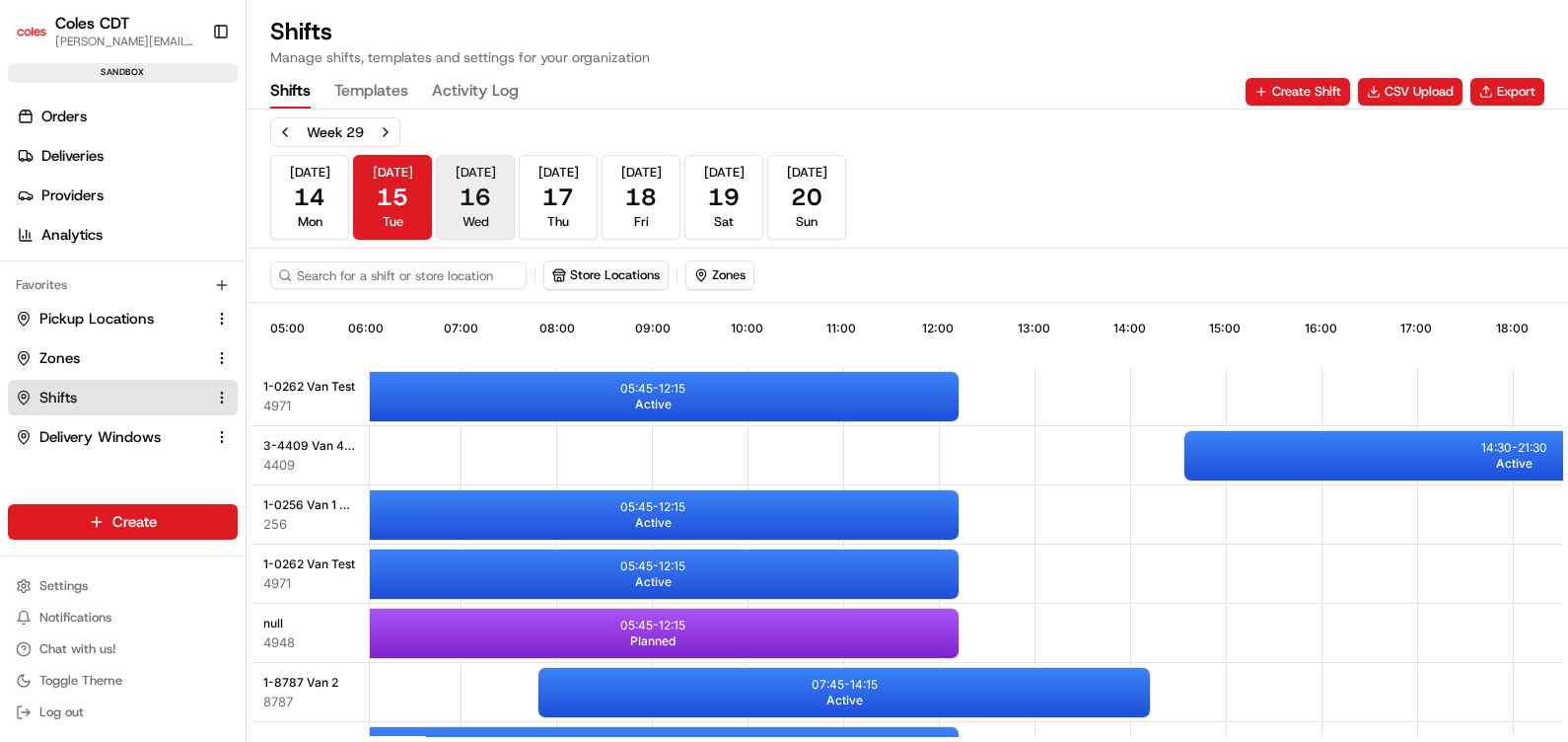 click on "[DATE] Wed" at bounding box center [475, 197] 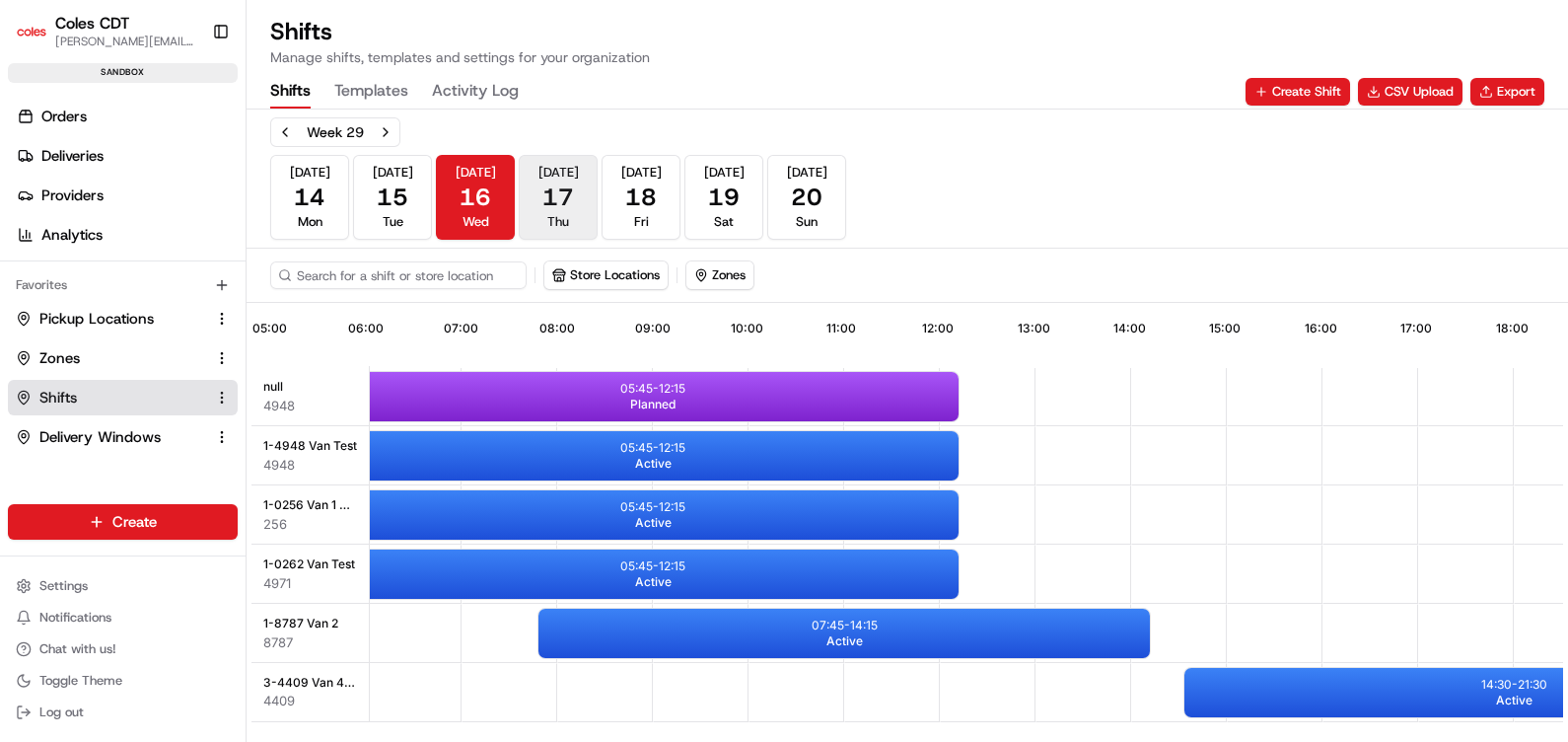 click on "17" at bounding box center [558, 197] 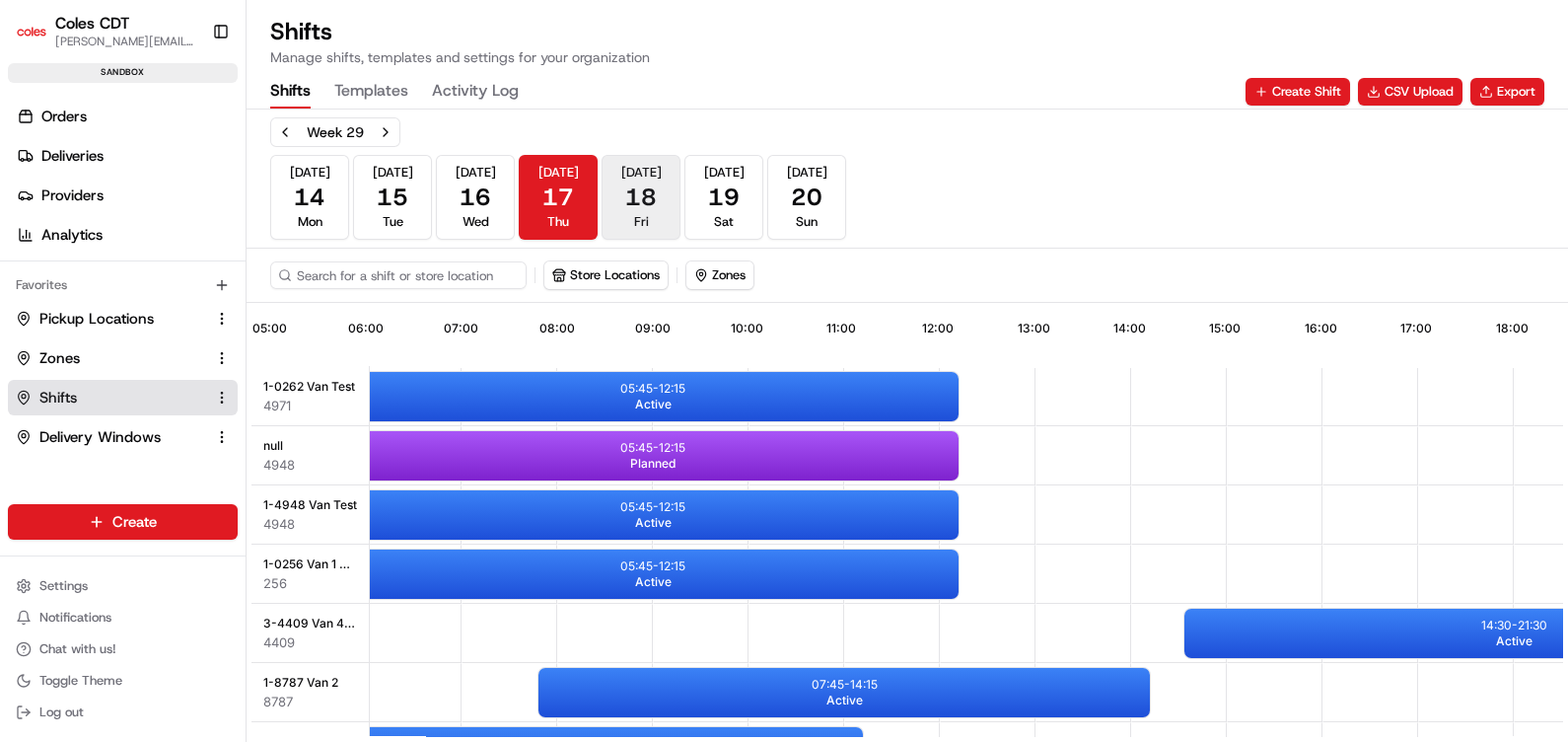click on "[DATE] Fri" at bounding box center [641, 197] 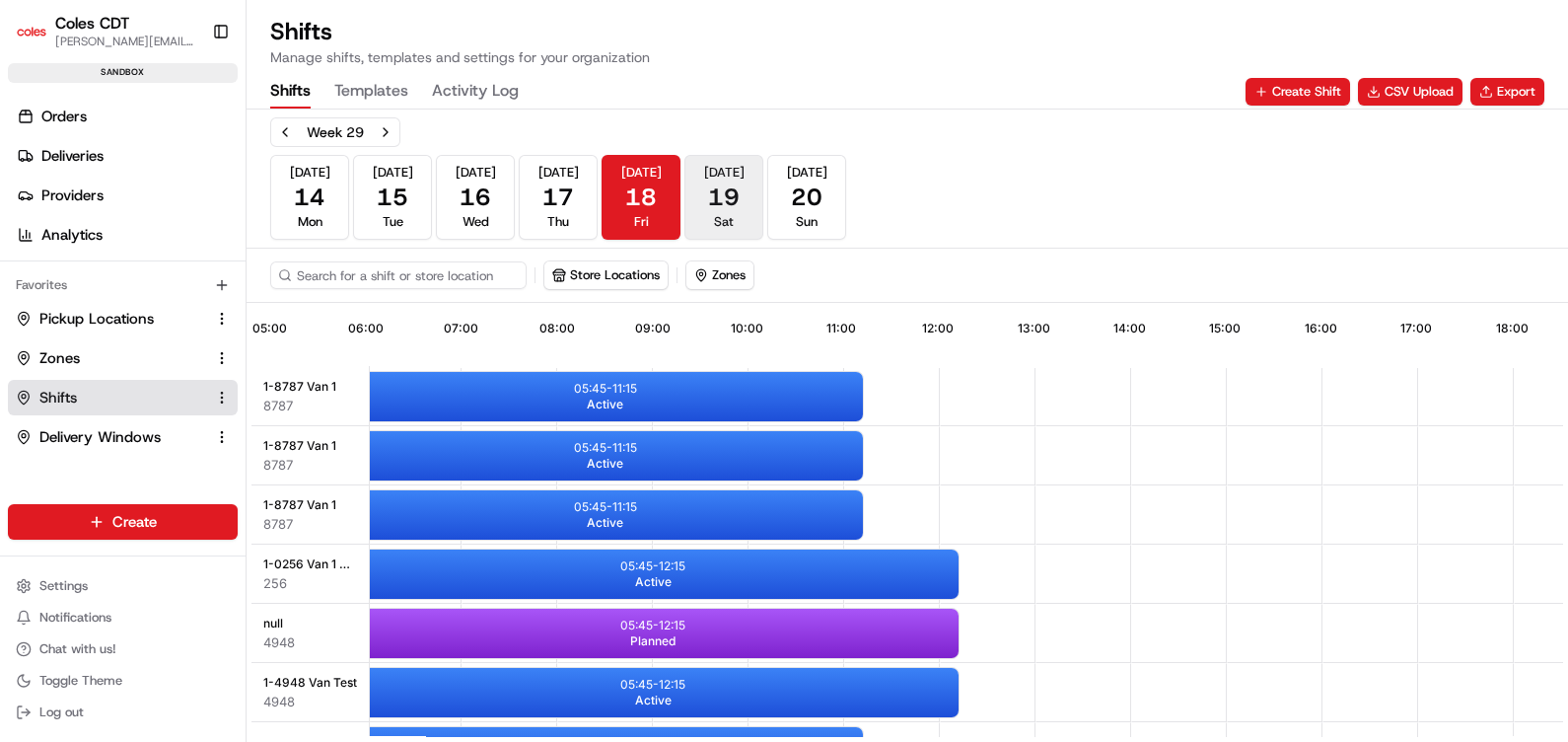 click on "[DATE] Sat" at bounding box center [724, 197] 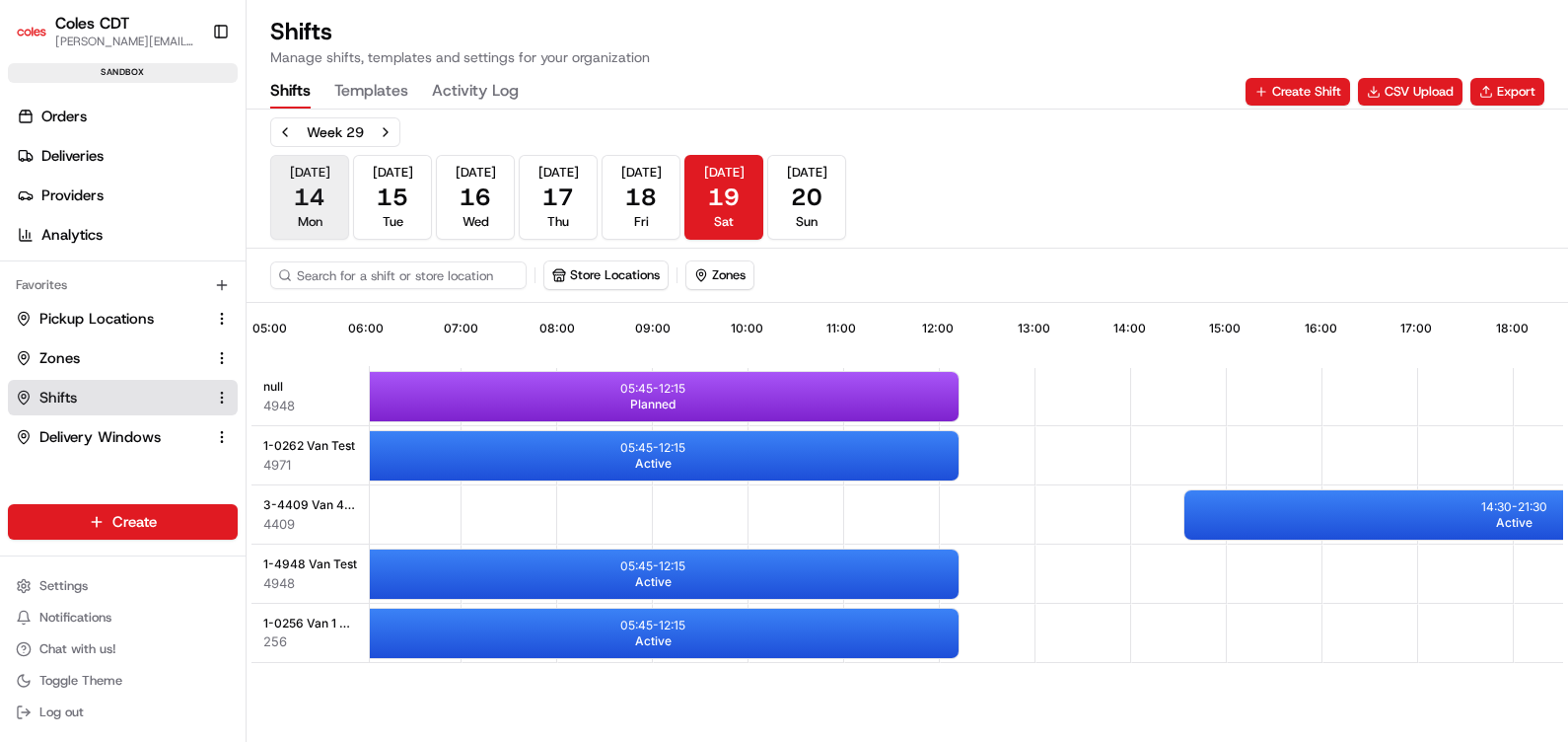 drag, startPoint x: 311, startPoint y: 205, endPoint x: 409, endPoint y: 216, distance: 98.61541 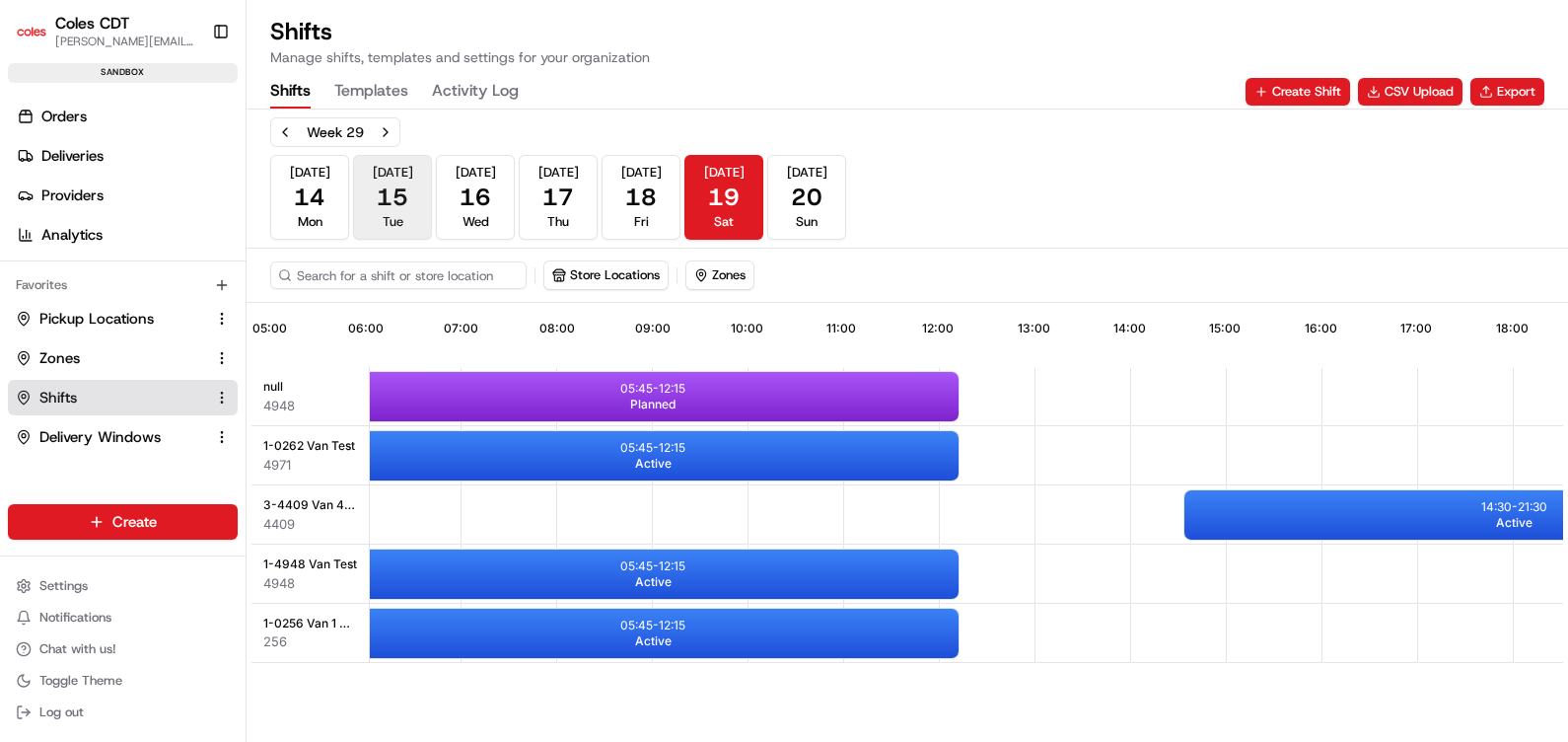 click on "14" at bounding box center (310, 197) 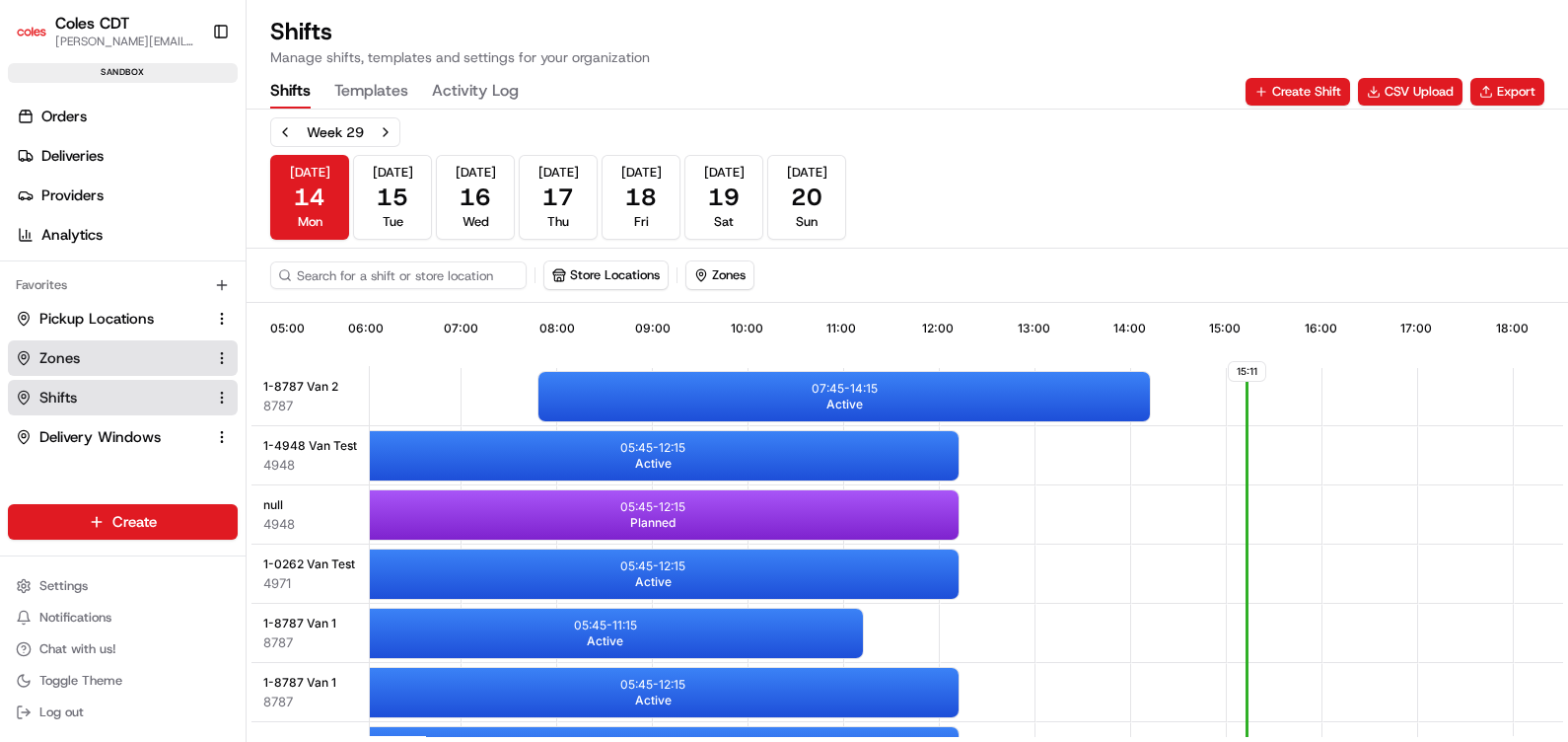 click on "Zones" at bounding box center [110, 358] 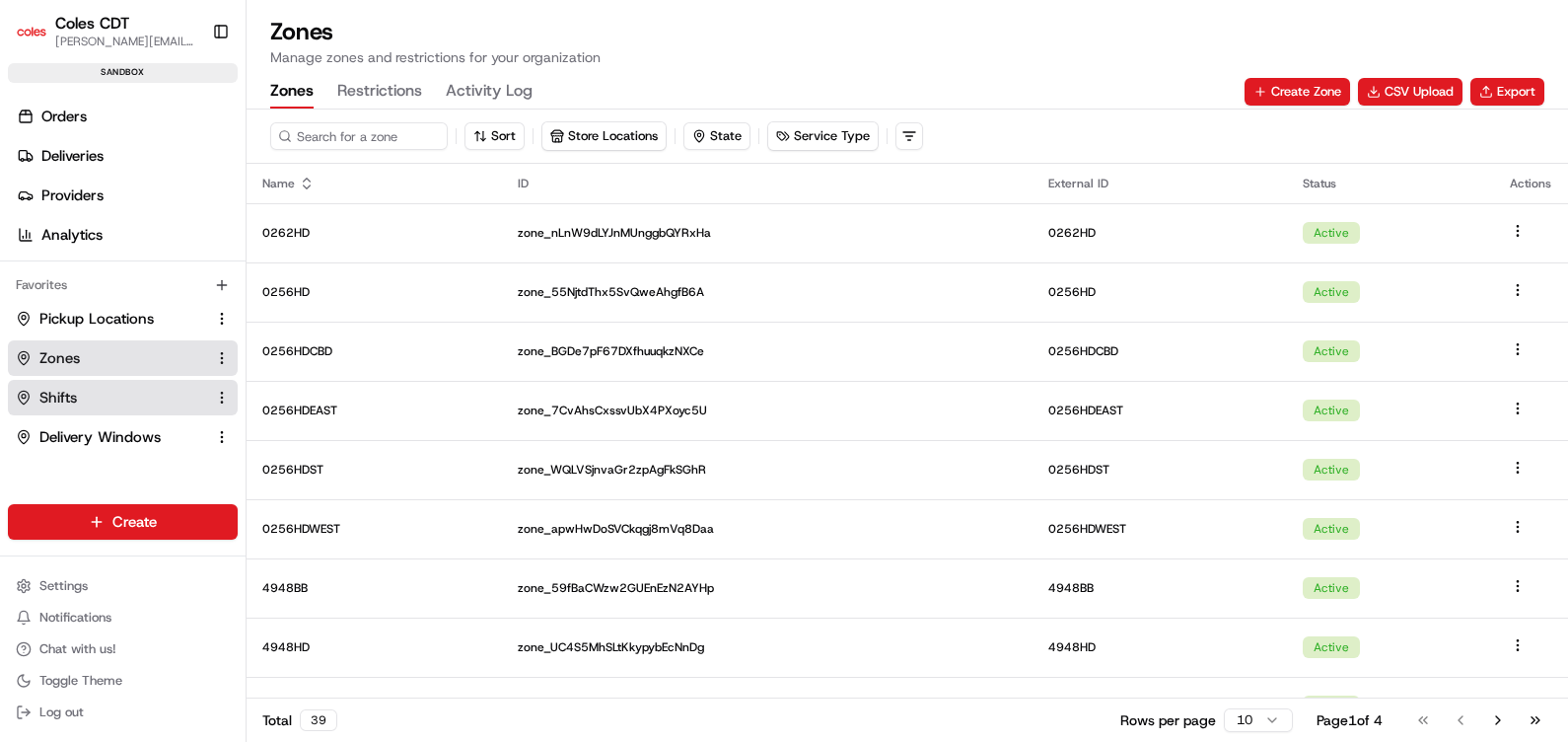 click on "Shifts" at bounding box center [110, 398] 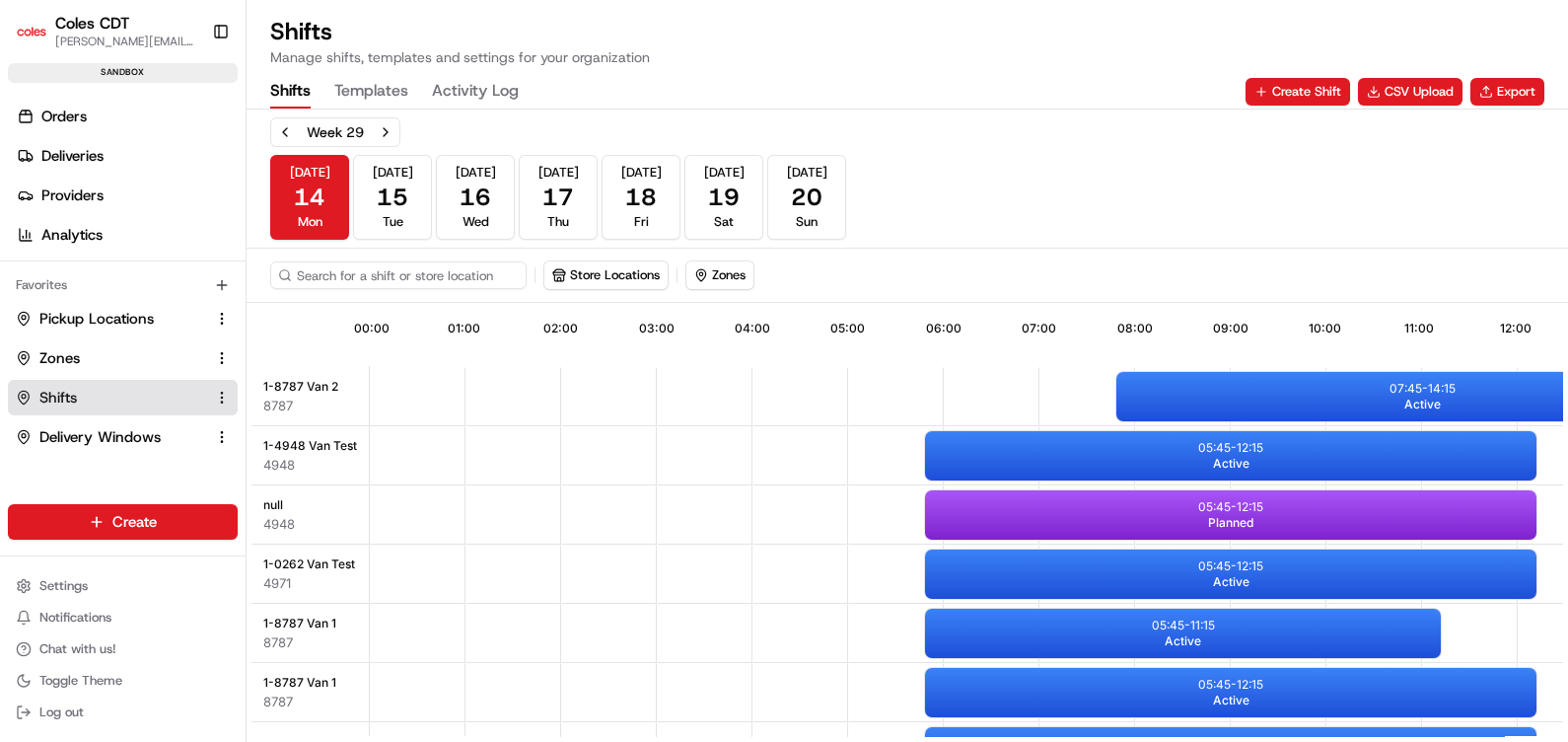 scroll, scrollTop: 0, scrollLeft: 578, axis: horizontal 